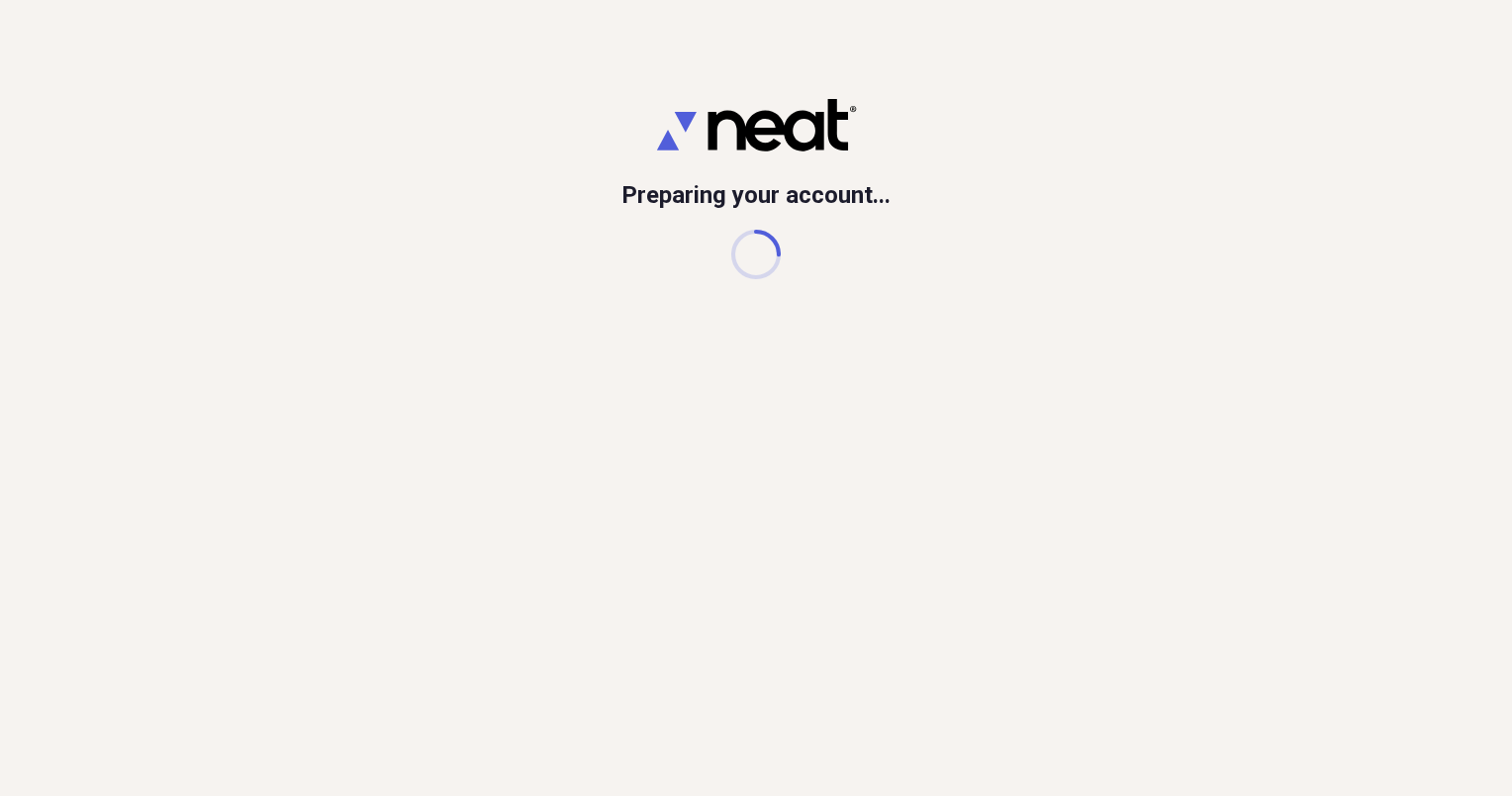 scroll, scrollTop: 0, scrollLeft: 0, axis: both 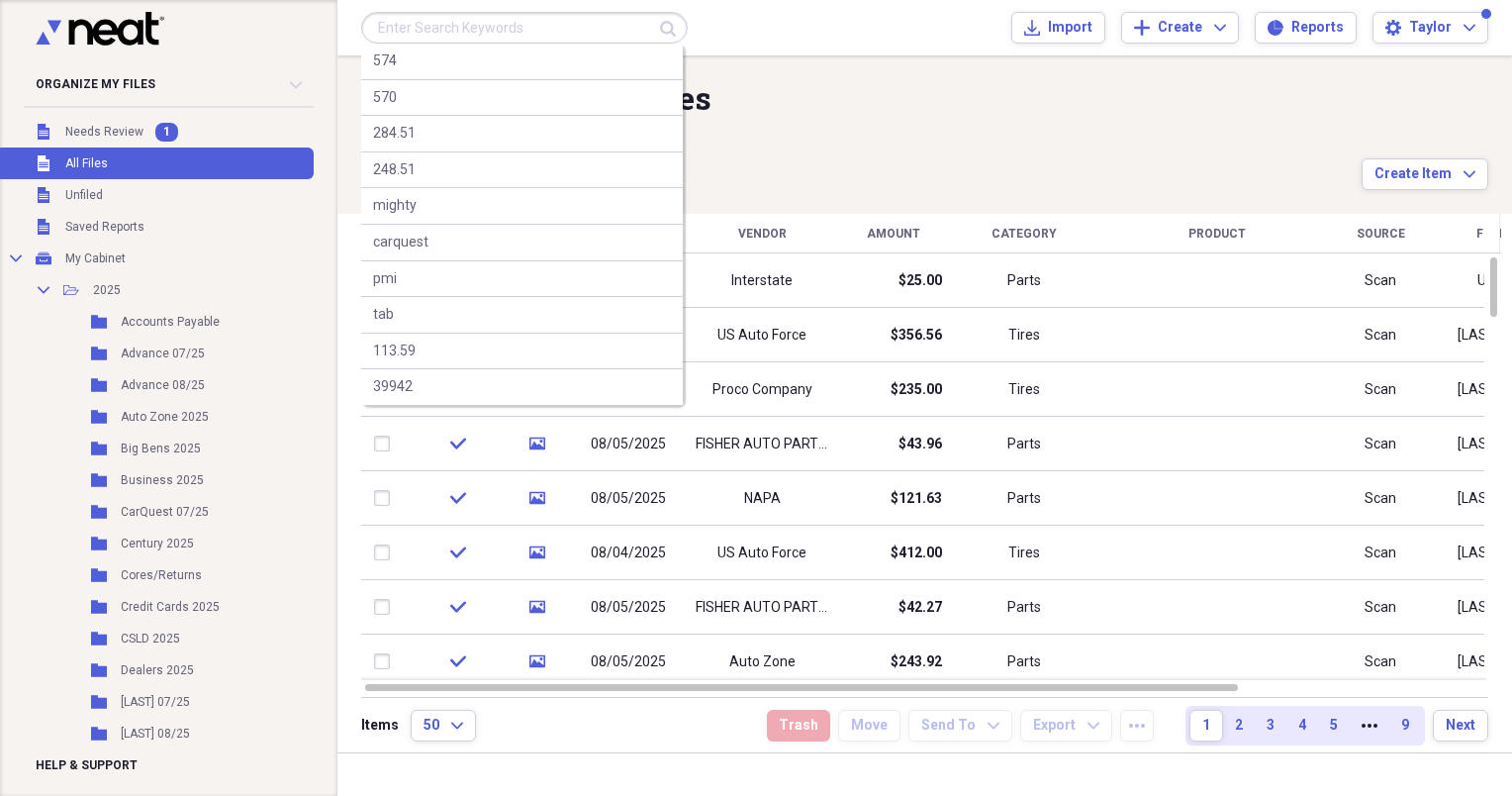 click at bounding box center (524, 28) 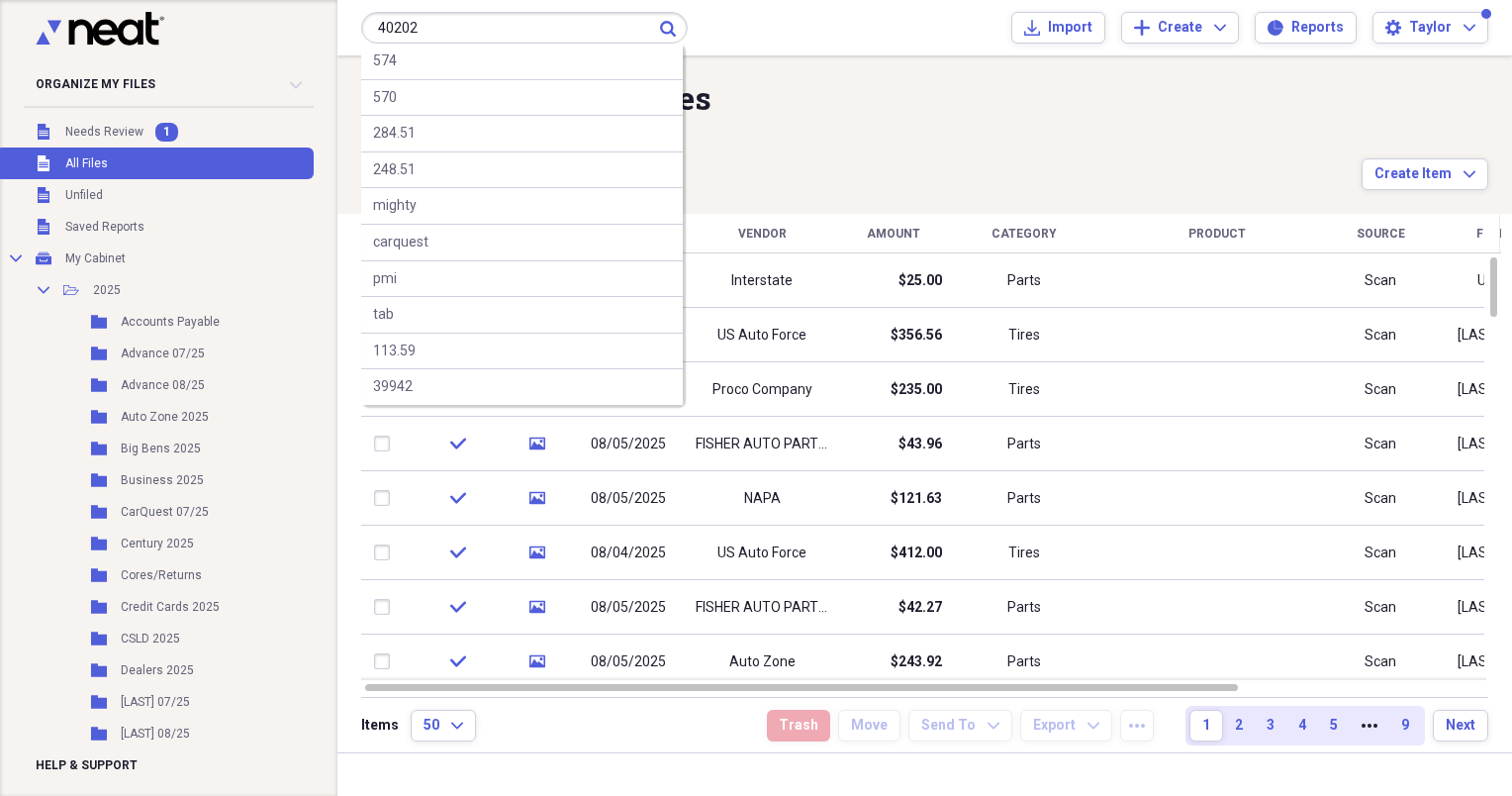 type on "40202" 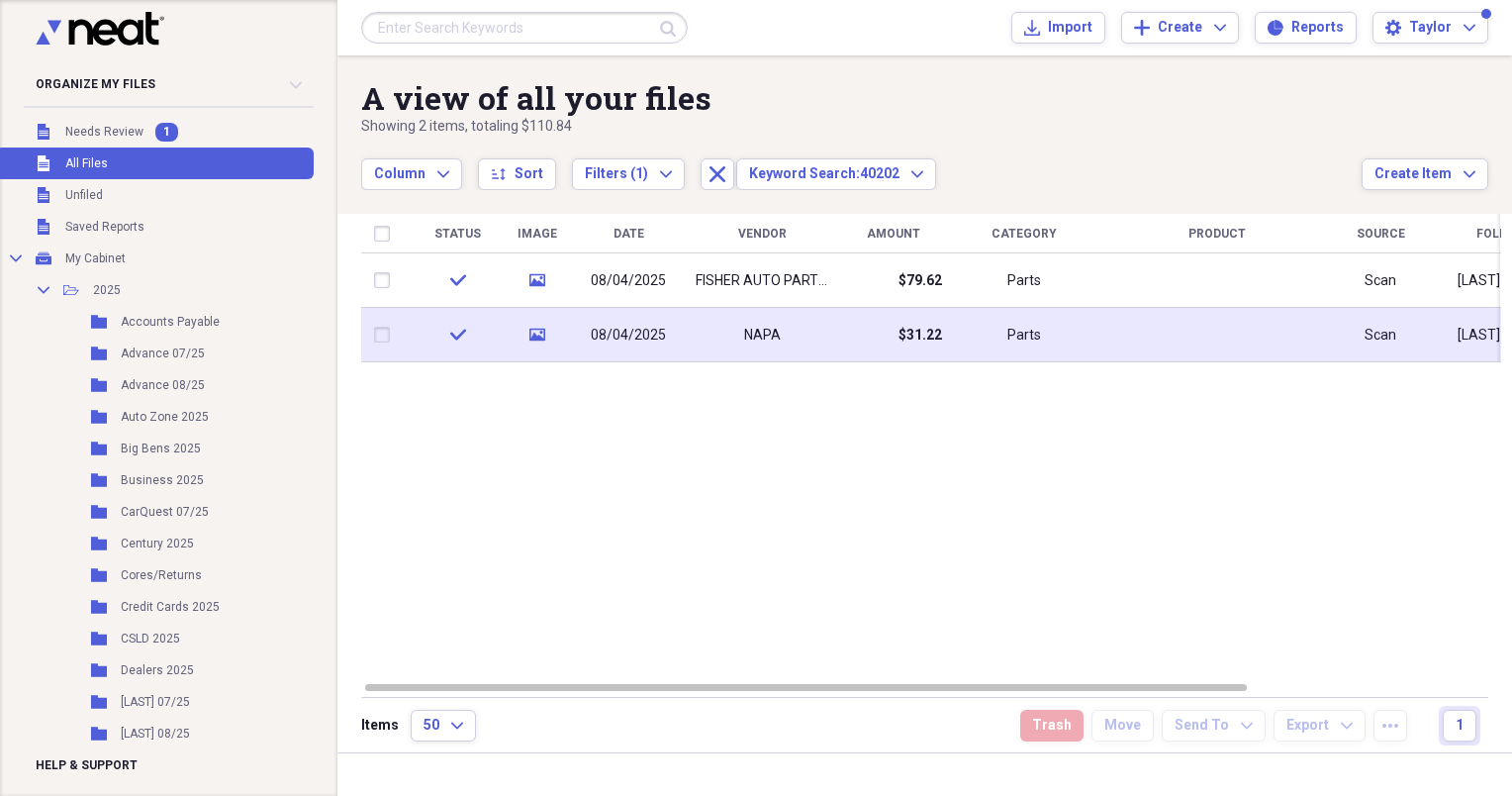click on "08/04/2025" at bounding box center [628, 335] 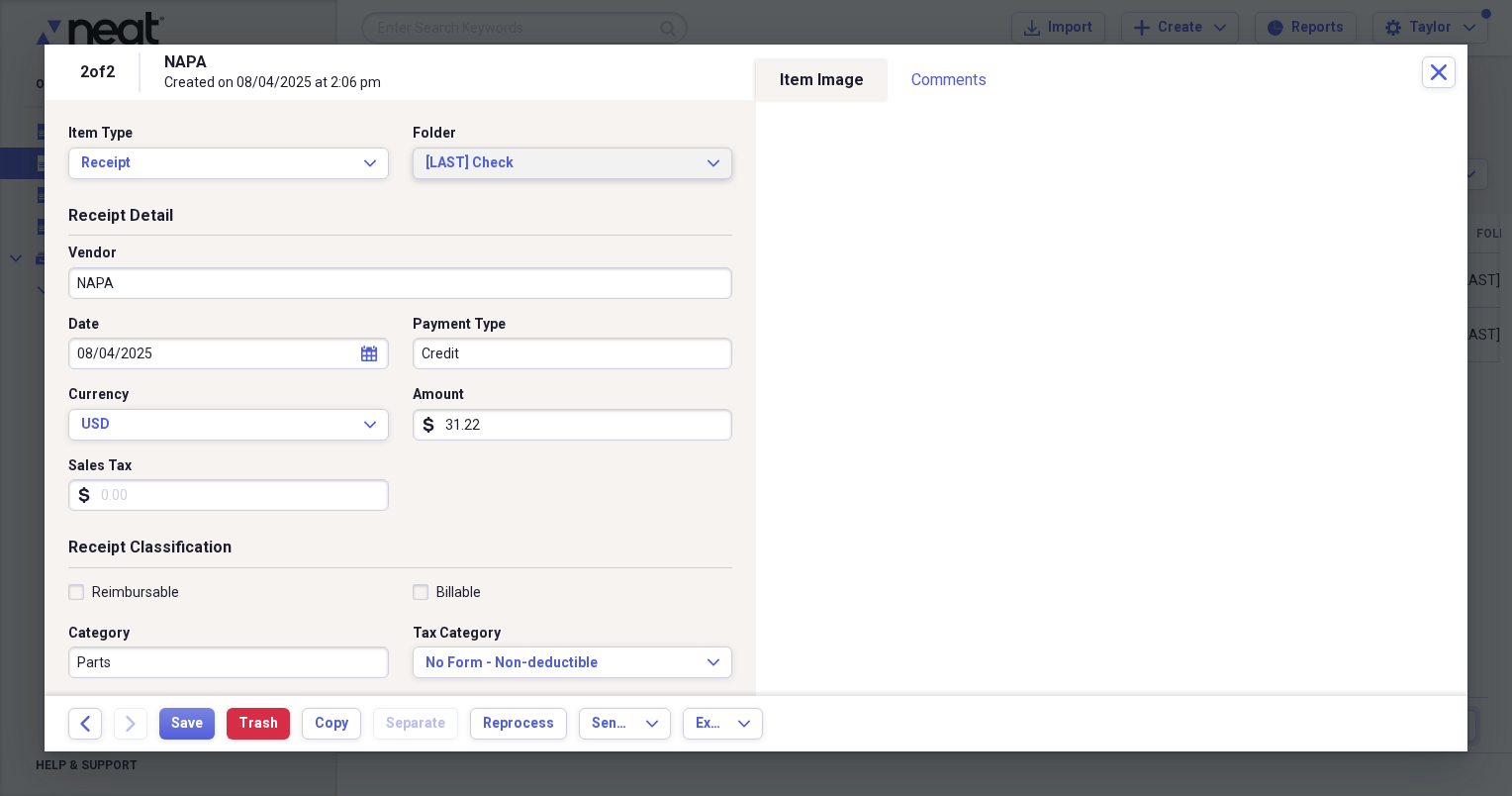 click on "[LAST] Check" at bounding box center [561, 163] 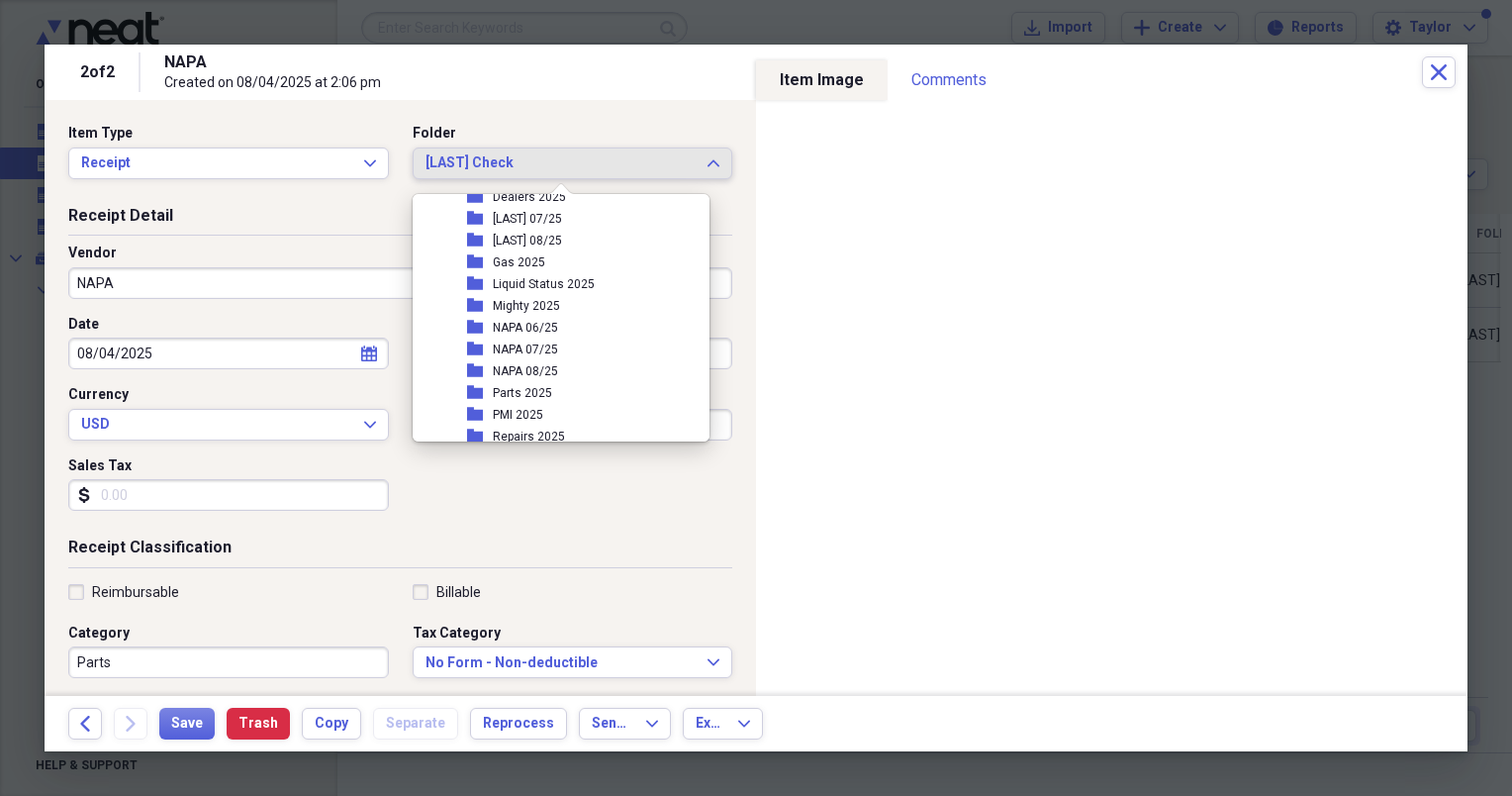 scroll, scrollTop: 312, scrollLeft: 0, axis: vertical 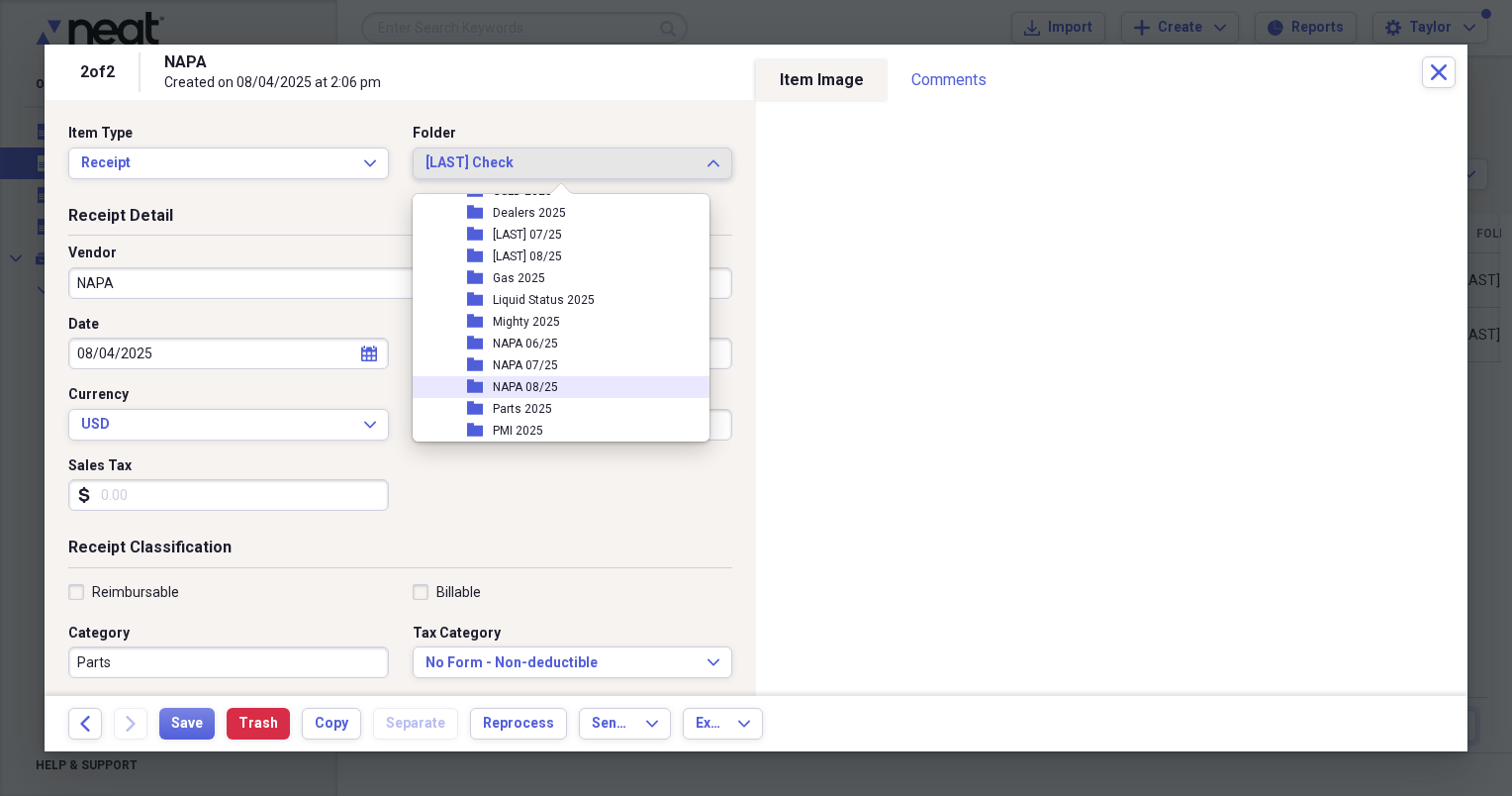 click on "NAPA 08/25" at bounding box center (525, 387) 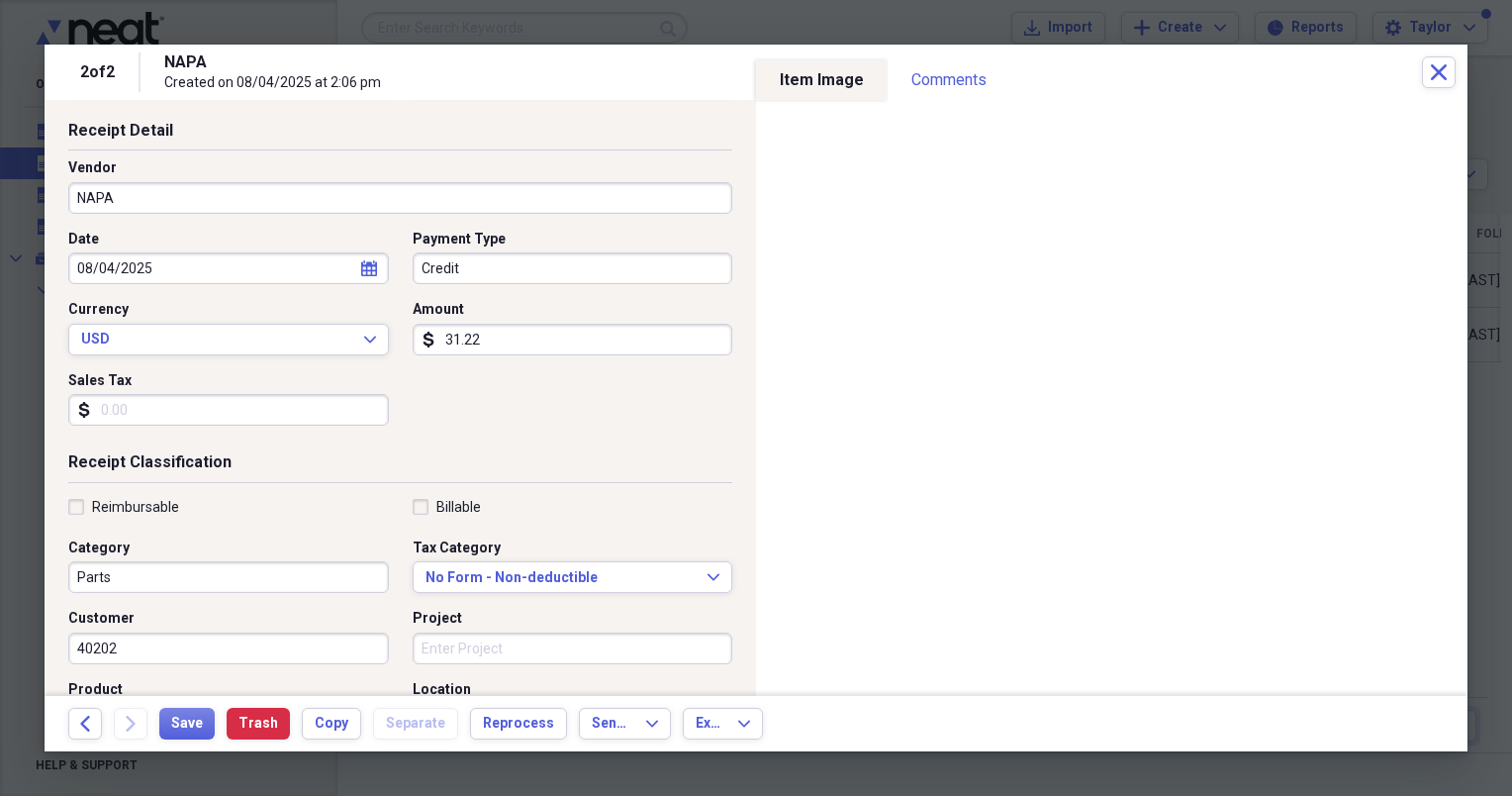 scroll, scrollTop: 0, scrollLeft: 0, axis: both 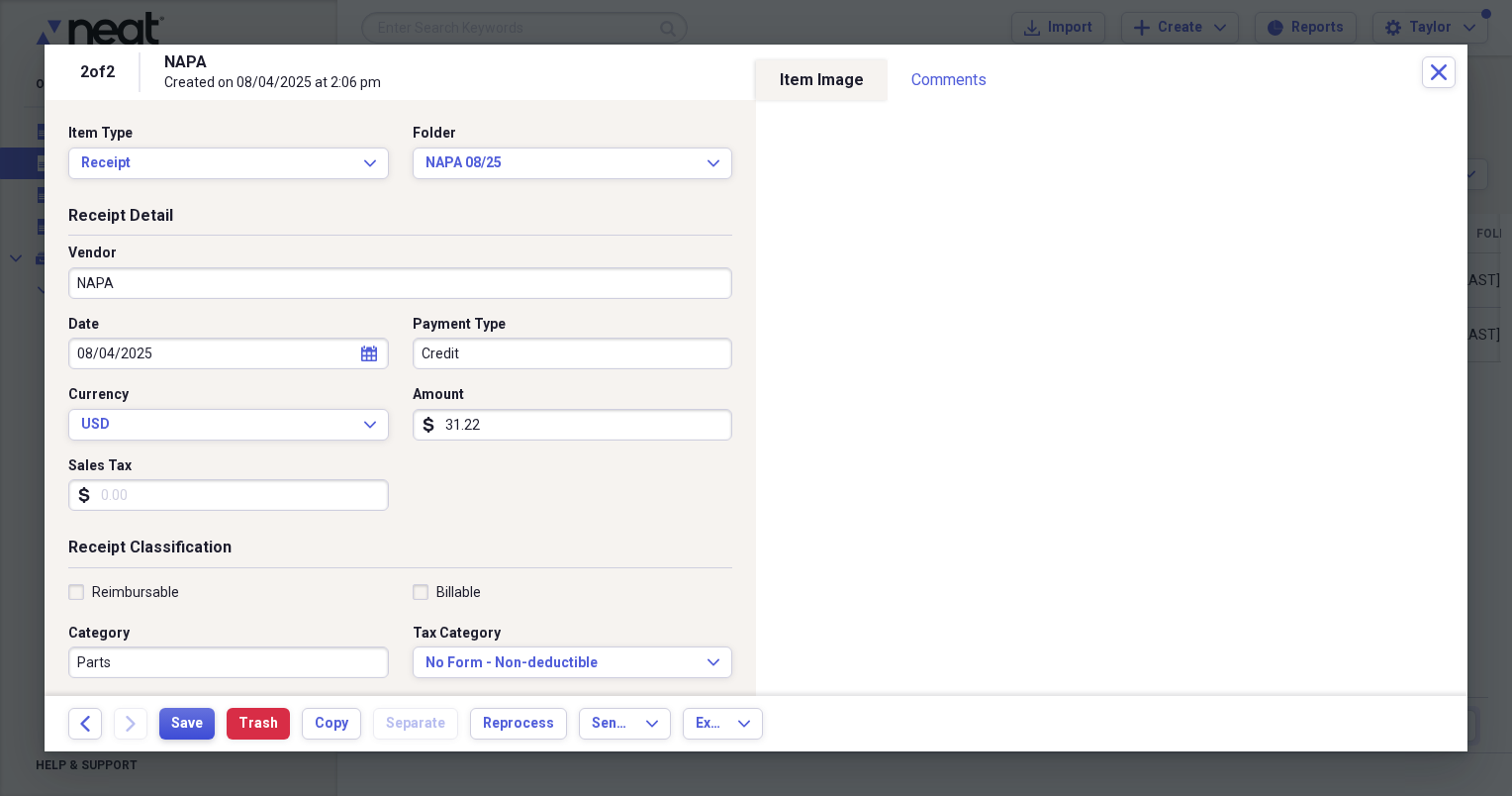 click on "Save" at bounding box center [187, 724] 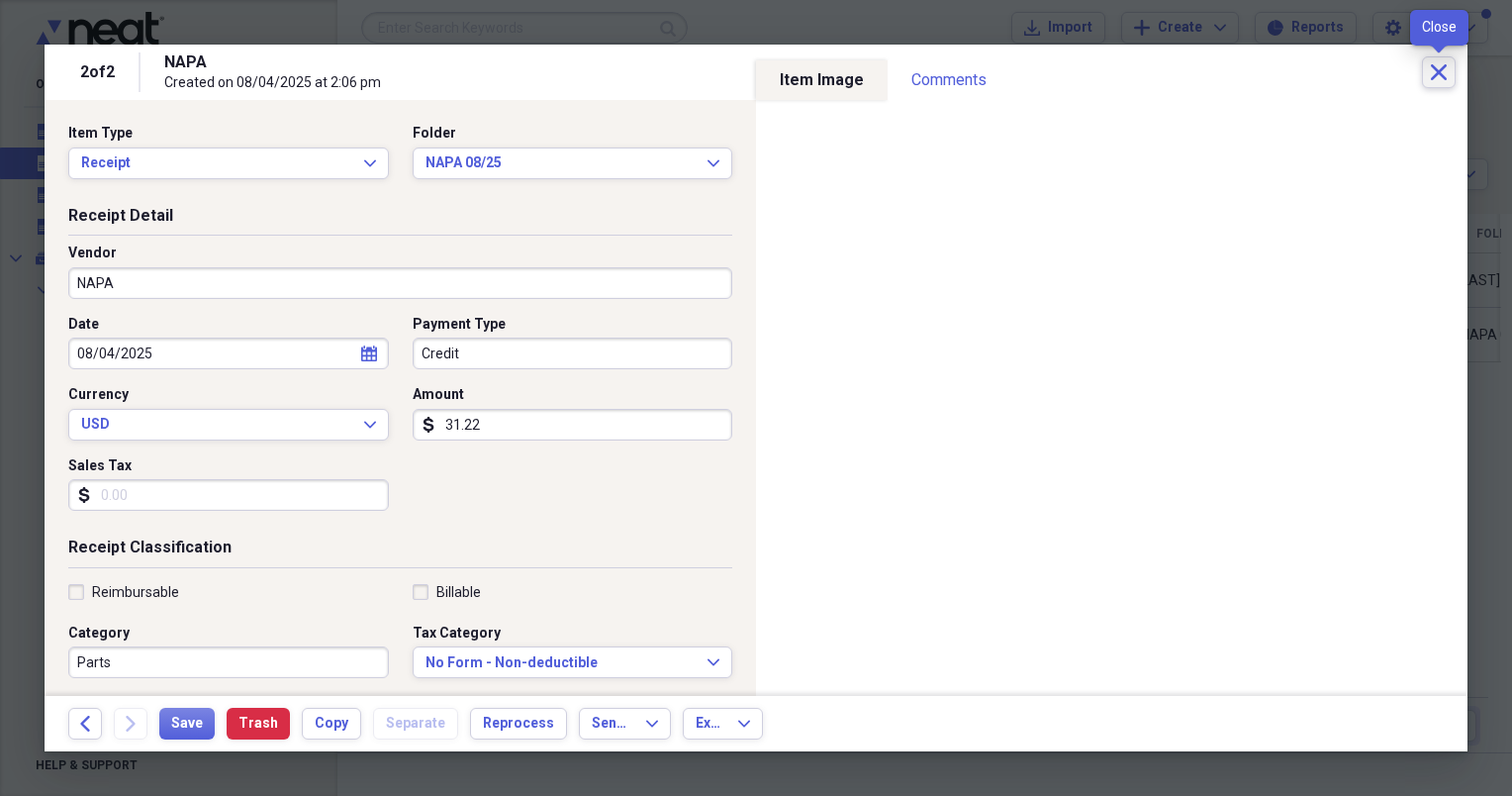 click on "Close" 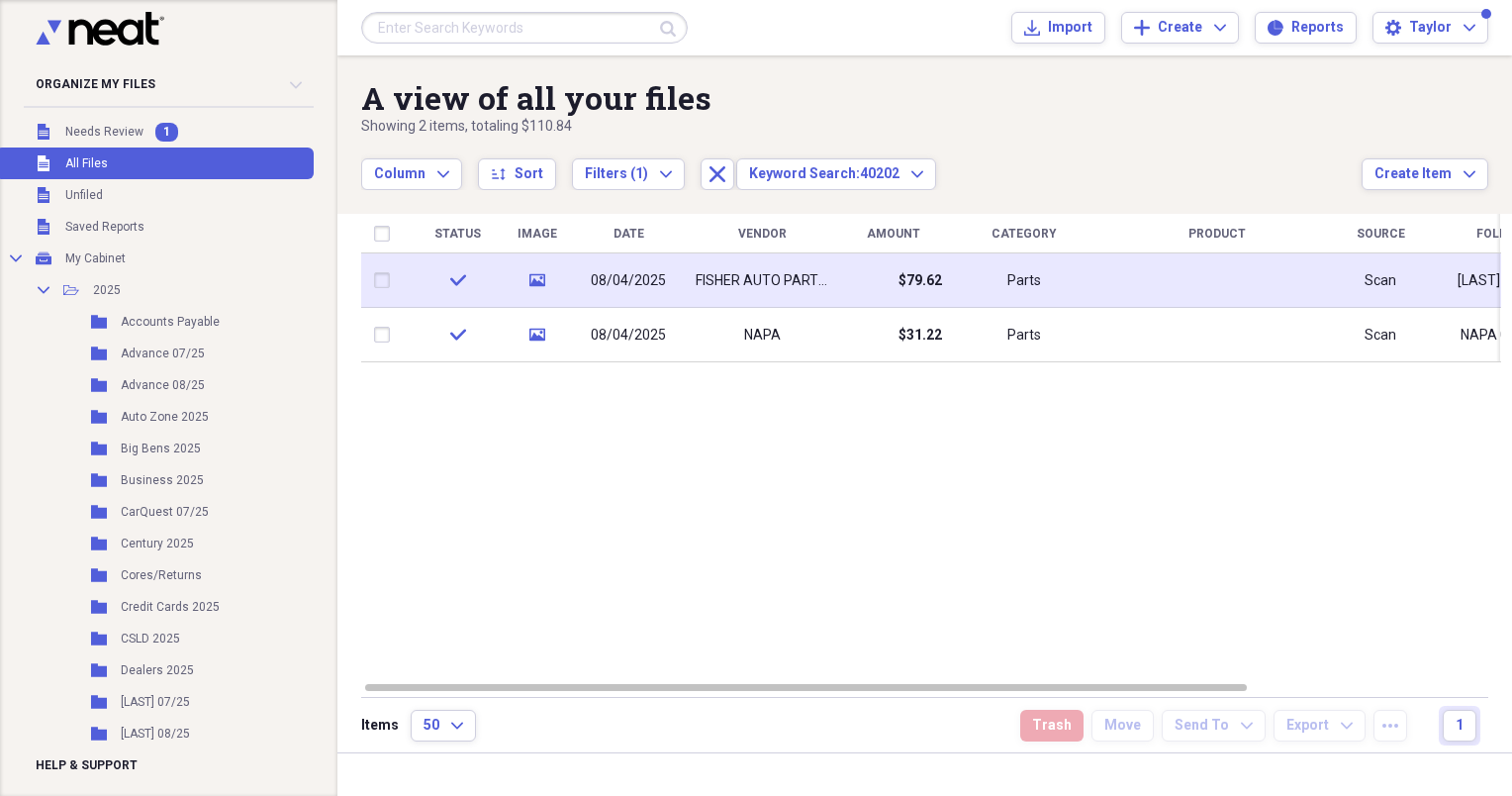 click on "FISHER AUTO PARTS, INC" at bounding box center (762, 281) 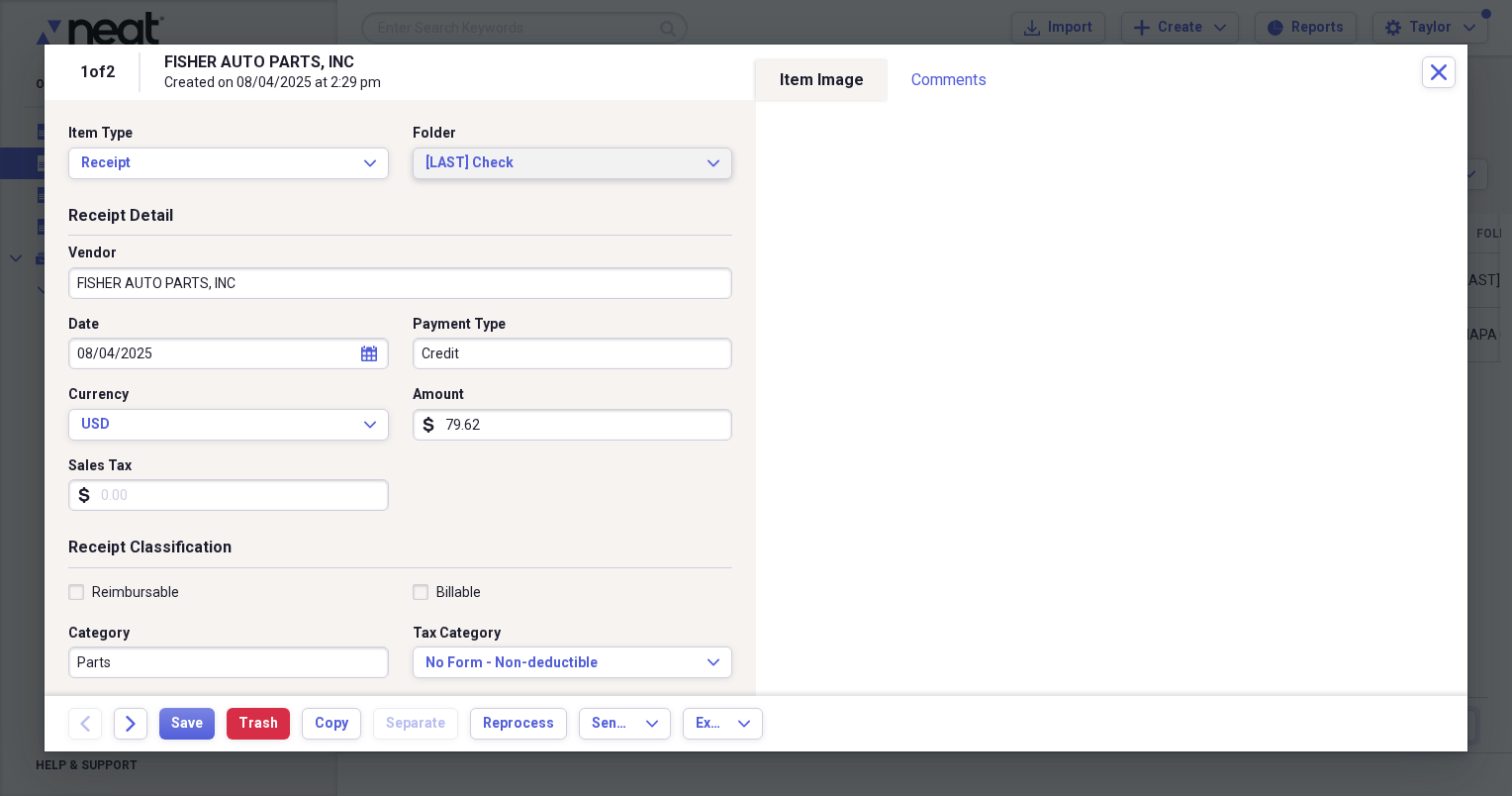 click on "[LAST] Check" at bounding box center [561, 163] 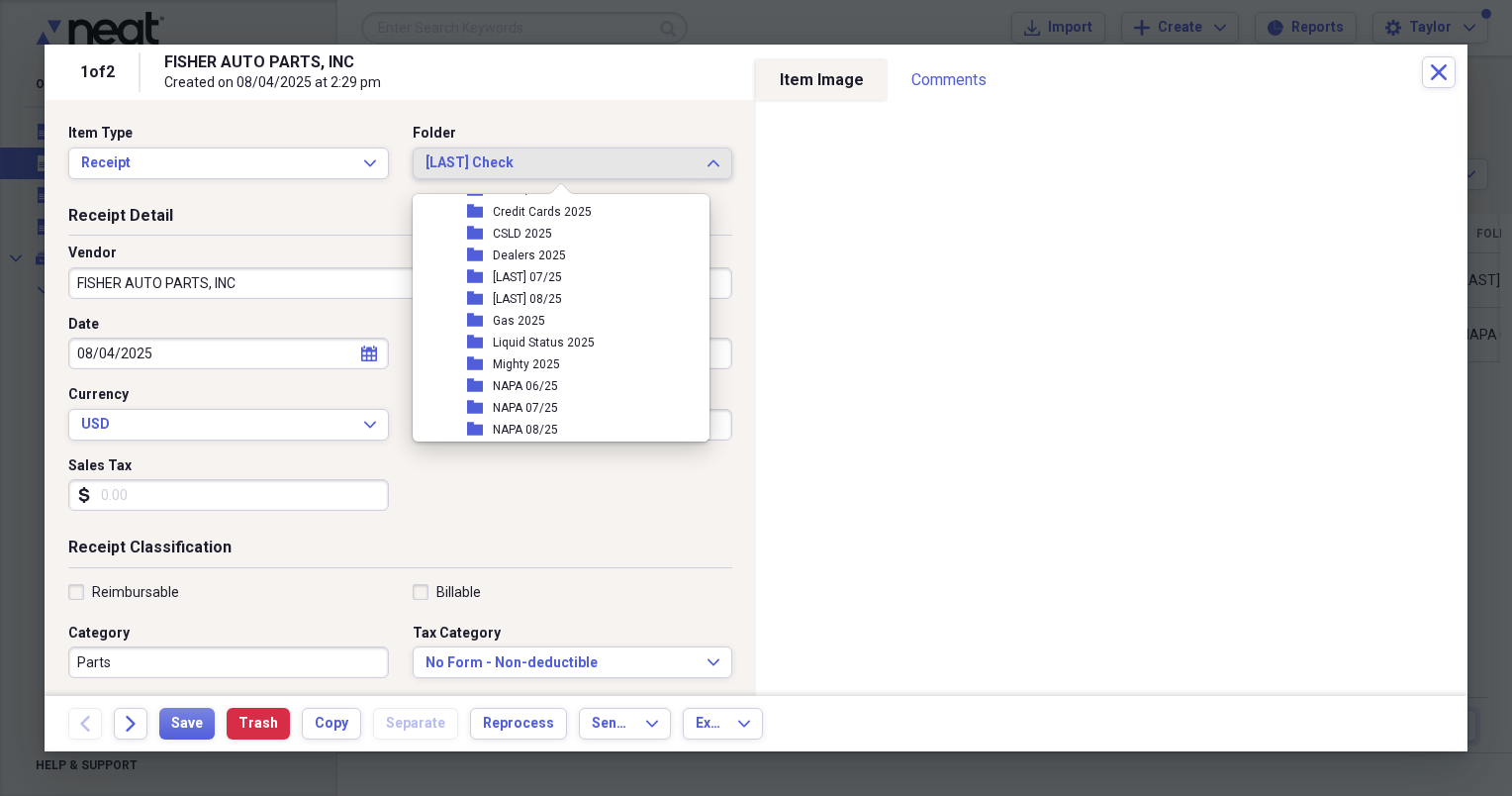 scroll, scrollTop: 270, scrollLeft: 0, axis: vertical 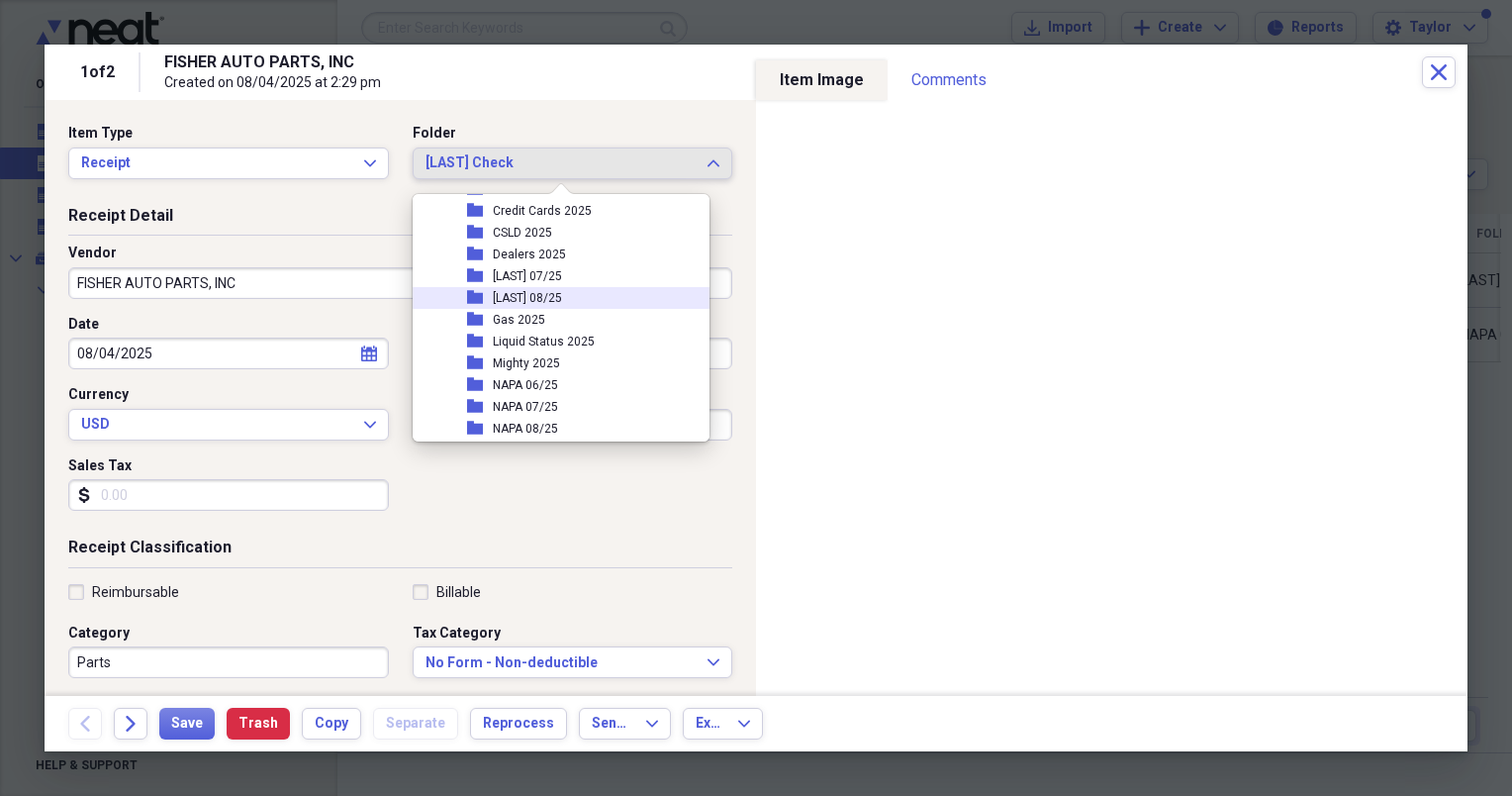 click on "[LAST] 08/25" at bounding box center [527, 298] 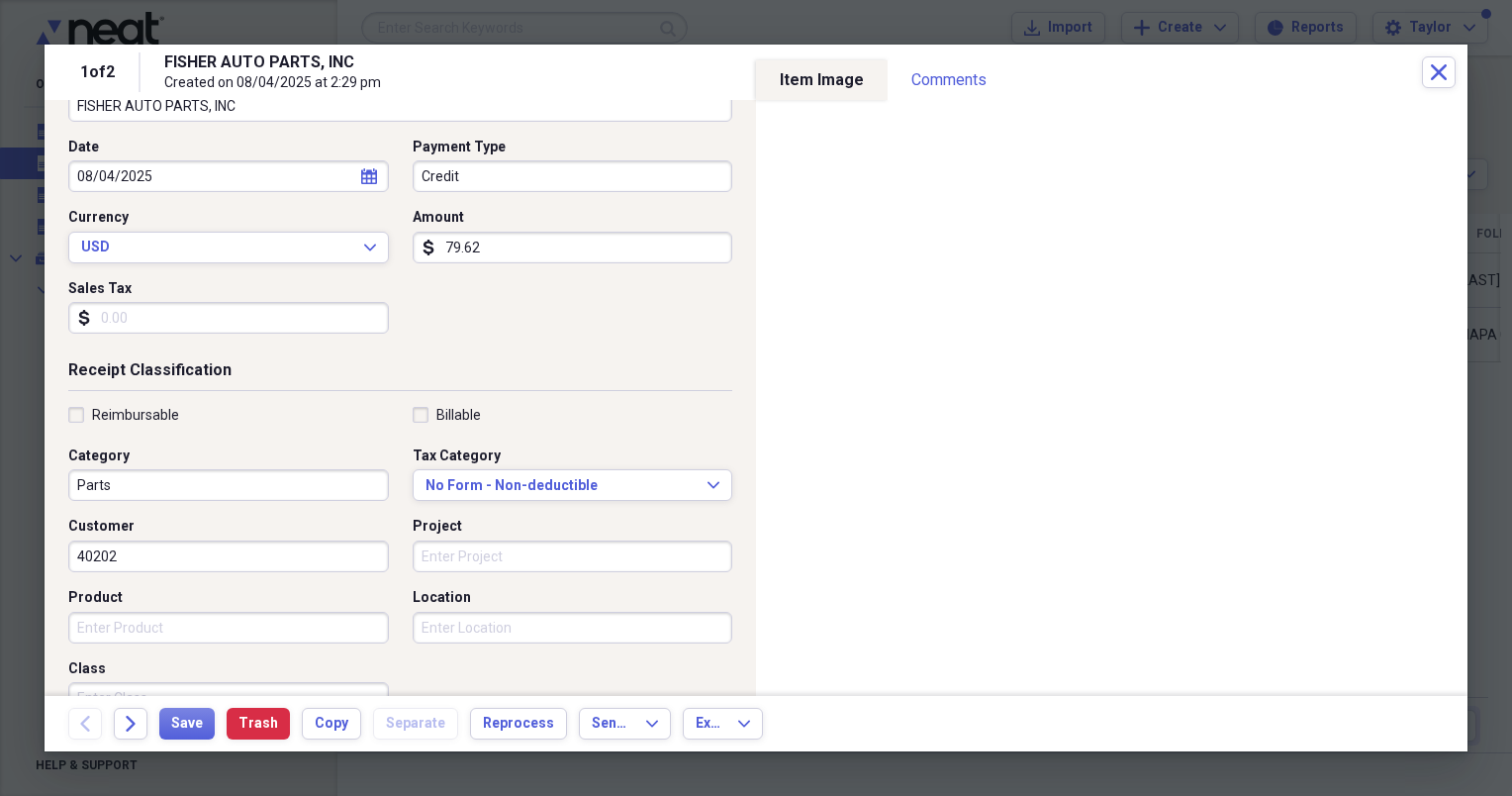 scroll, scrollTop: 178, scrollLeft: 0, axis: vertical 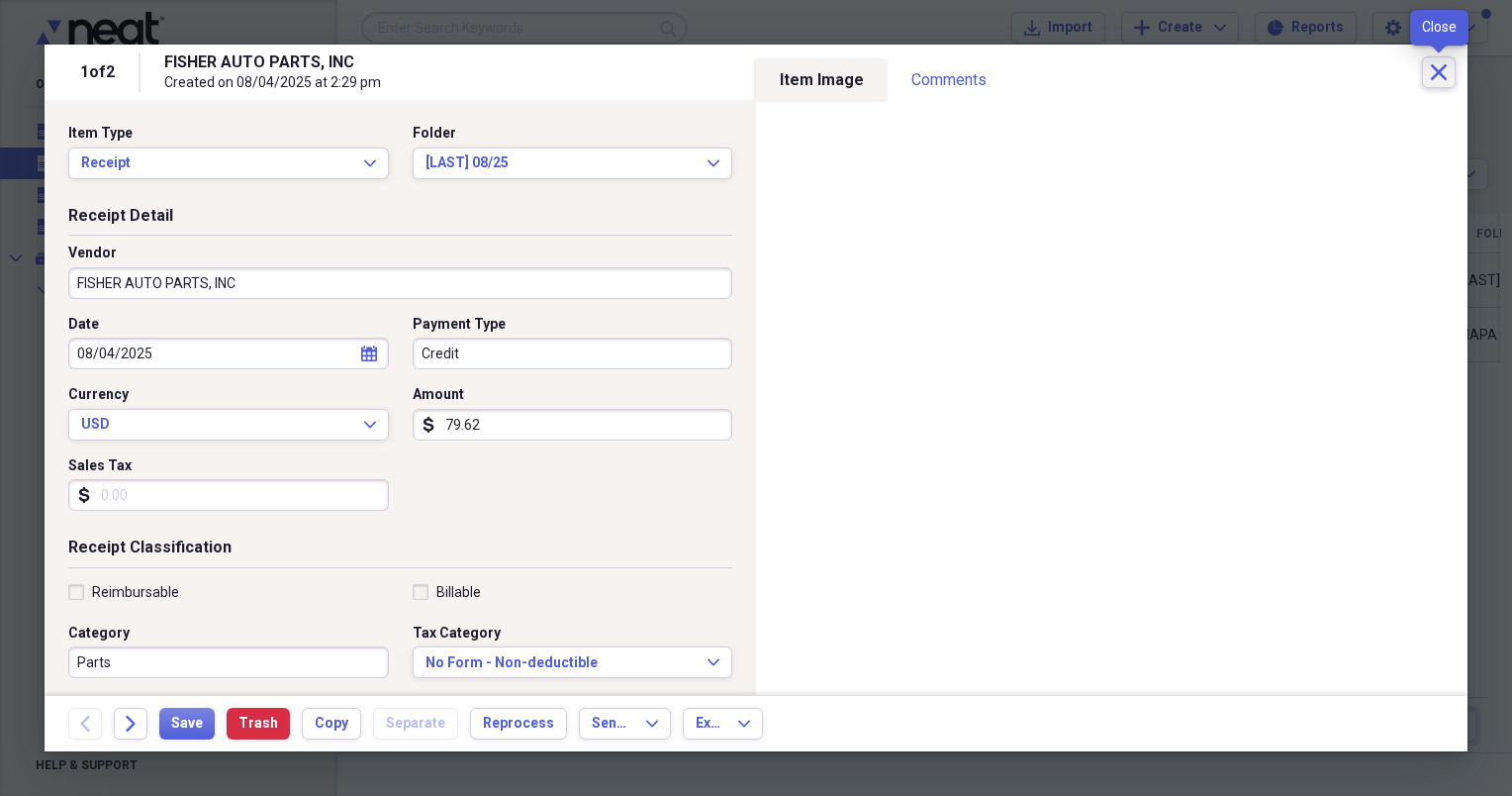 click on "Close" 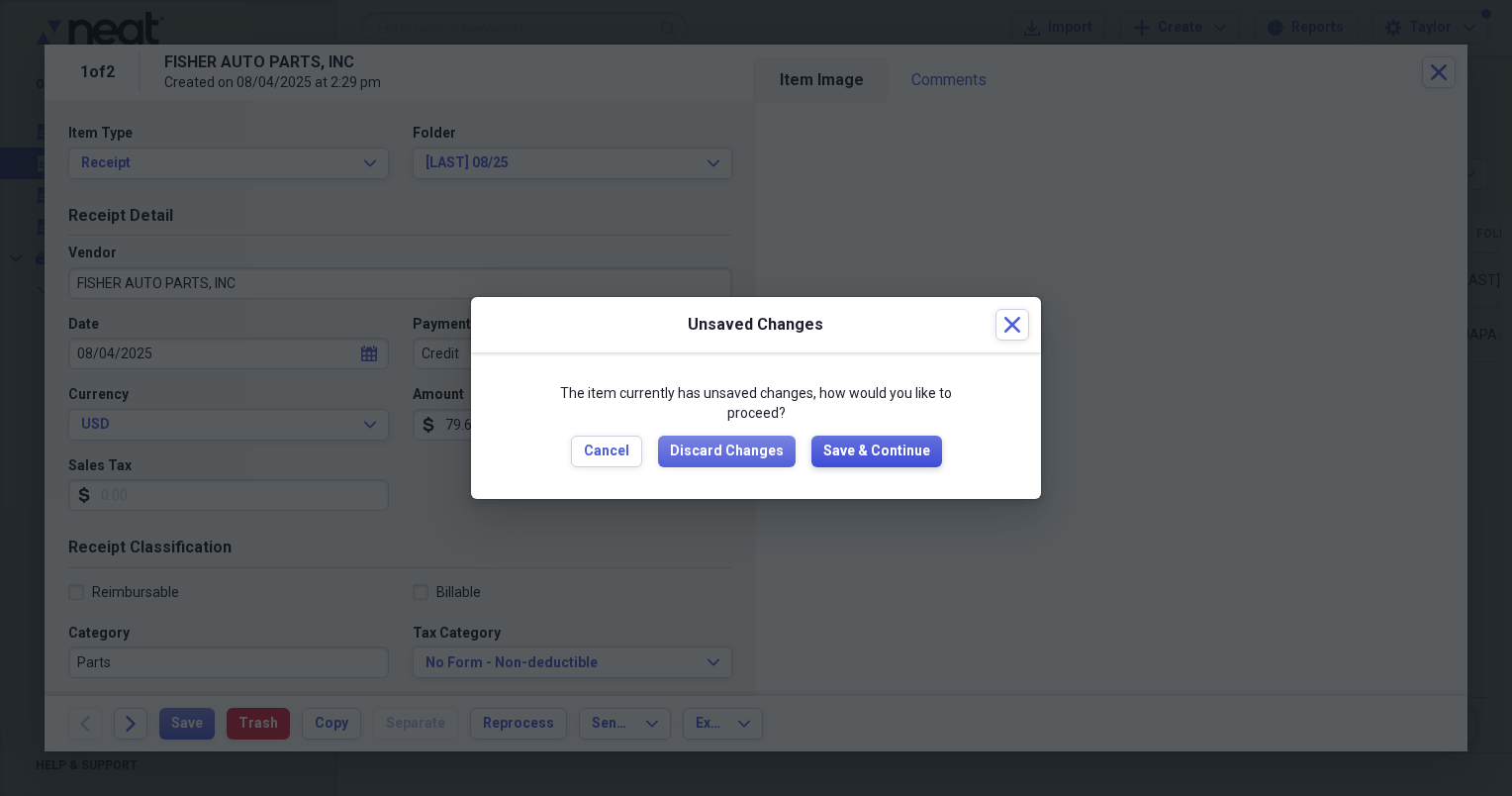 click on "Save & Continue" at bounding box center [877, 451] 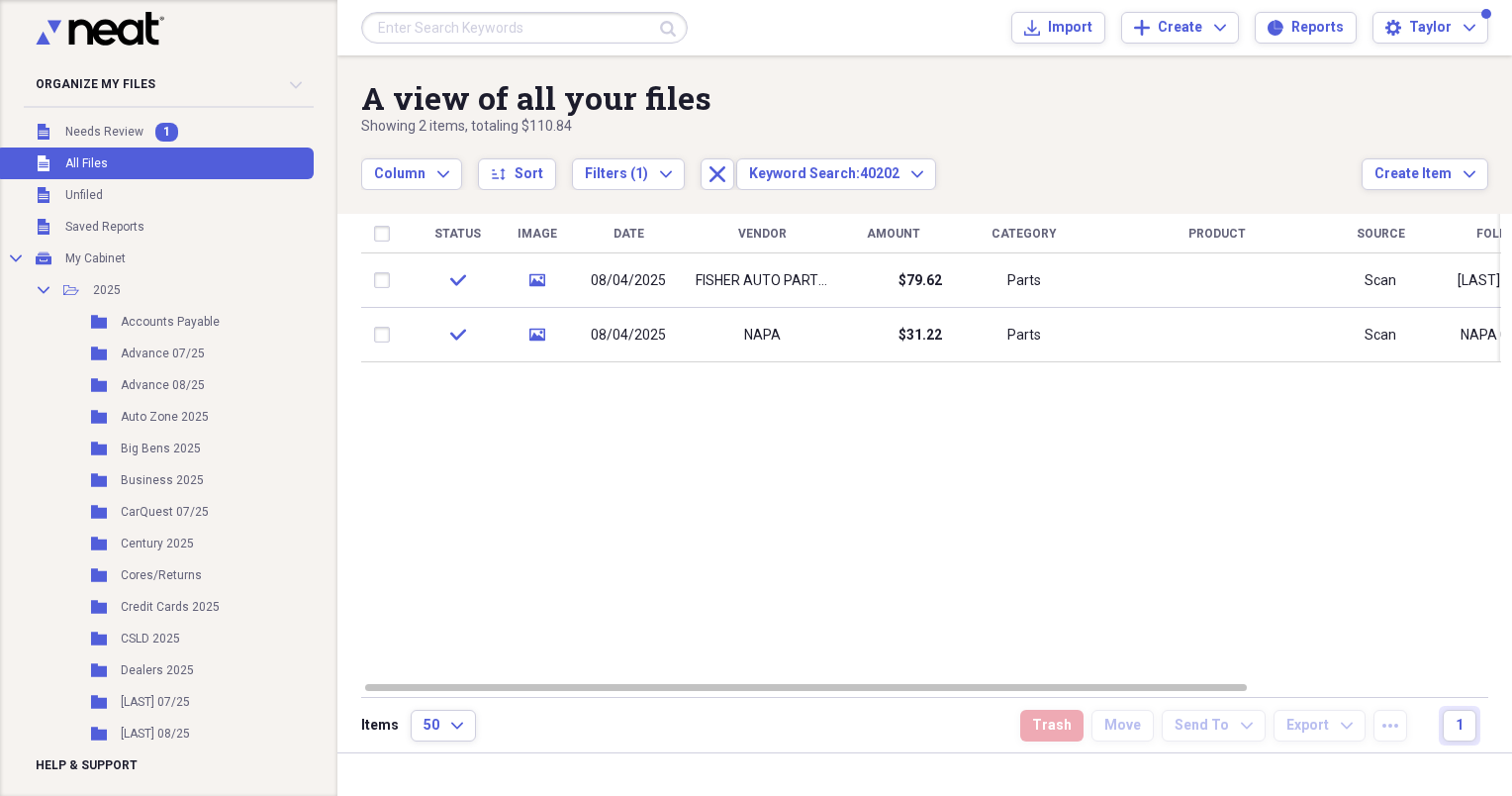 click at bounding box center (524, 28) 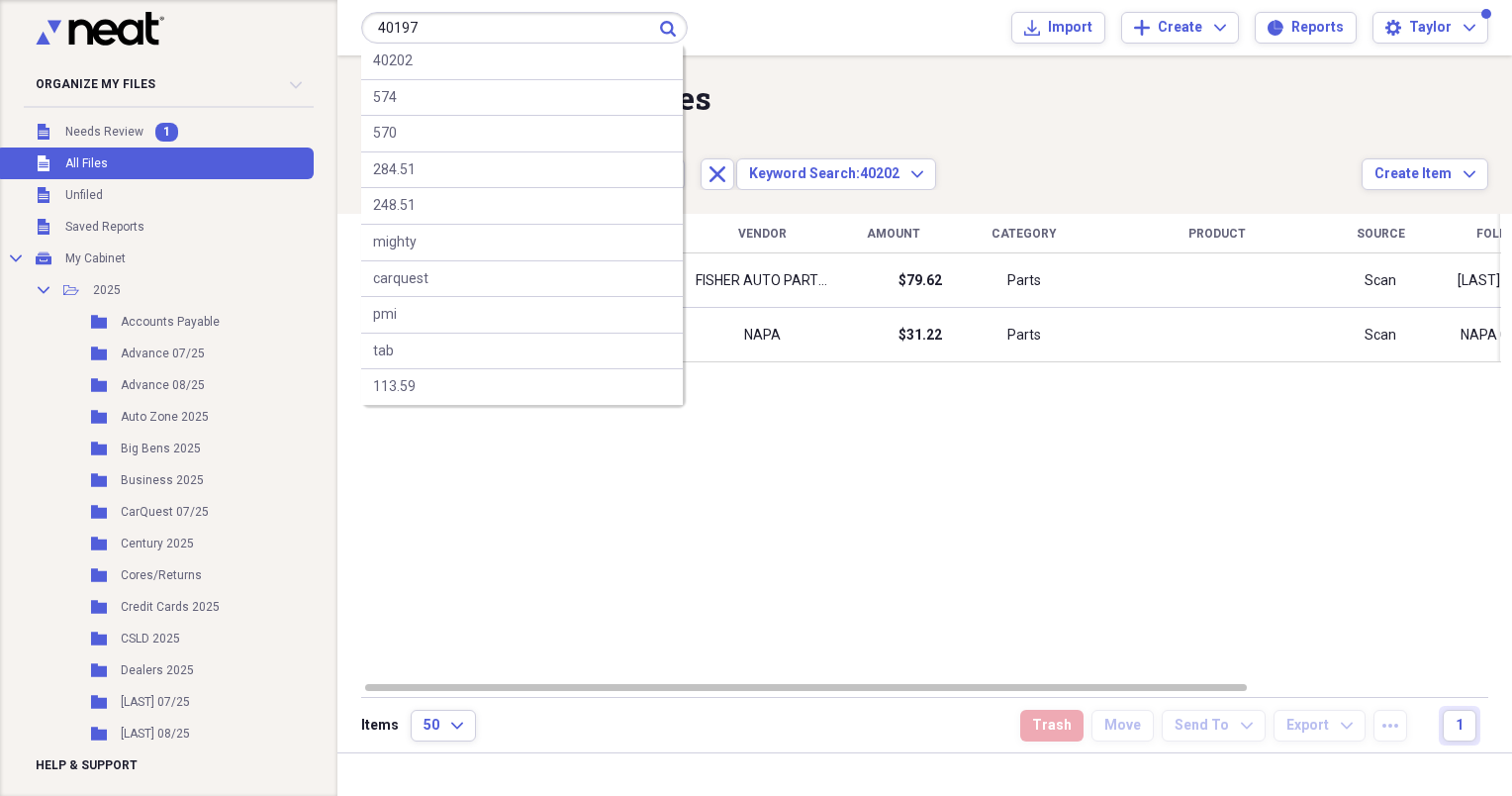 type on "40197" 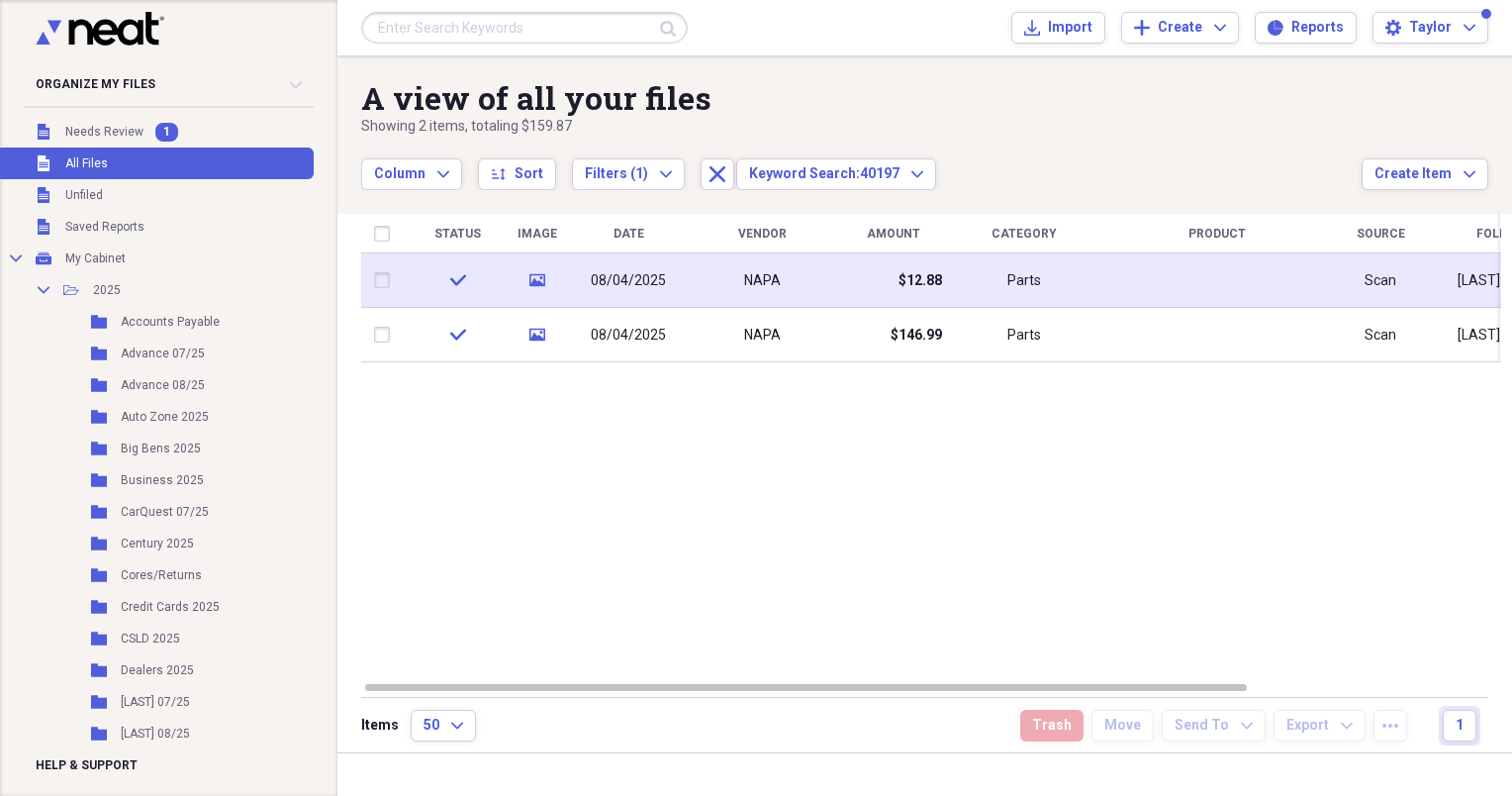 click on "NAPA" at bounding box center (762, 280) 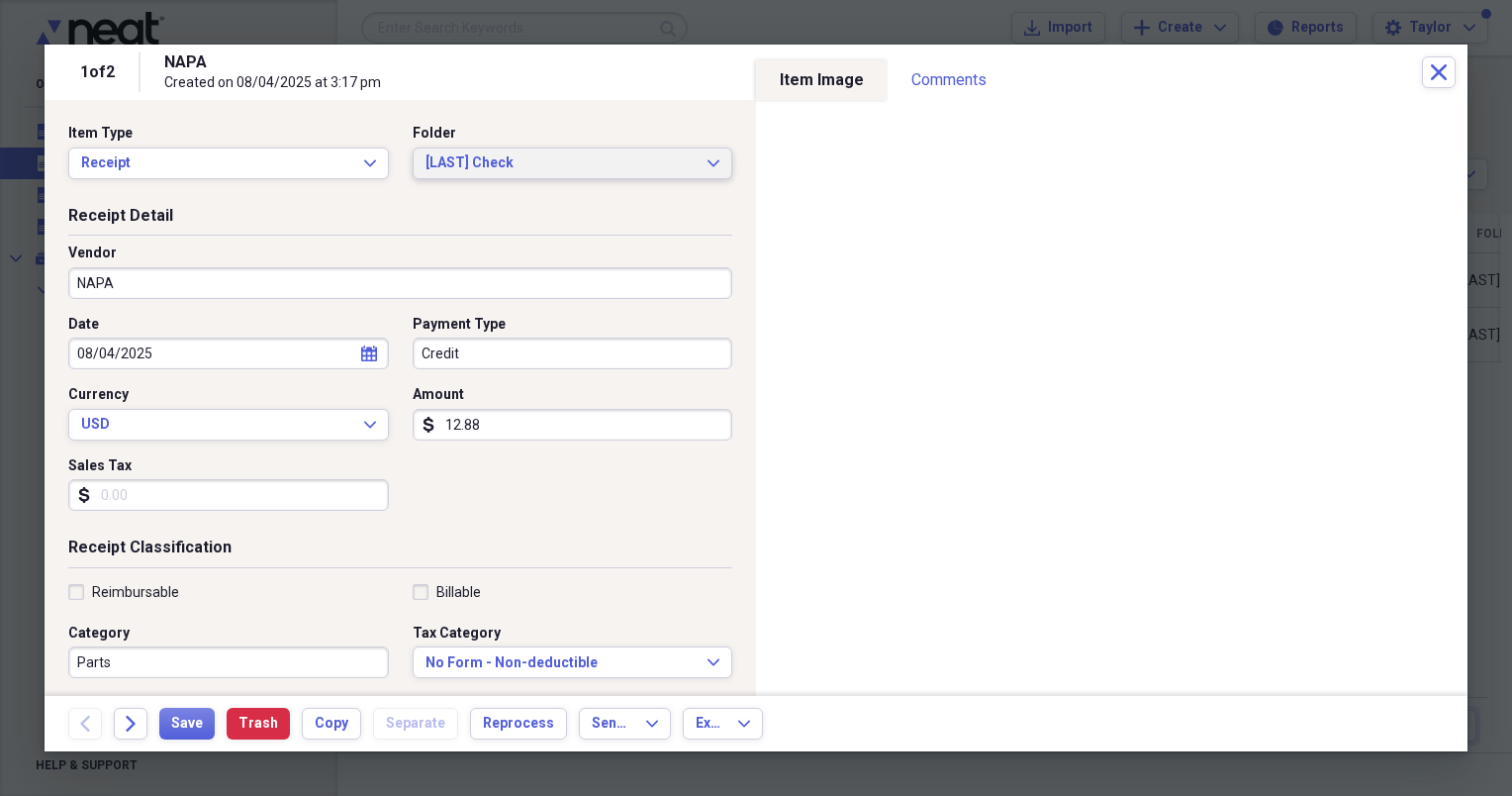 click on "[LAST] Check Expand" at bounding box center [573, 163] 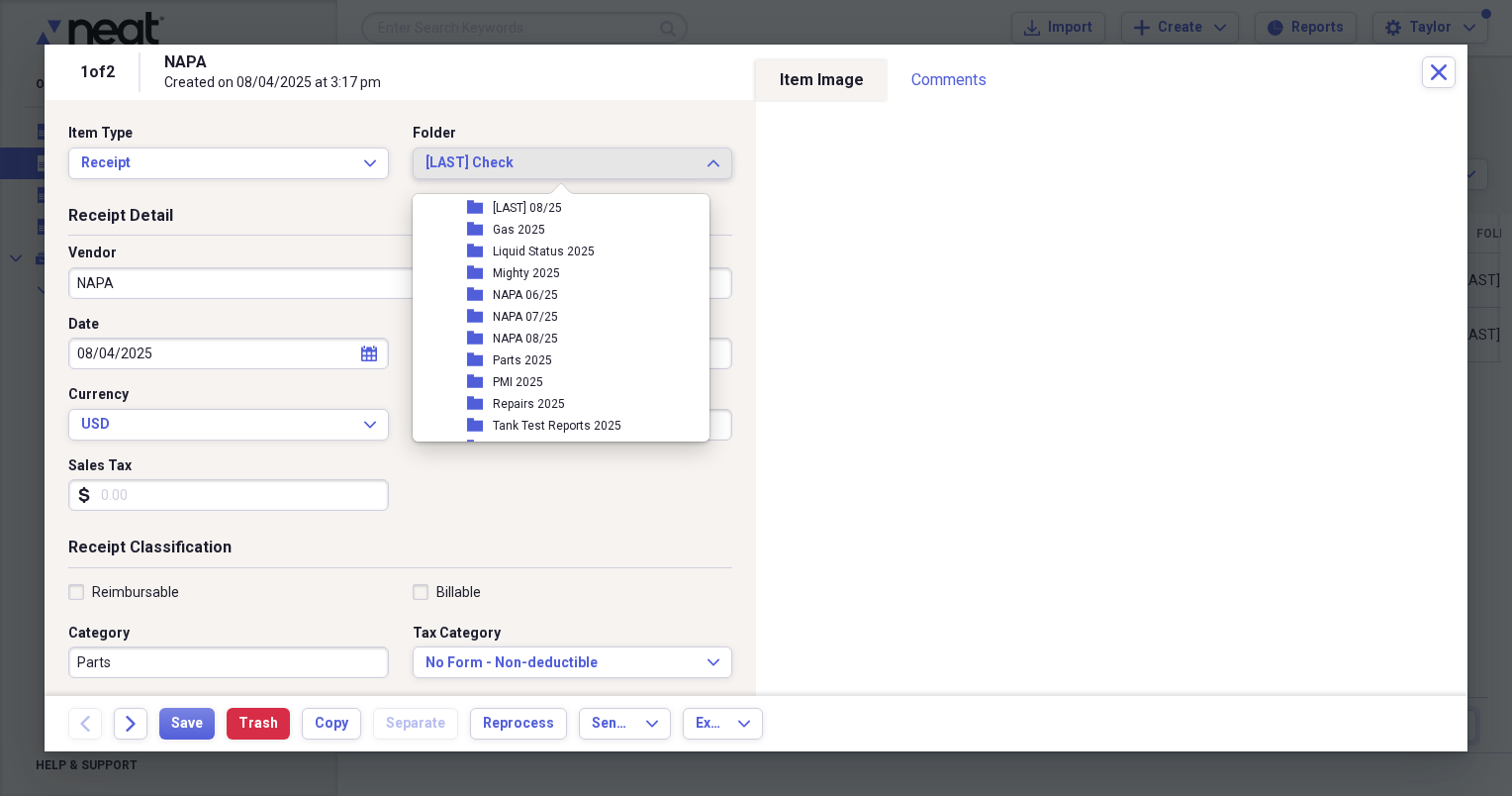 scroll, scrollTop: 351, scrollLeft: 0, axis: vertical 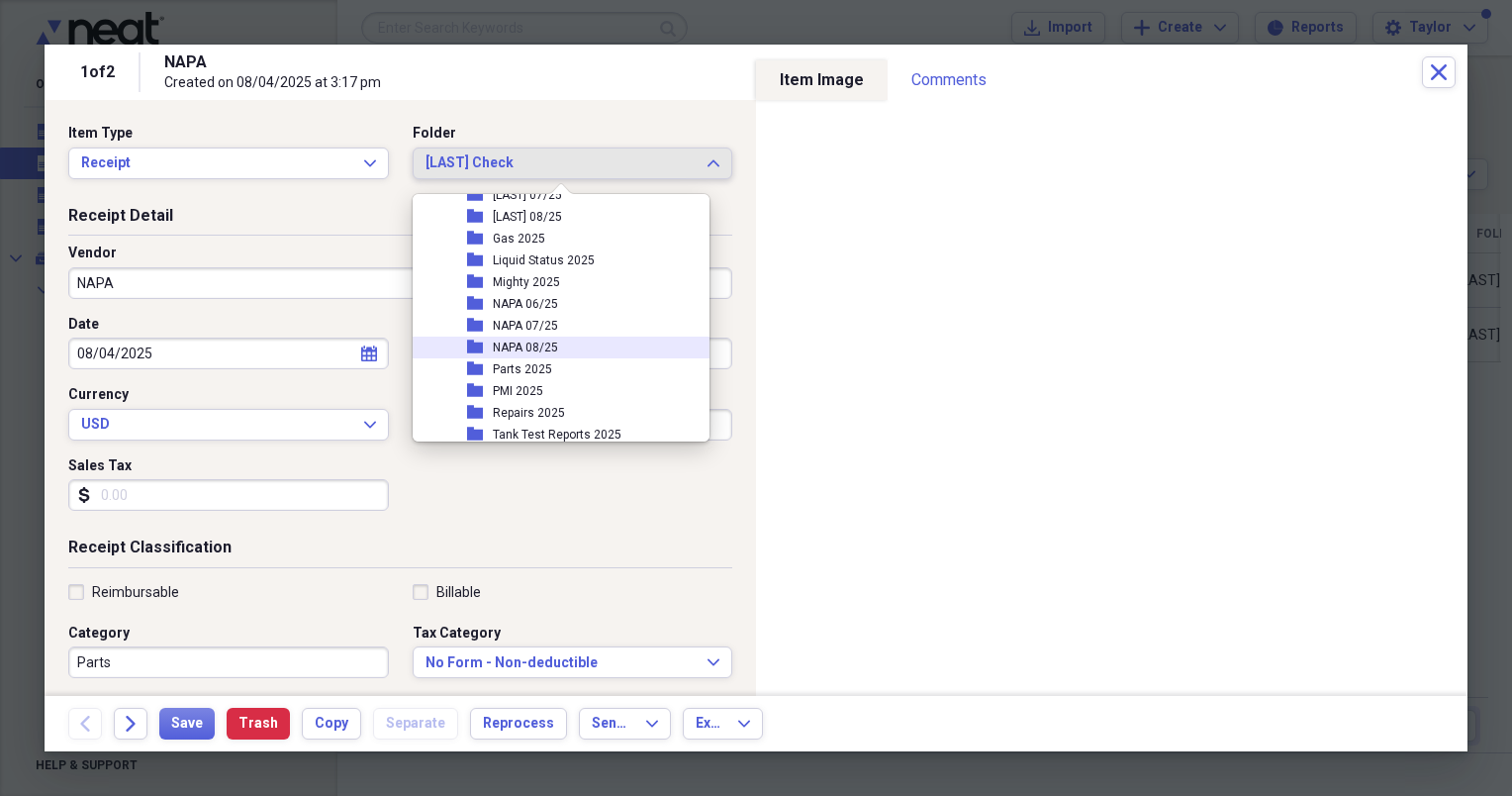 click on "NAPA 08/25" at bounding box center (525, 348) 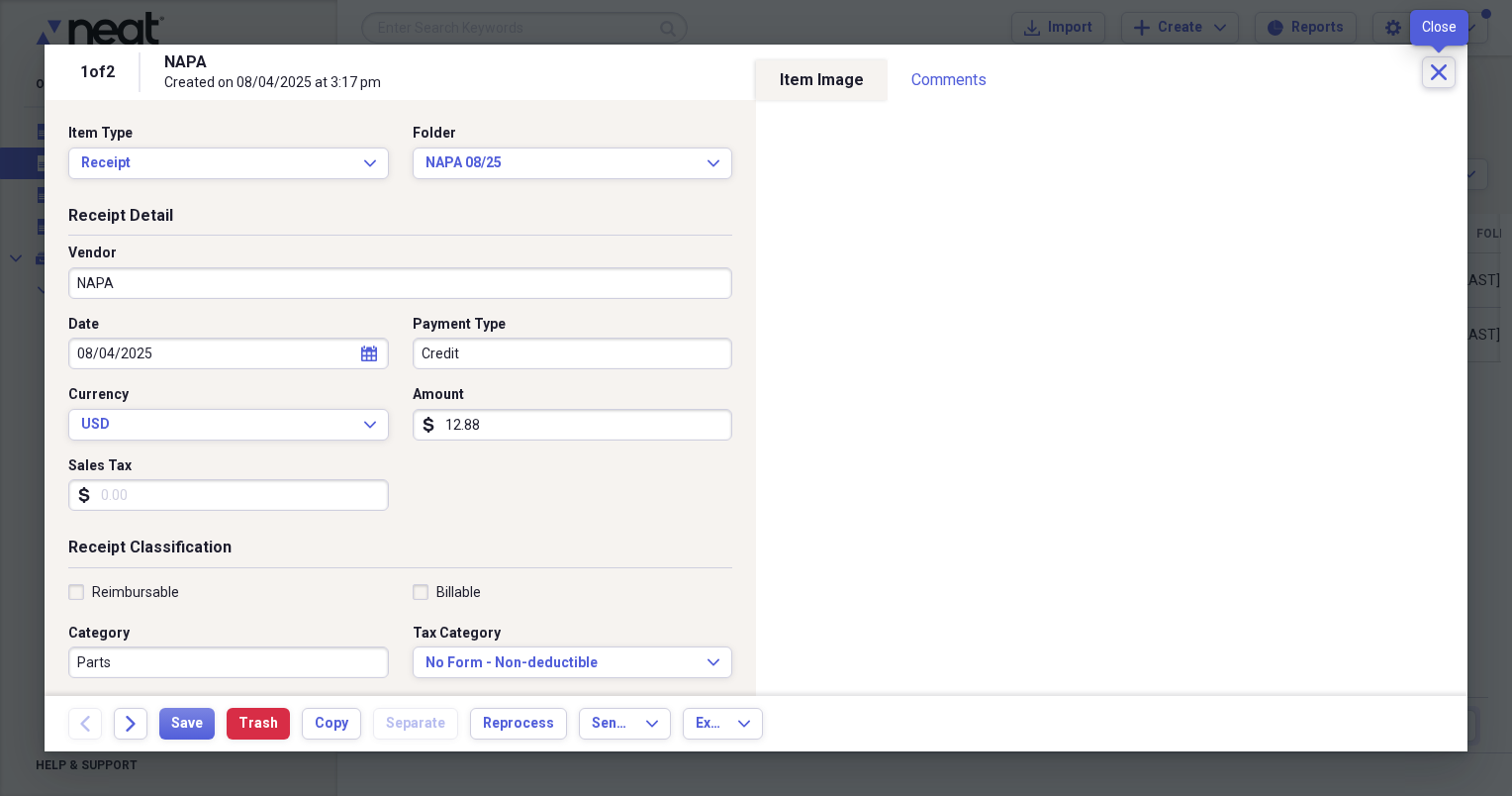 click on "Close" 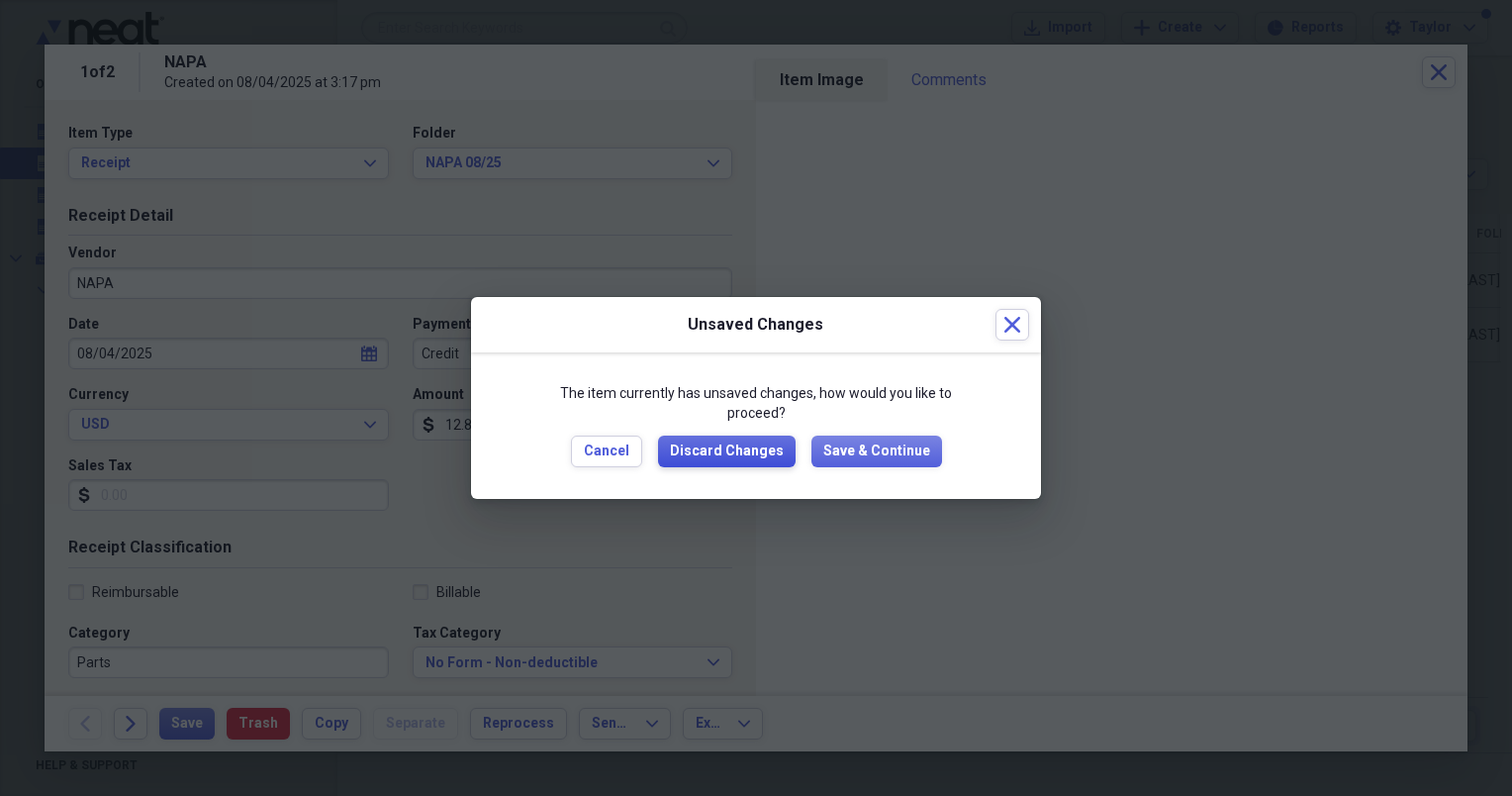 click on "Discard Changes" at bounding box center (726, 451) 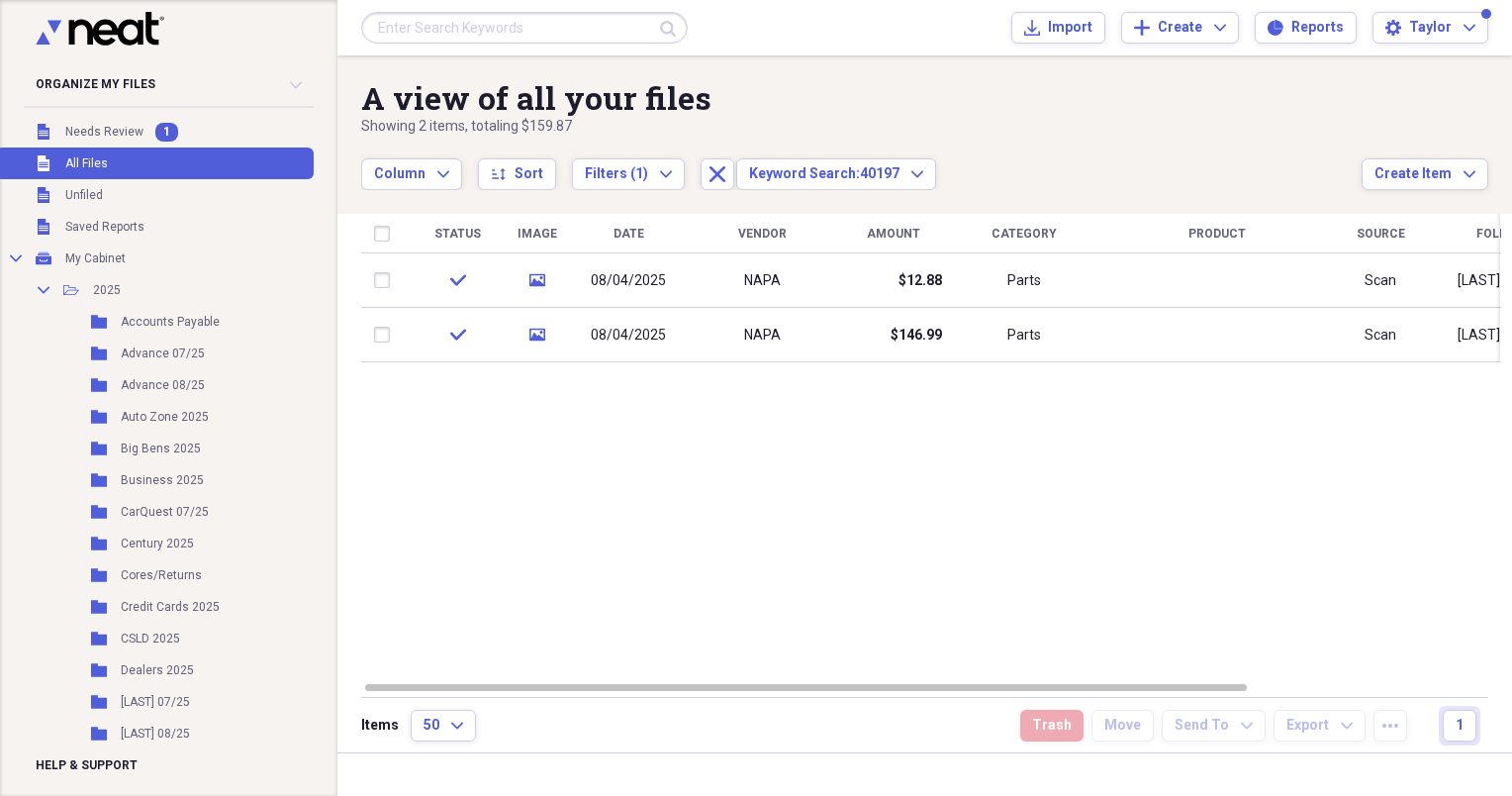 click at bounding box center (524, 28) 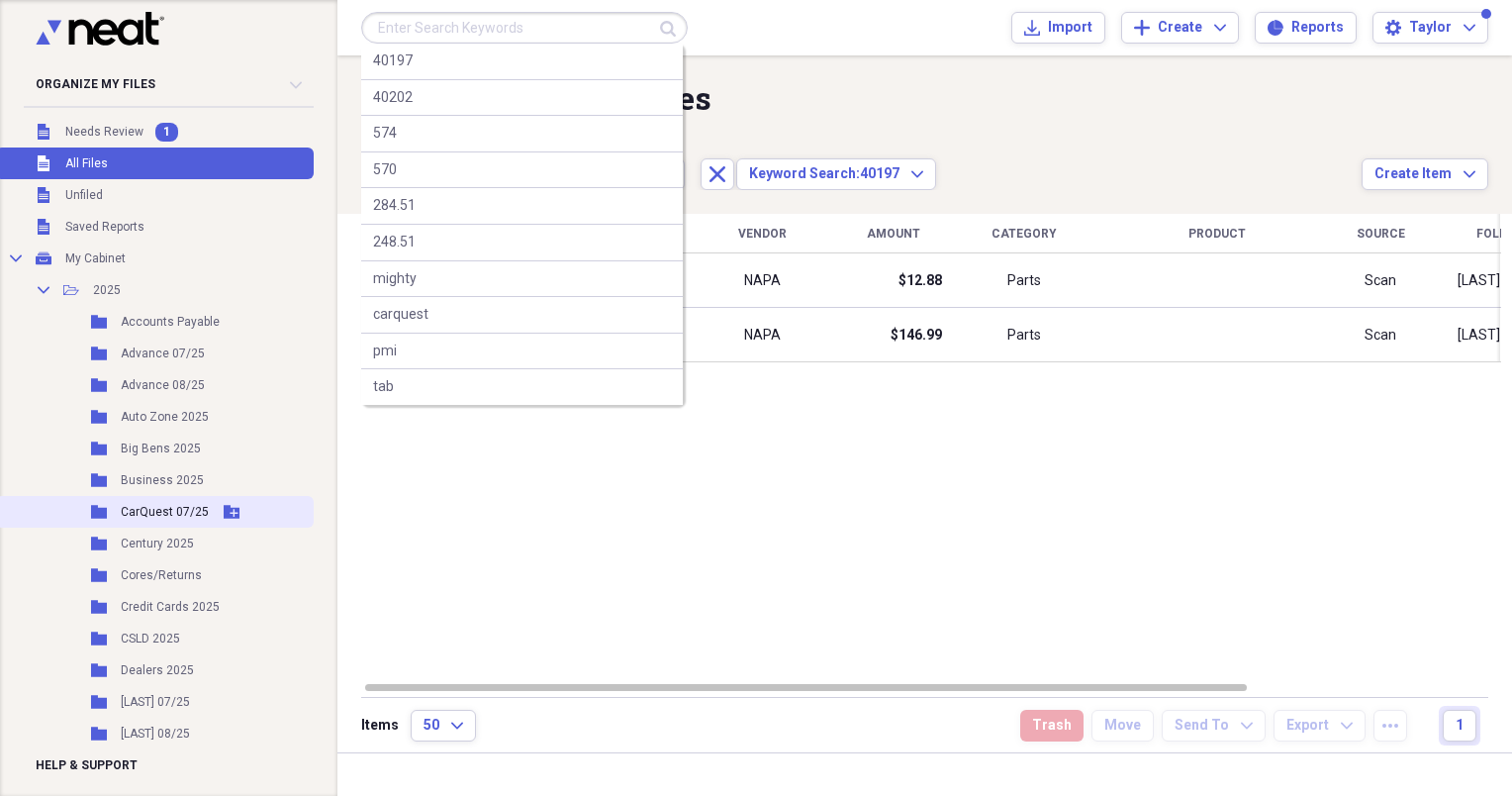 click on "CarQuest 07/25" at bounding box center (164, 512) 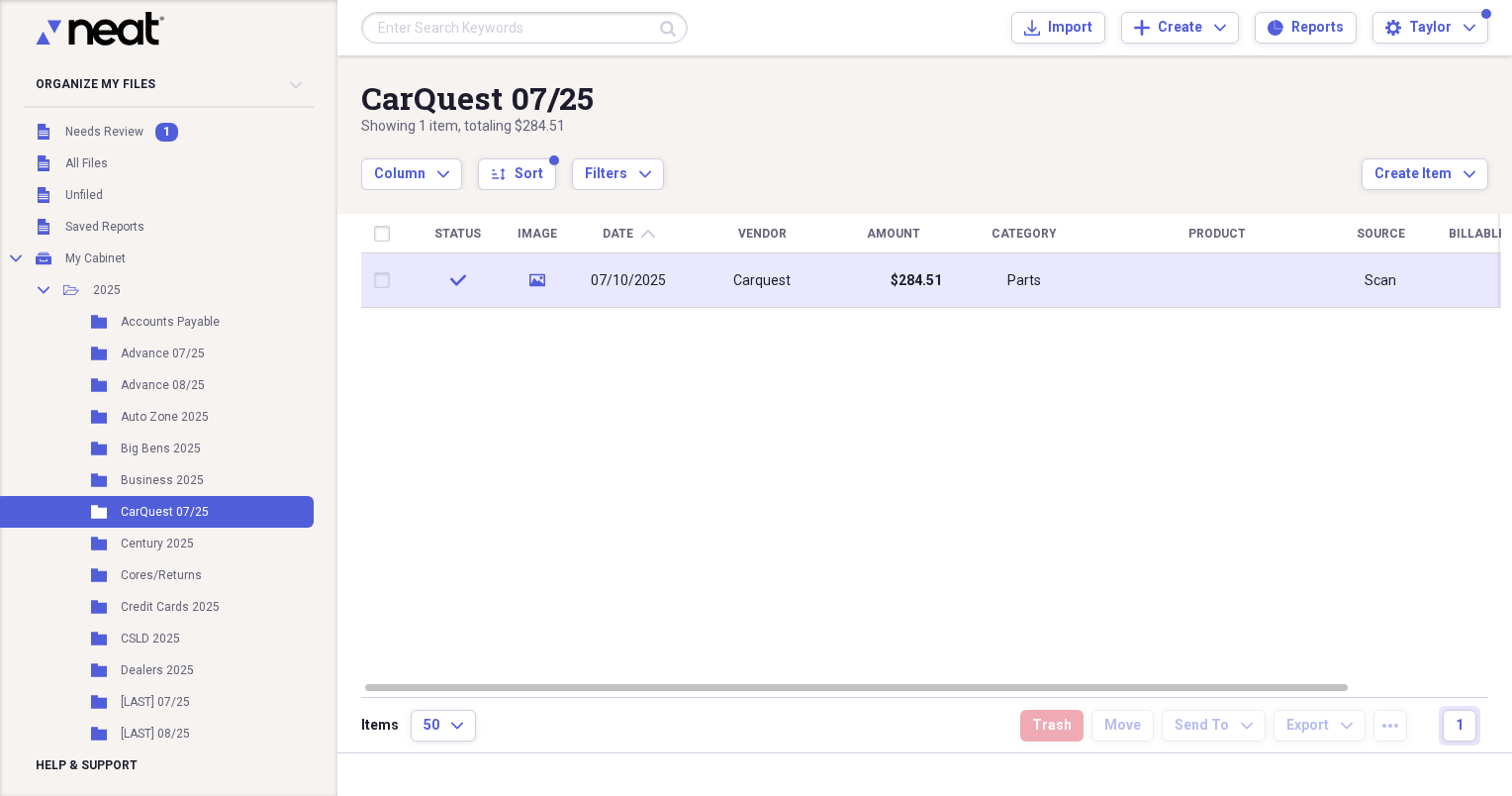 click on "Carquest" at bounding box center (762, 280) 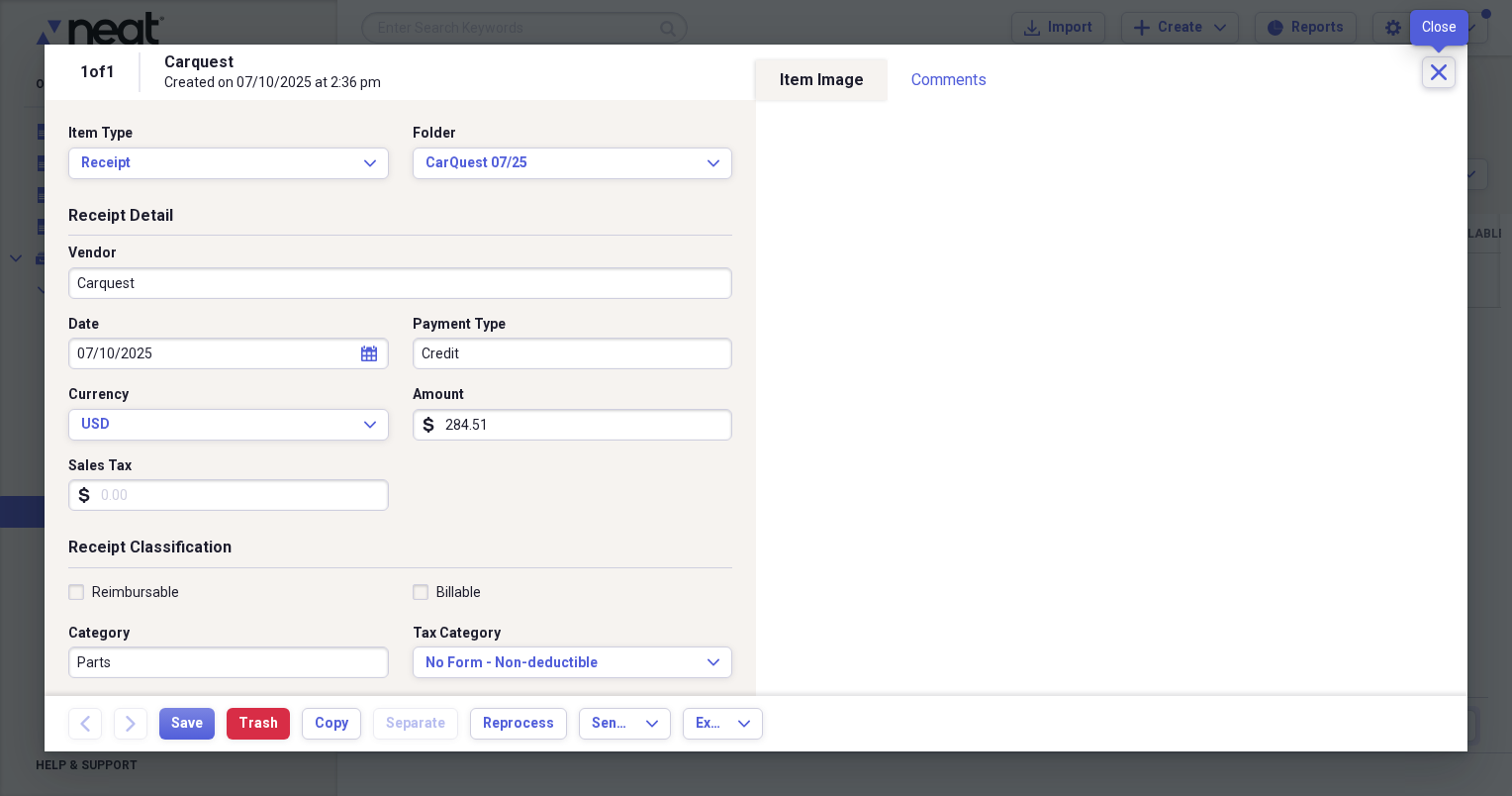click on "Close" at bounding box center (1439, 72) 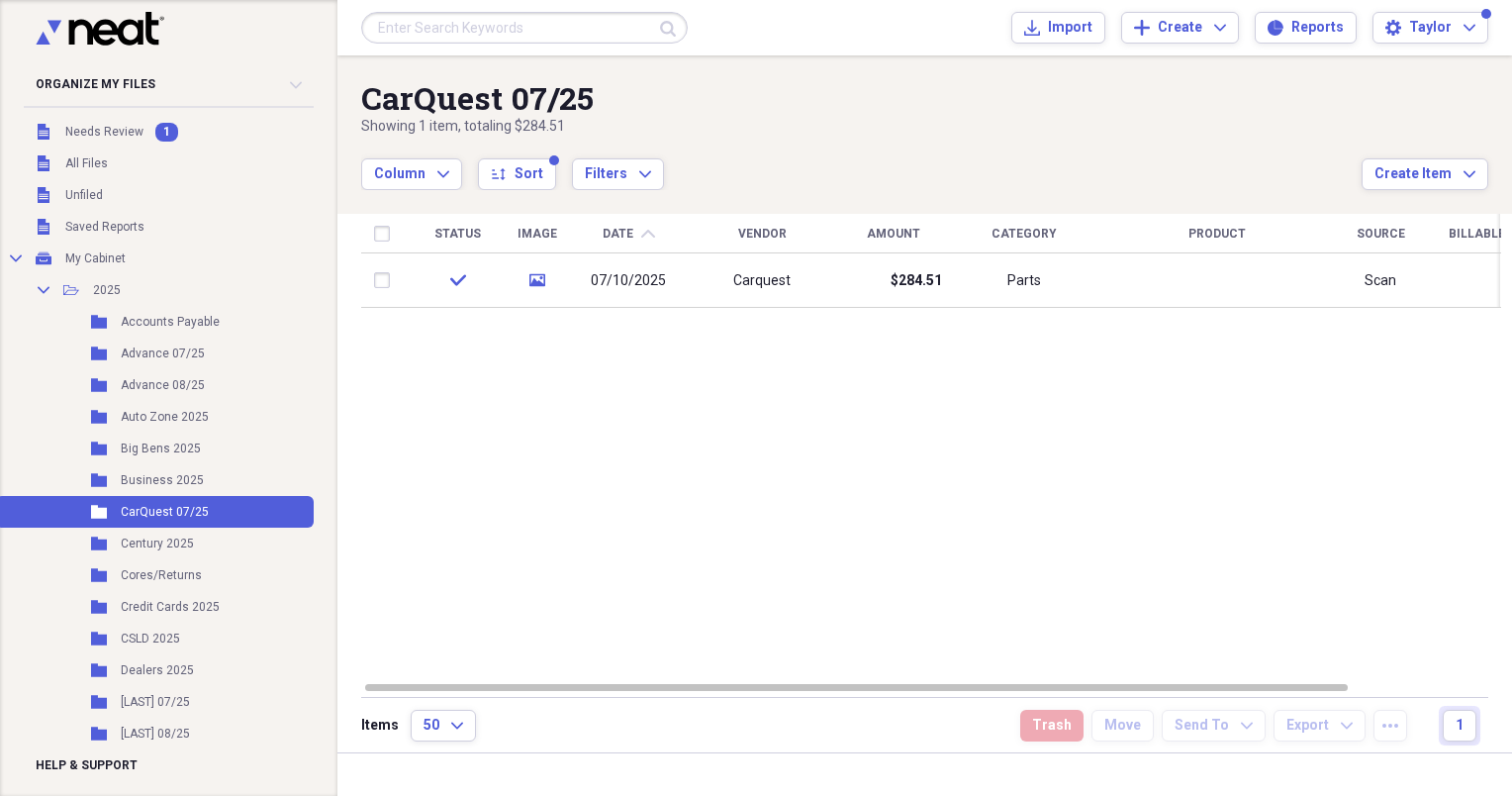 click at bounding box center (524, 28) 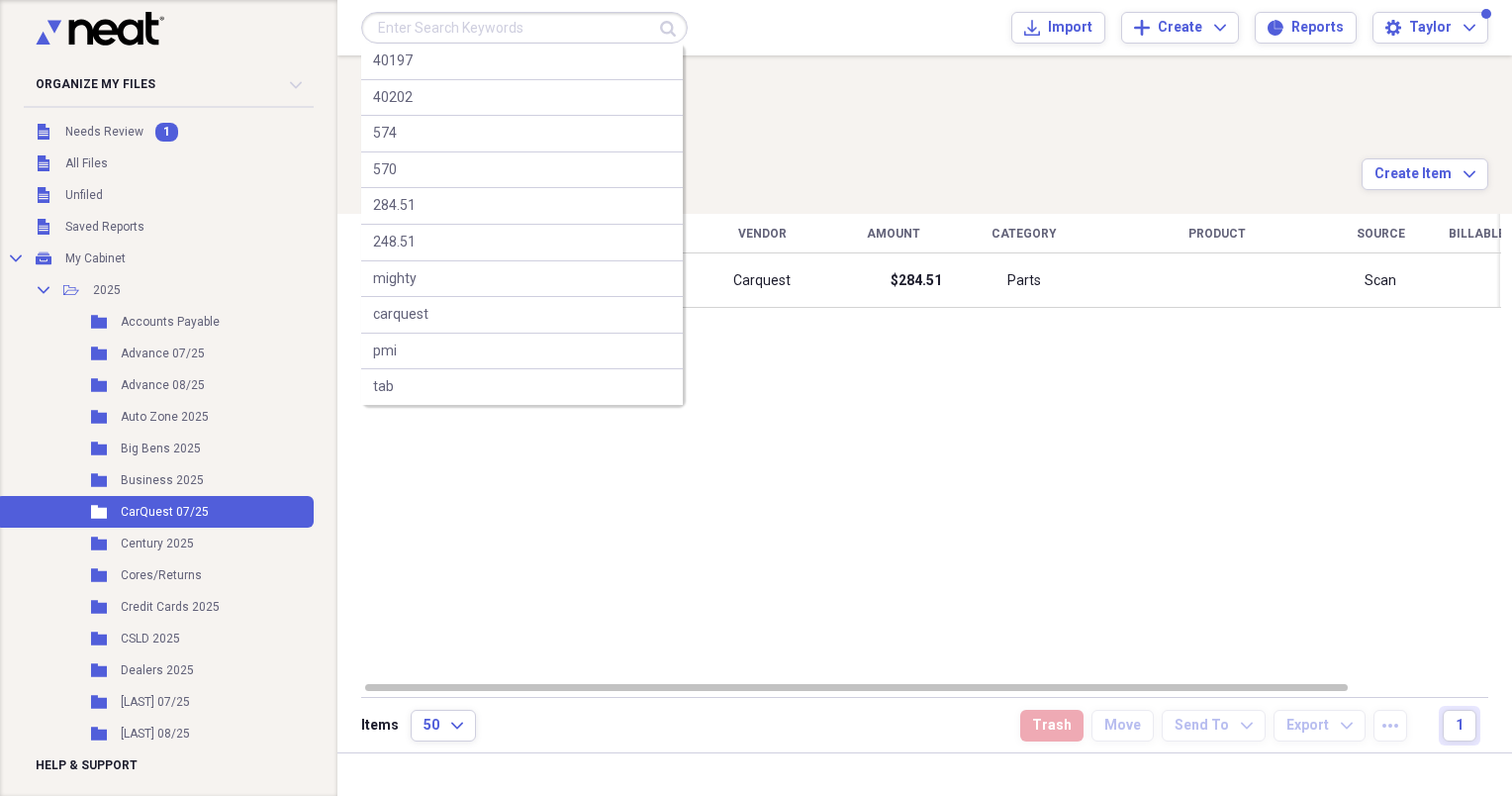 type on "1" 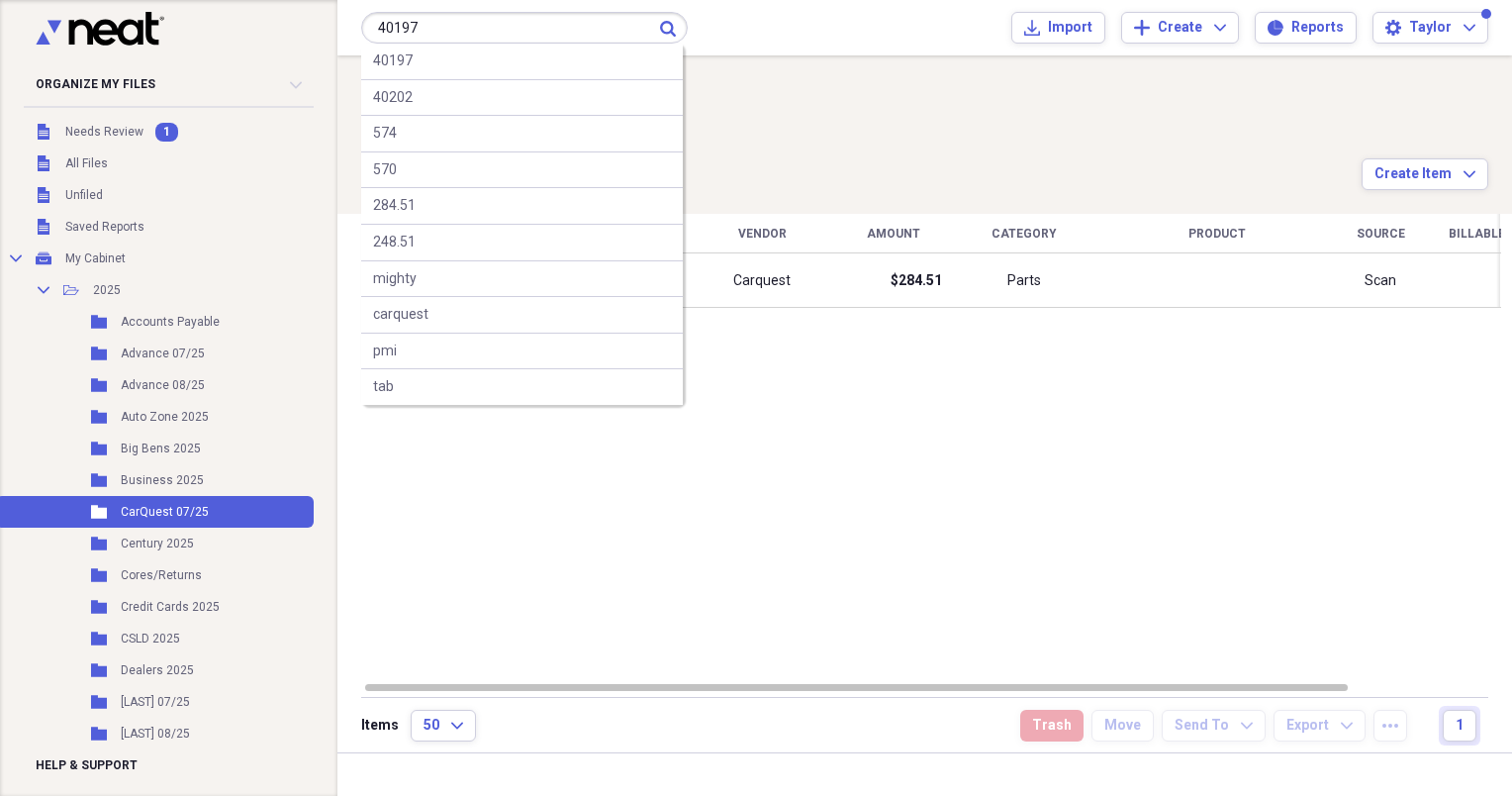 type on "40197" 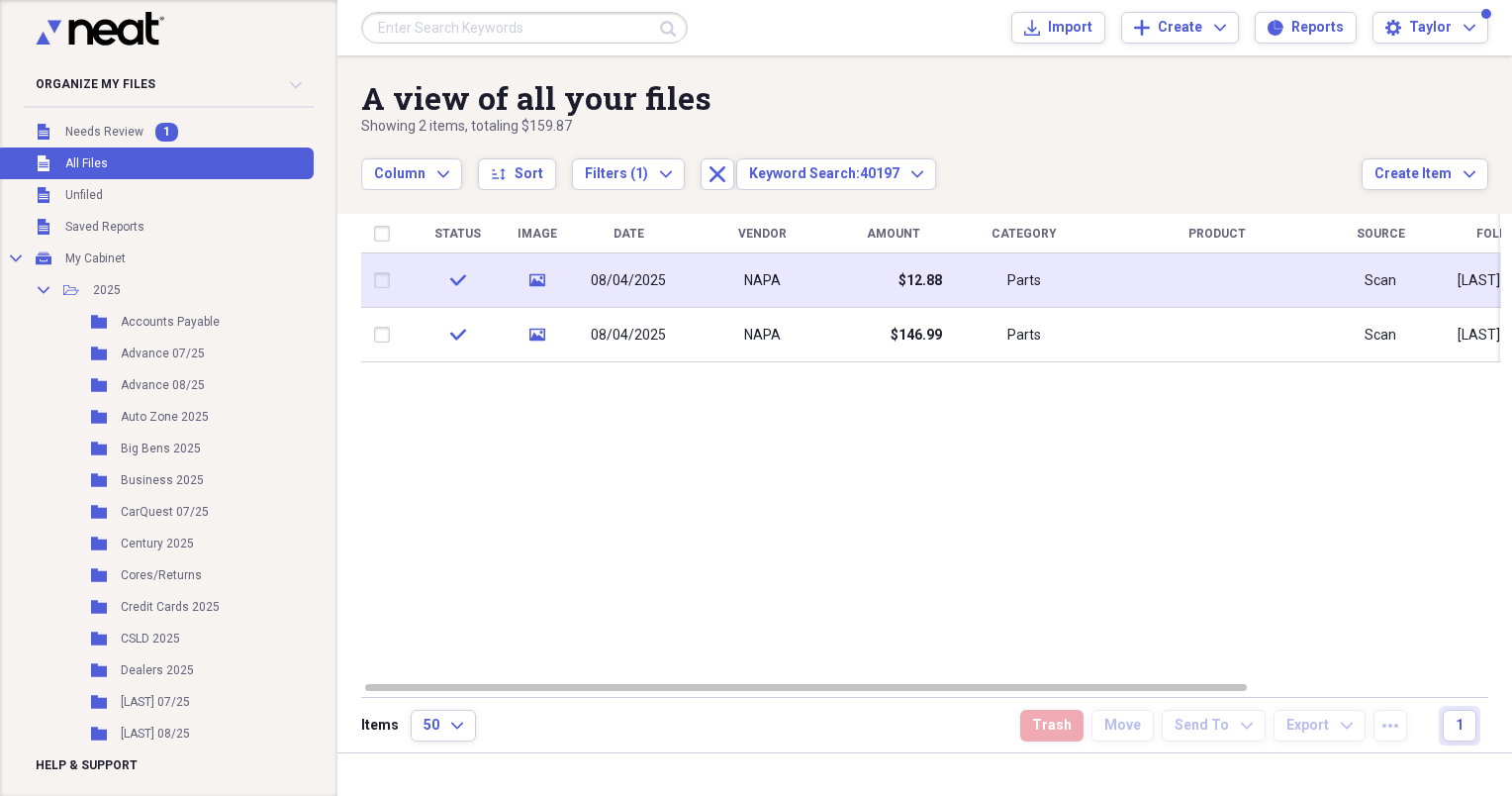 click on "NAPA" at bounding box center [762, 280] 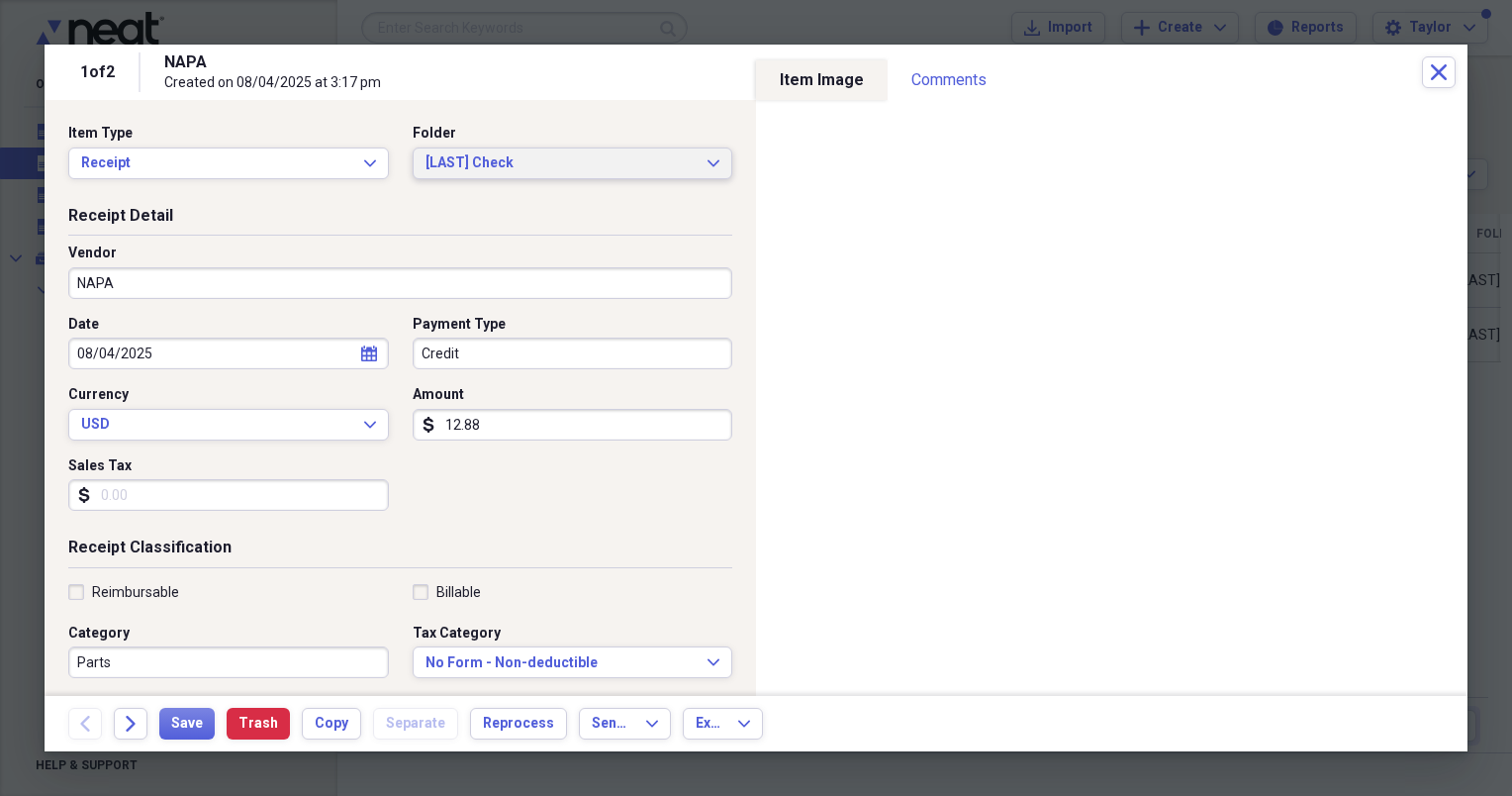 click on "[LAST] Check" at bounding box center (561, 163) 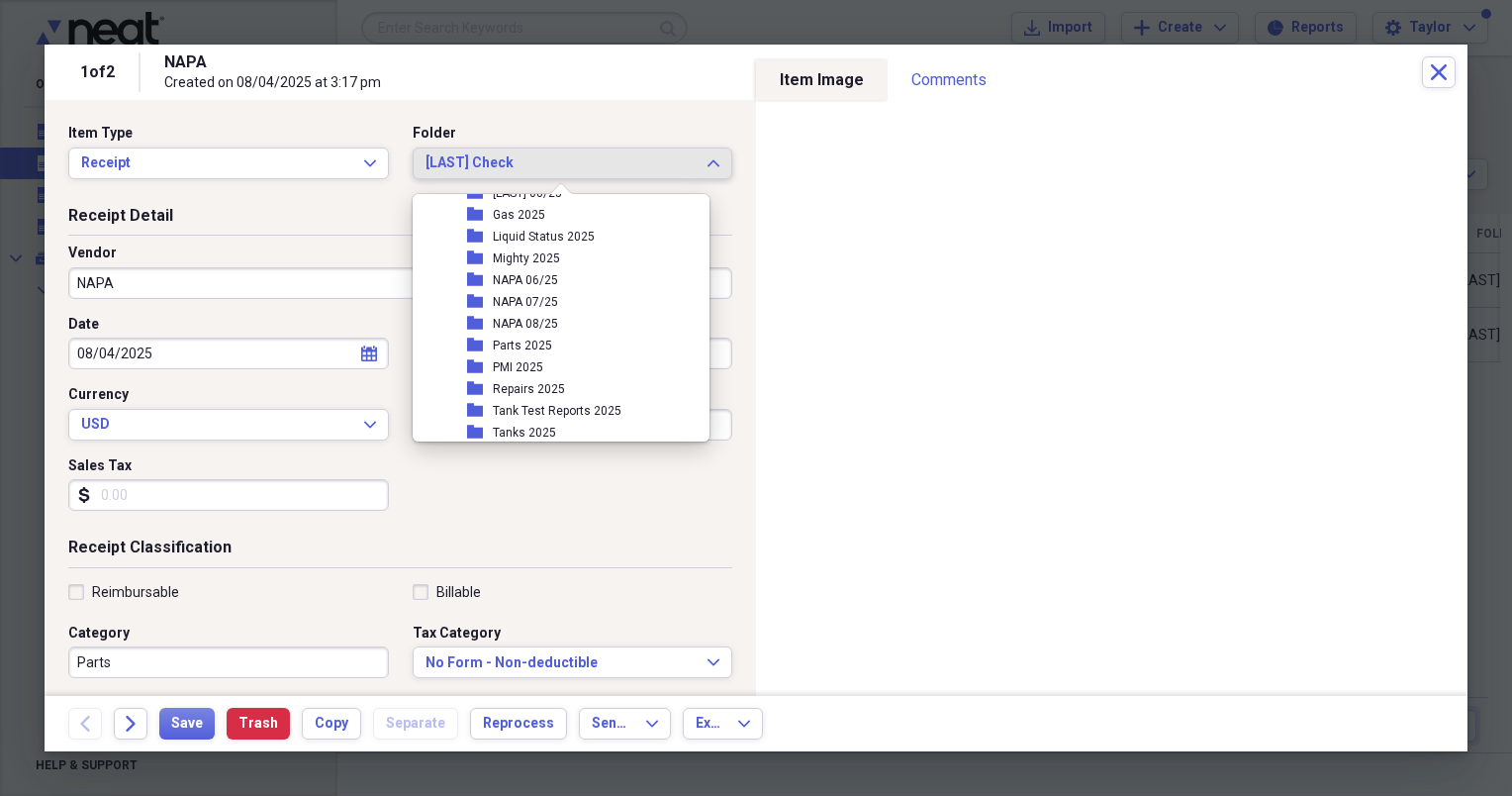 scroll, scrollTop: 372, scrollLeft: 0, axis: vertical 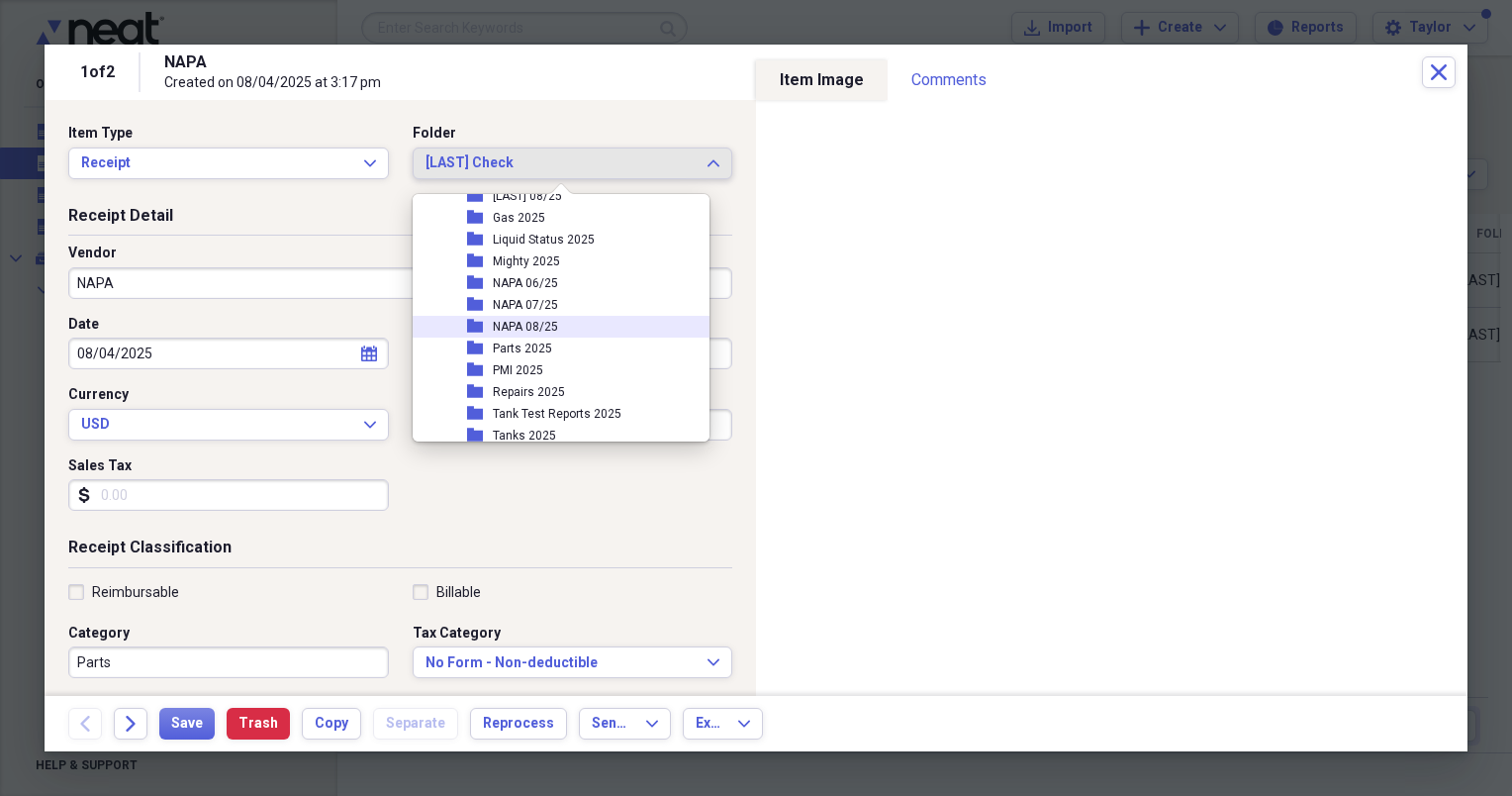 click on "NAPA 08/25" at bounding box center [525, 327] 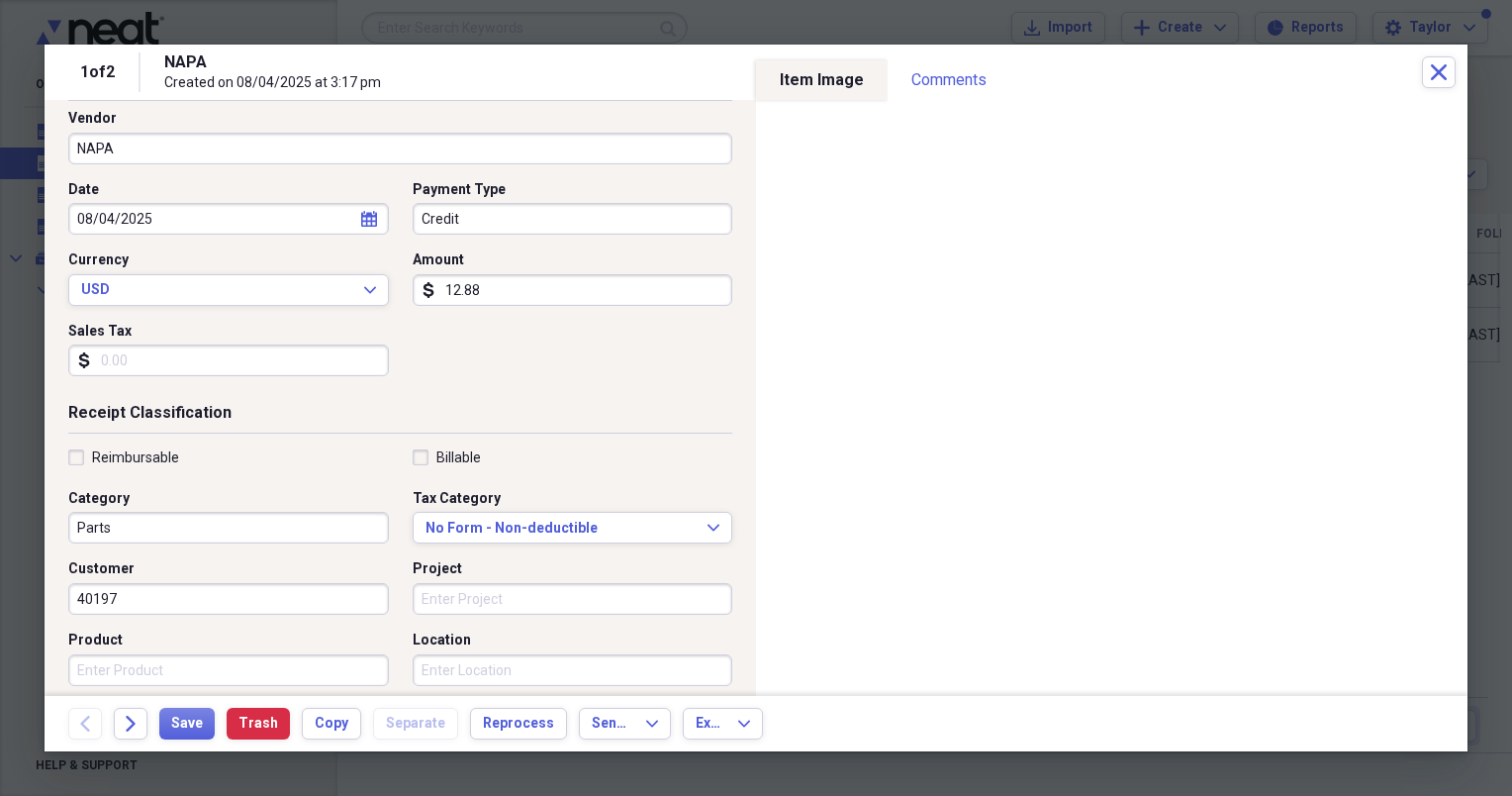 scroll, scrollTop: 0, scrollLeft: 0, axis: both 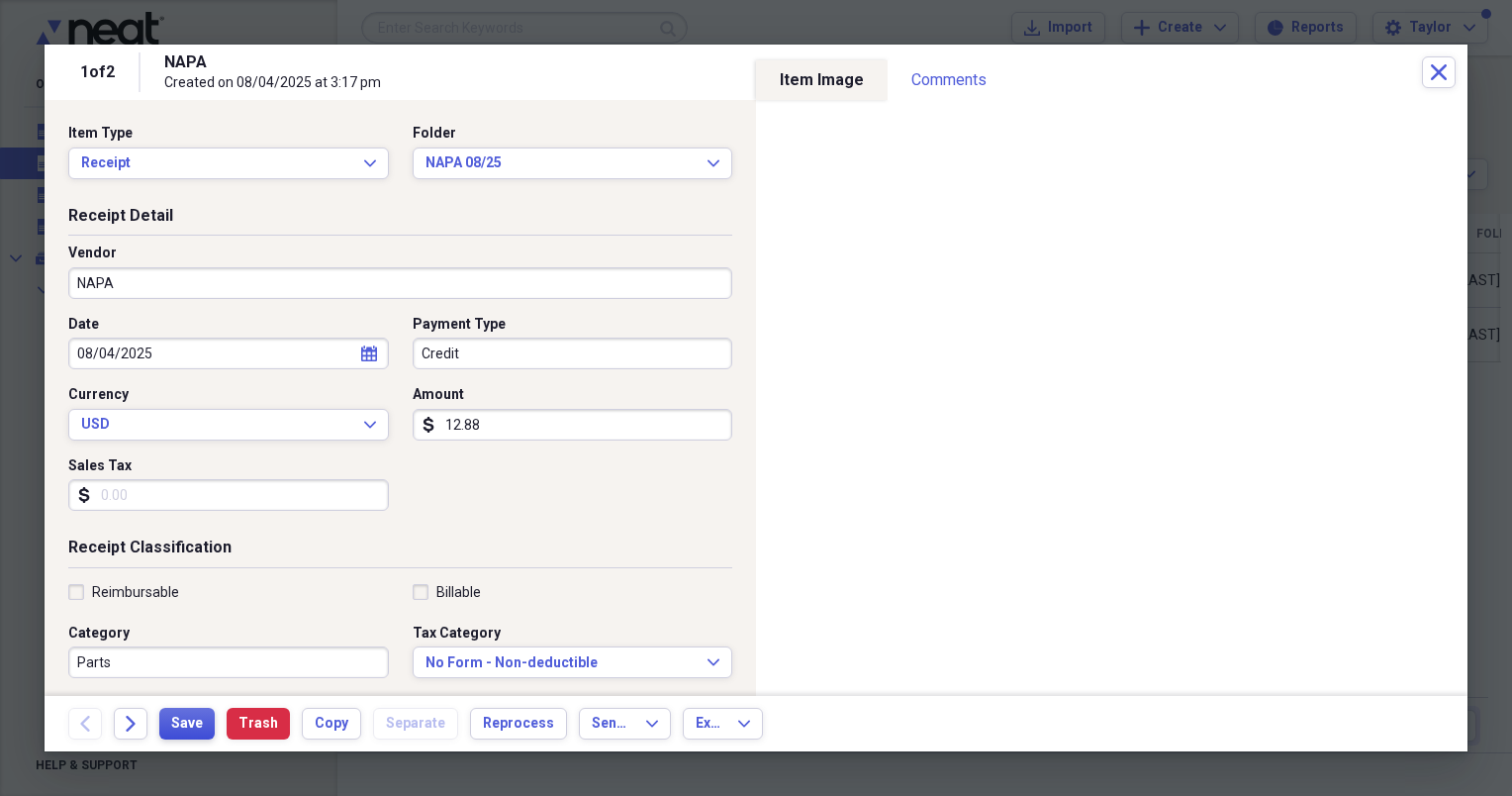 click on "Save" at bounding box center [187, 724] 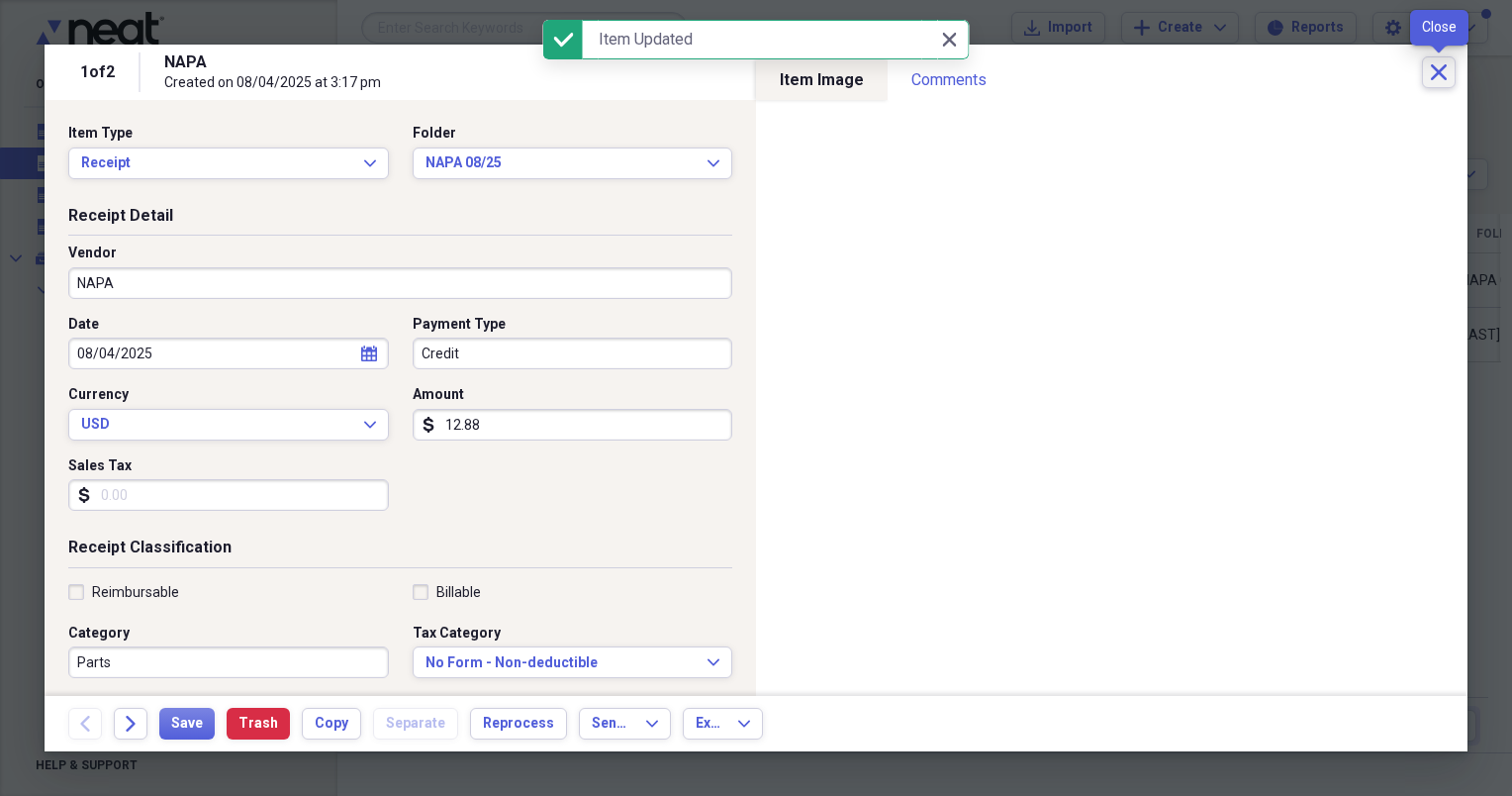 click 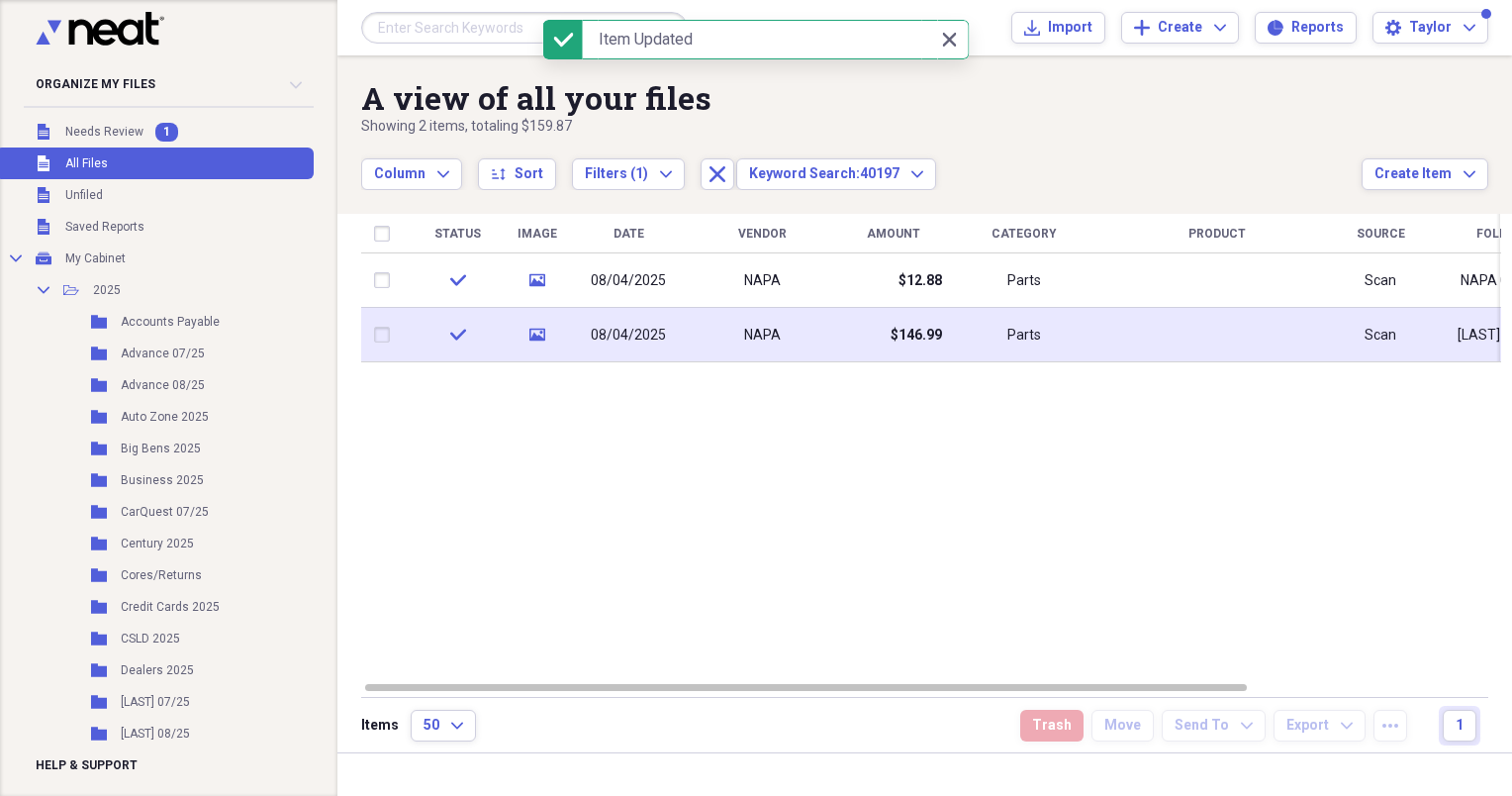 click on "$146.99" at bounding box center (893, 335) 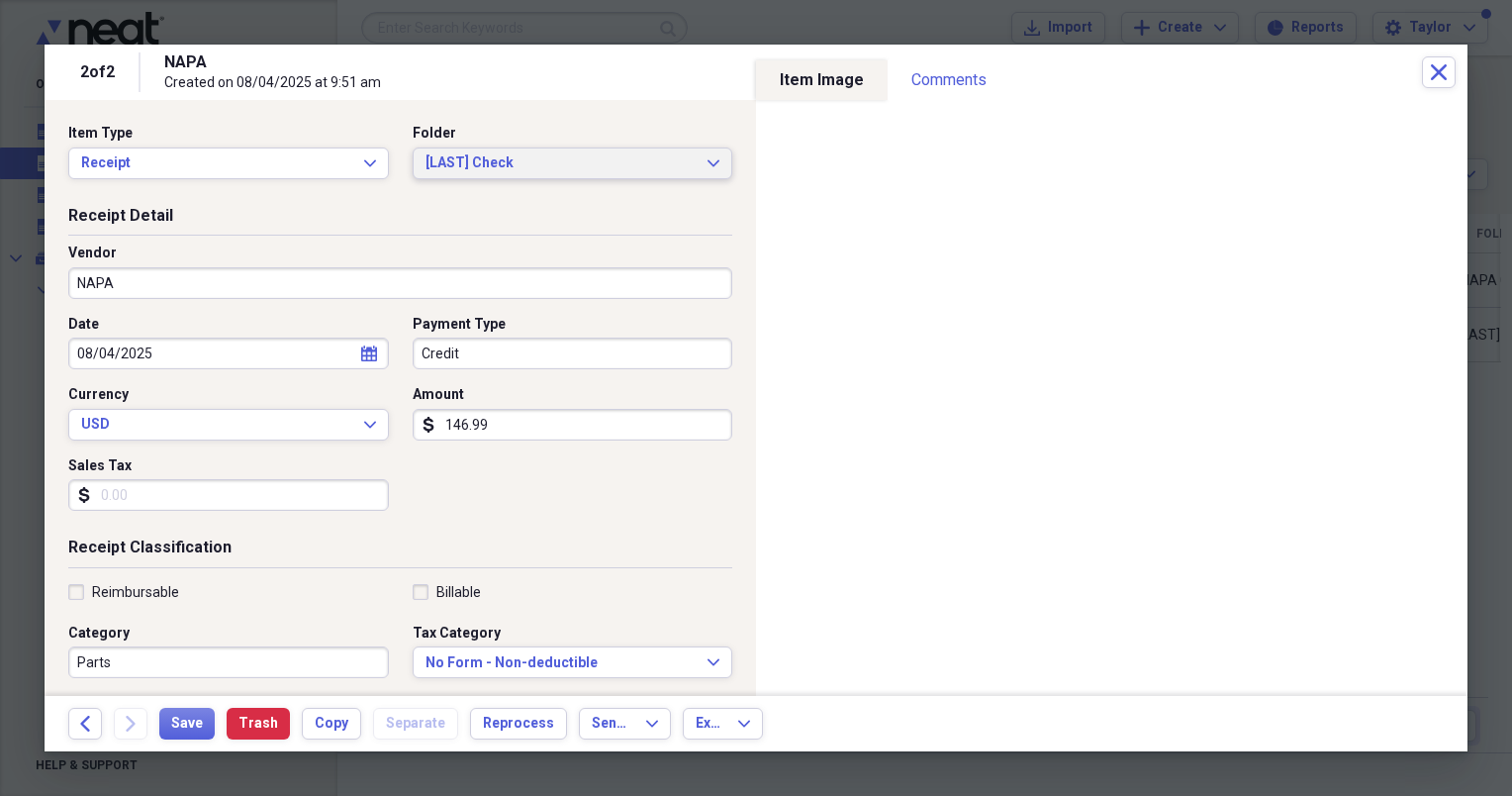 click on "[LAST] Check" at bounding box center [561, 163] 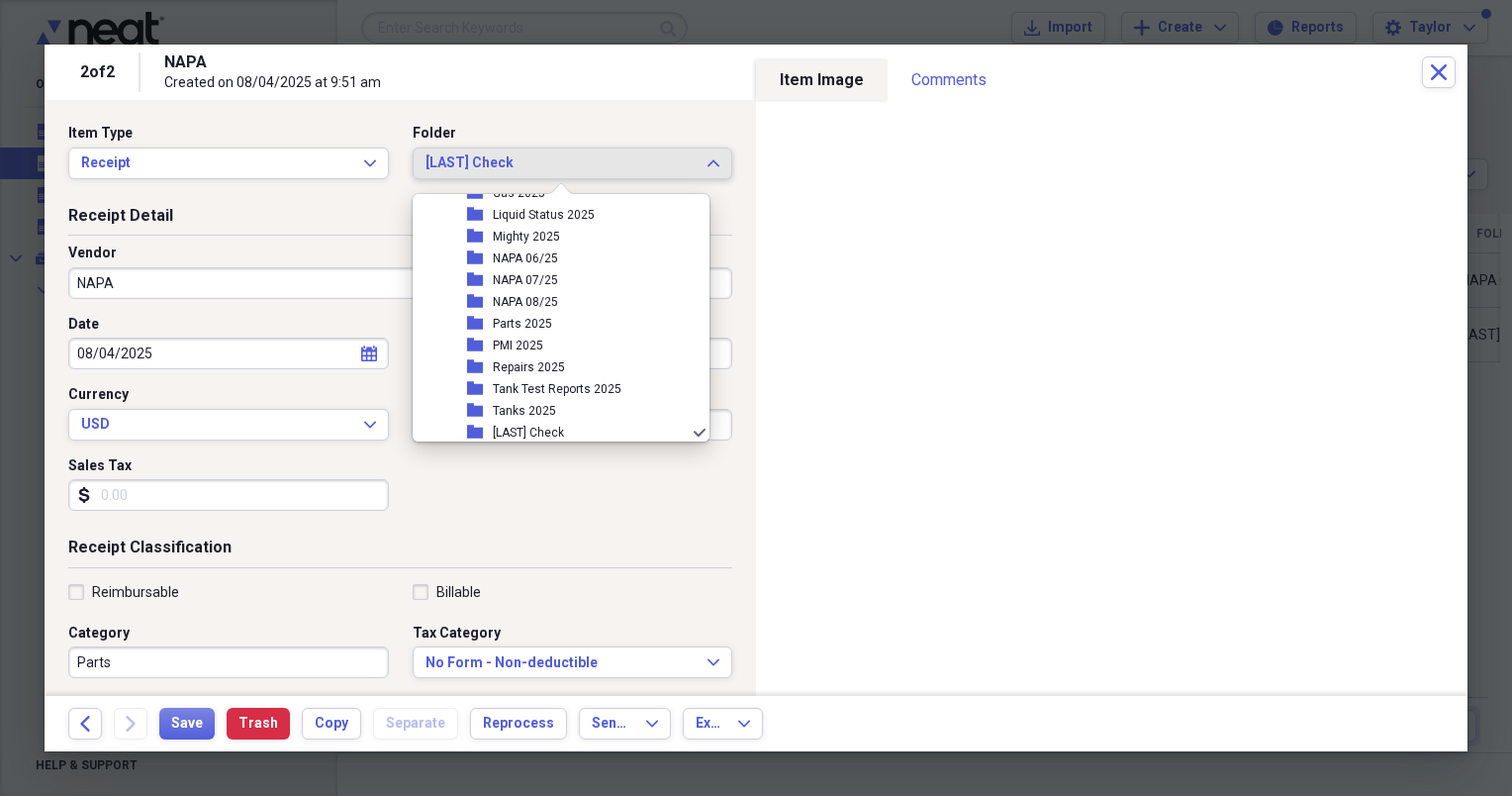 scroll, scrollTop: 396, scrollLeft: 0, axis: vertical 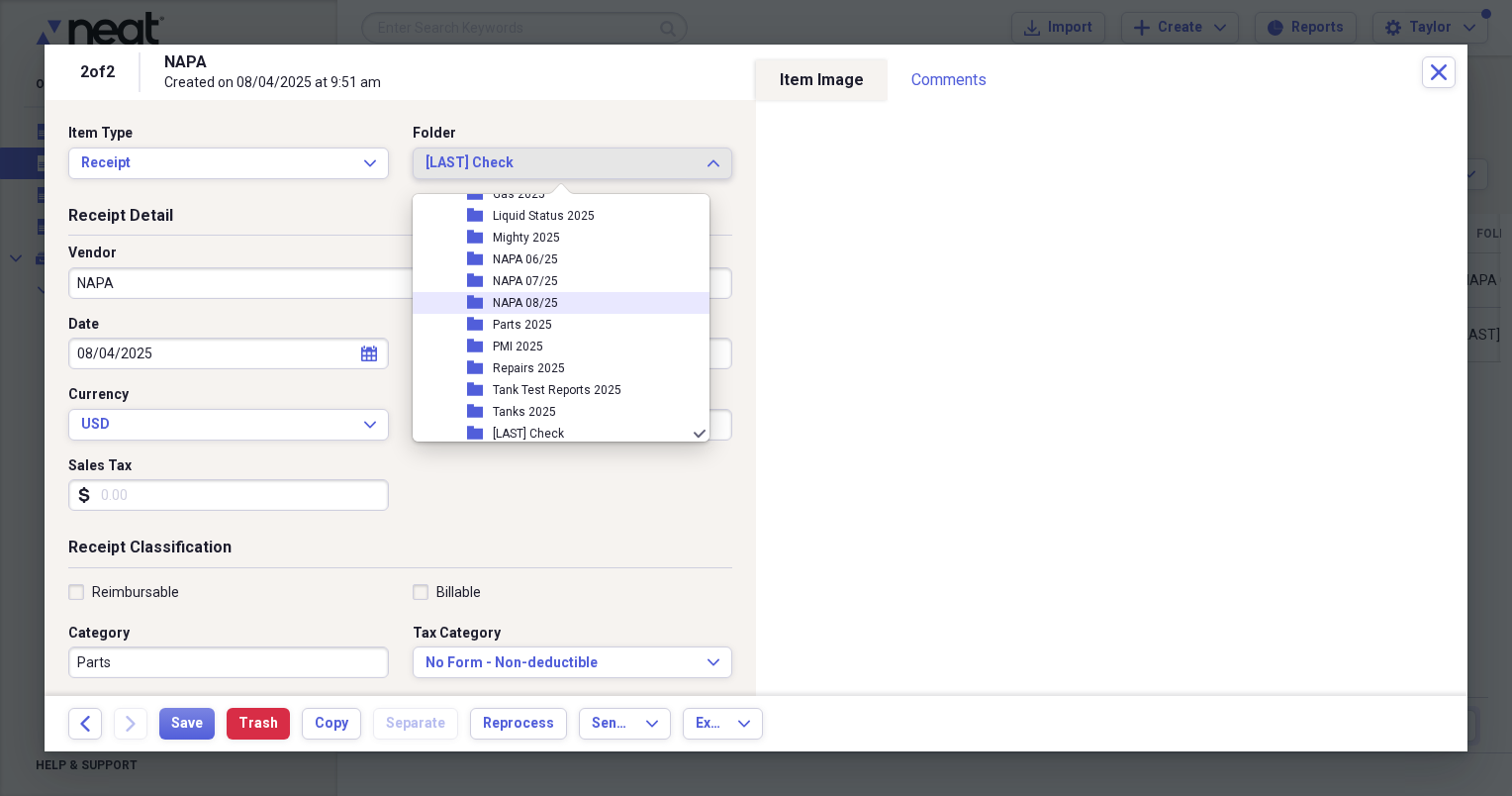 click on "NAPA 08/25" at bounding box center (525, 303) 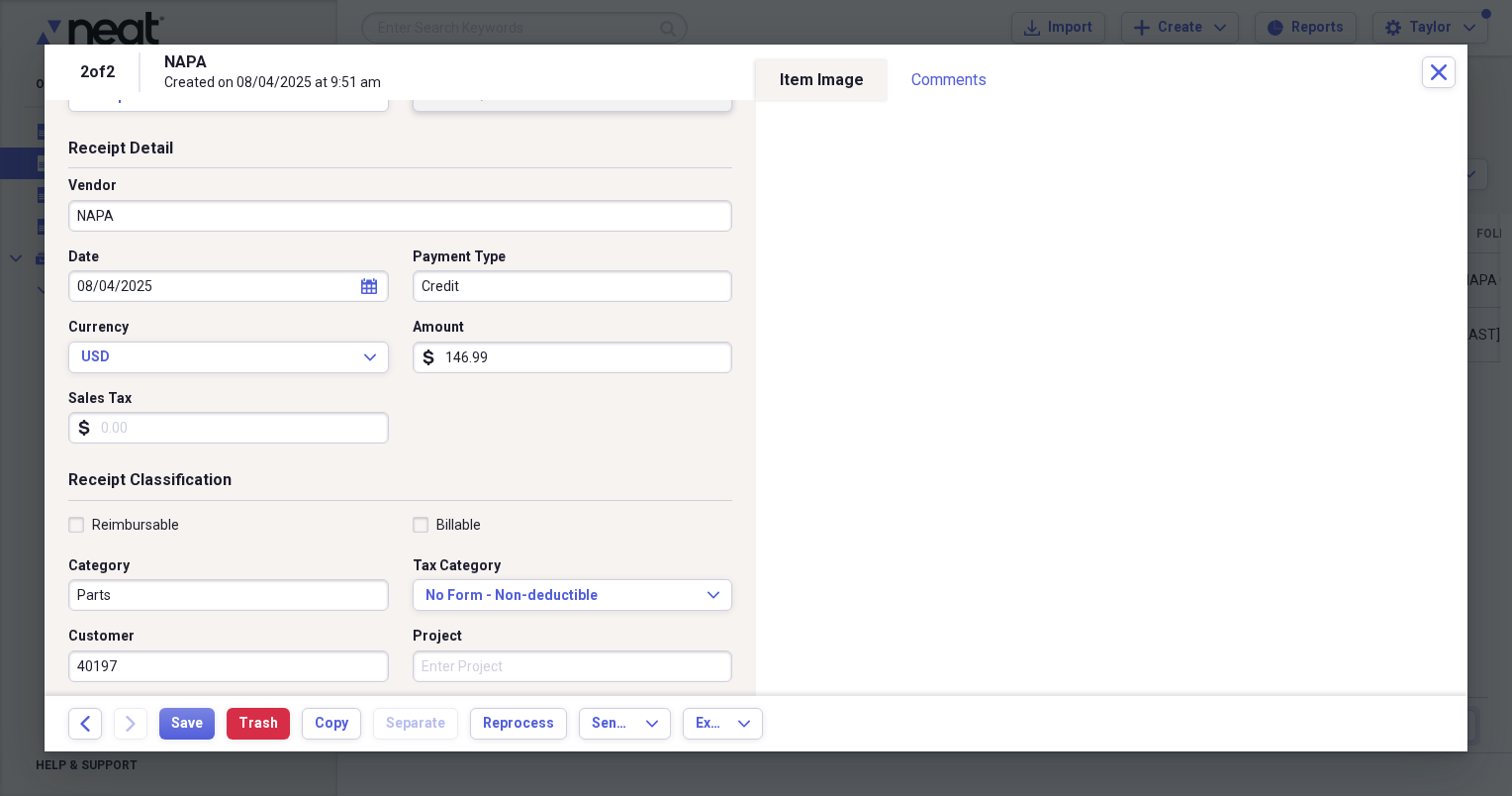 scroll, scrollTop: 0, scrollLeft: 0, axis: both 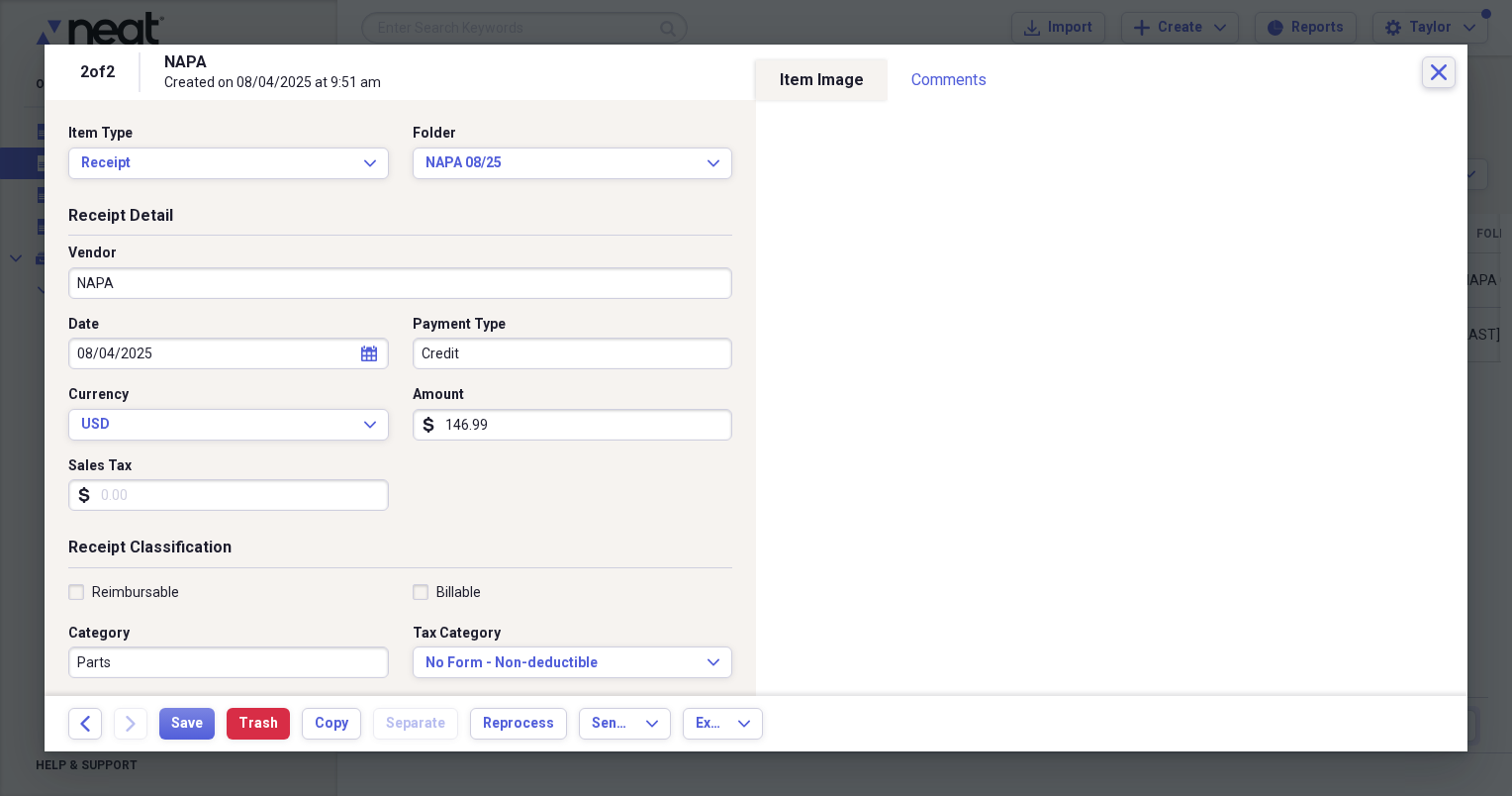click 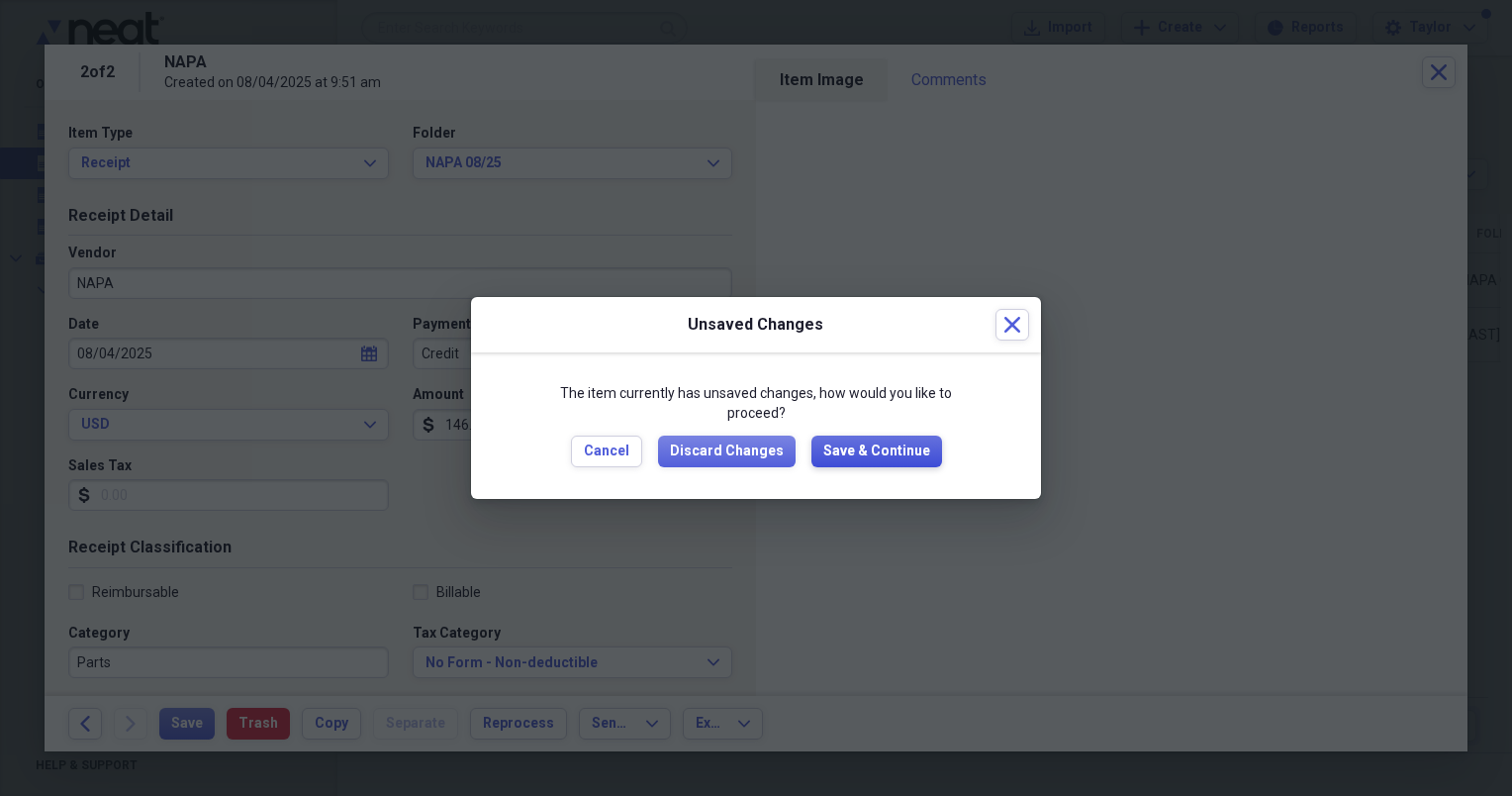 click on "Save & Continue" at bounding box center (877, 451) 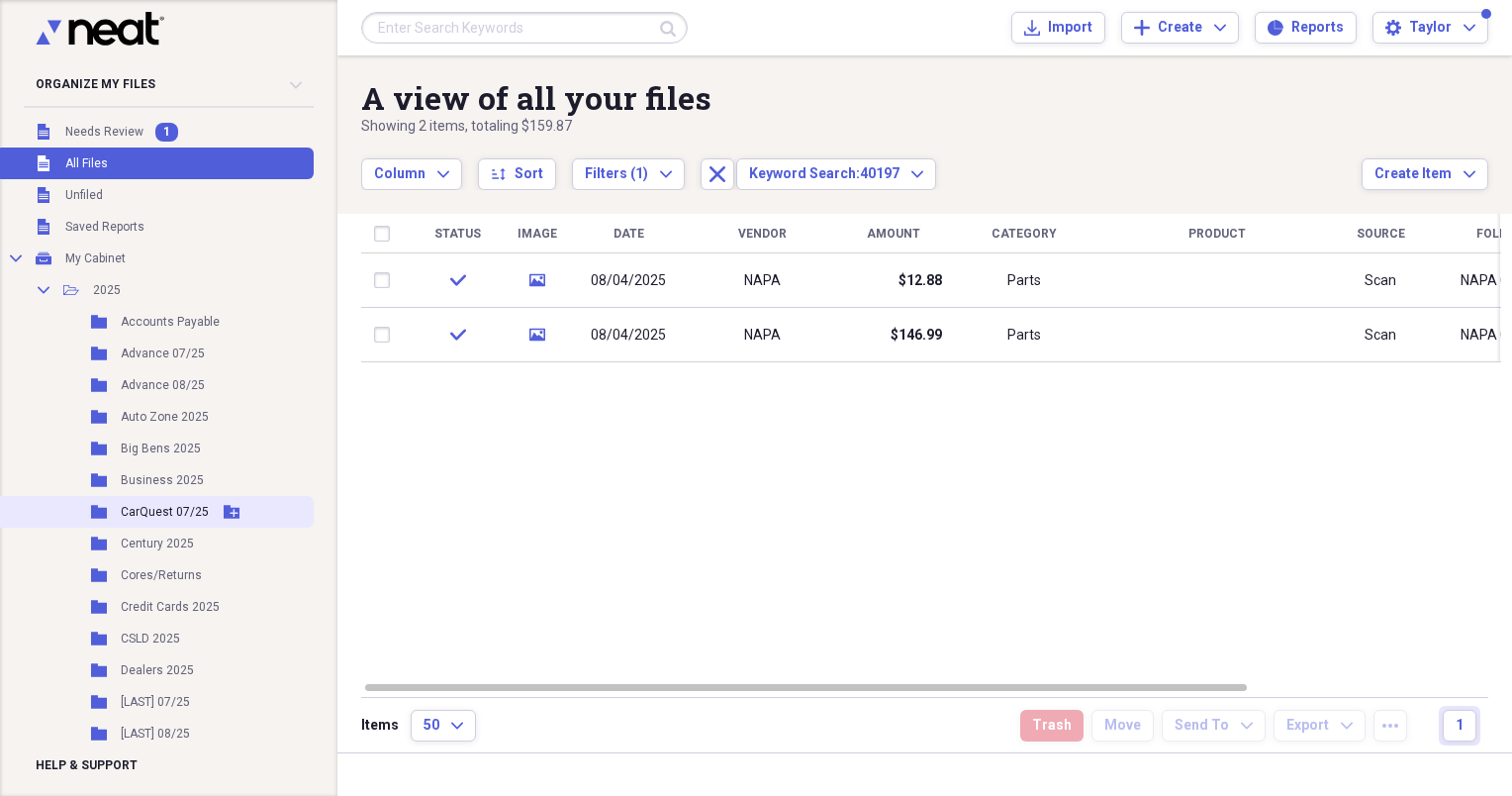 click on "CarQuest 07/25" at bounding box center [164, 512] 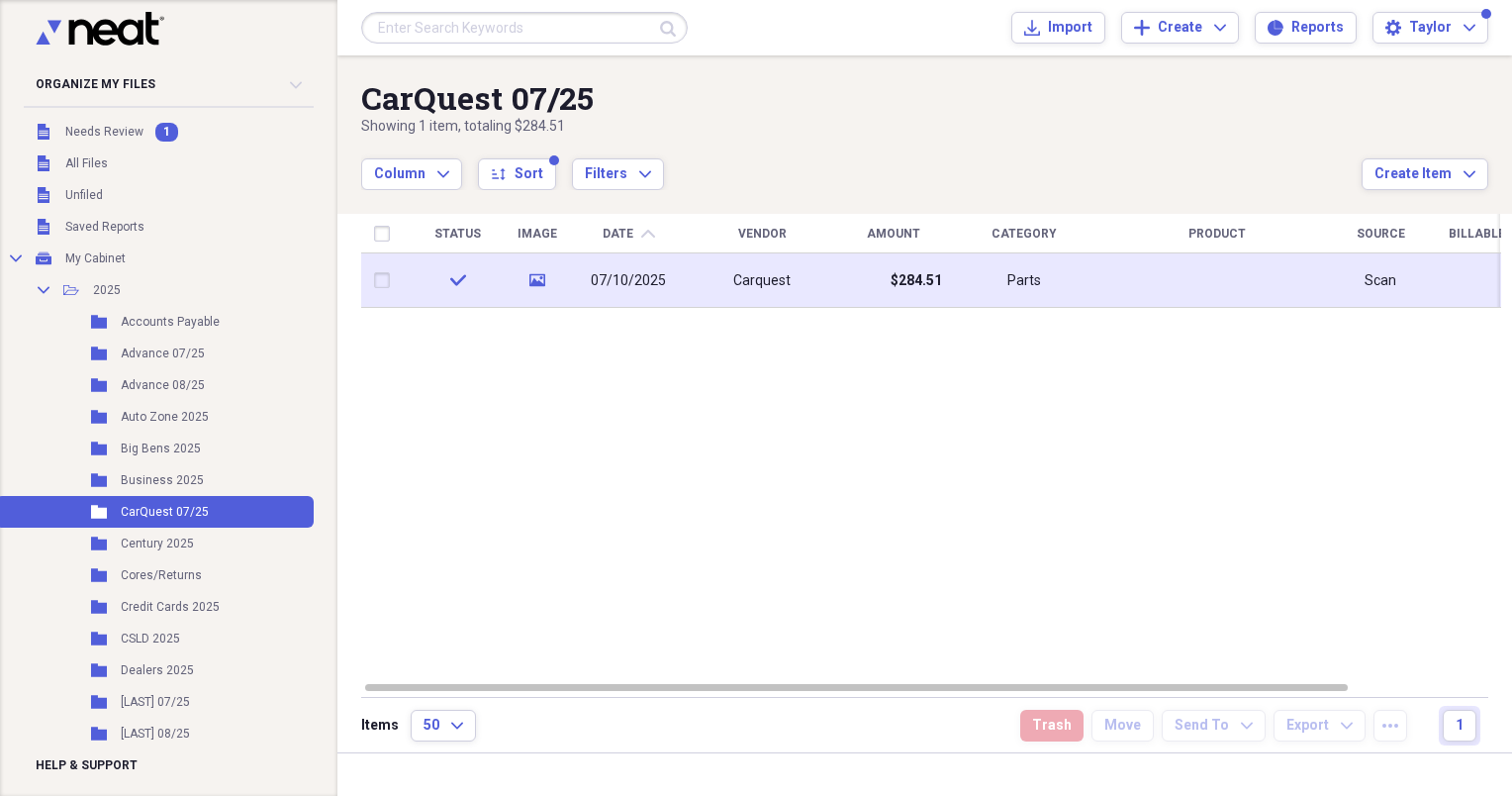 click on "Carquest" at bounding box center [762, 281] 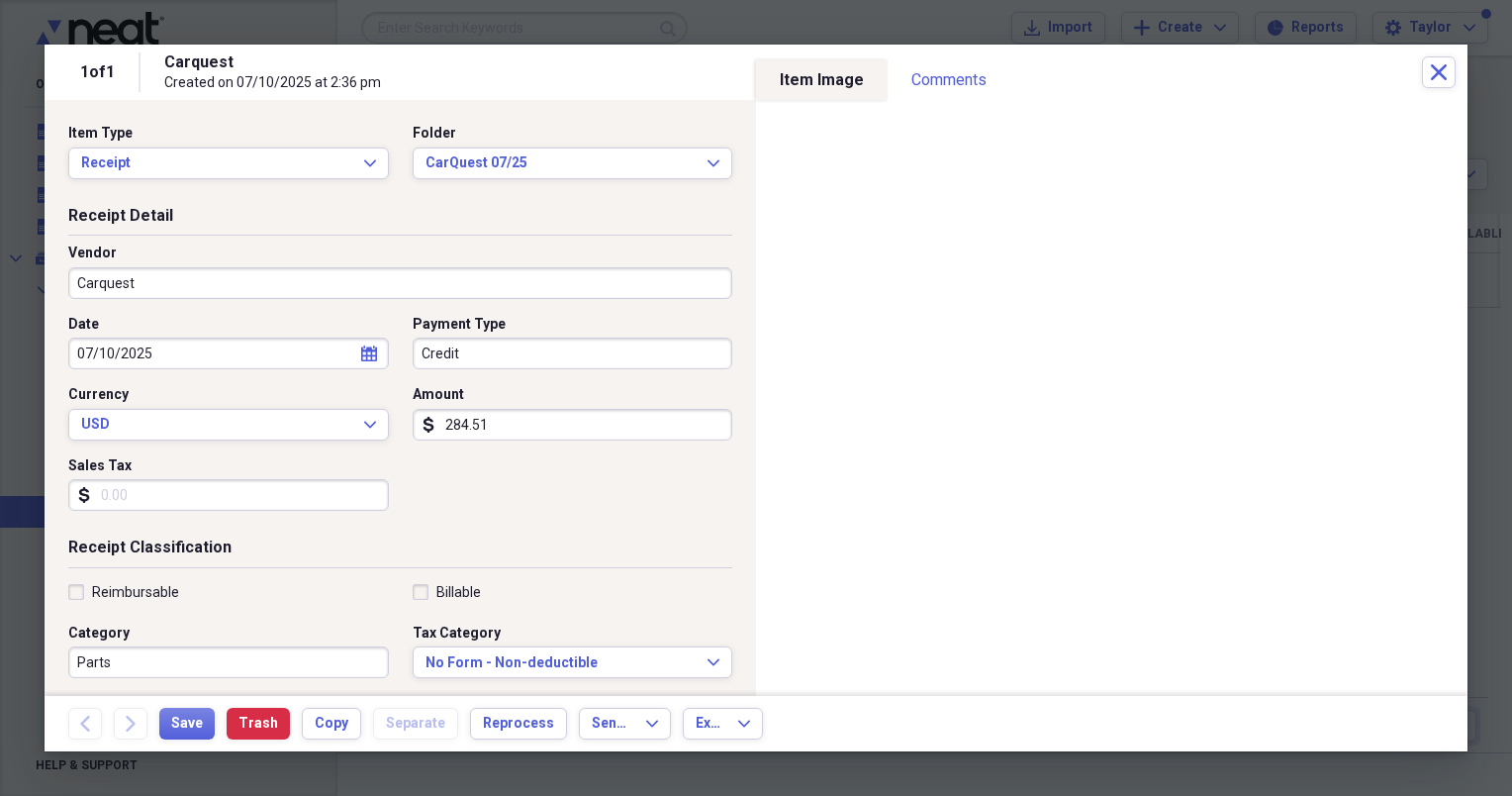 click on "1 of 1 Carquest Created on 07/10/2025 at 2:36 pm Close" at bounding box center (756, 72) 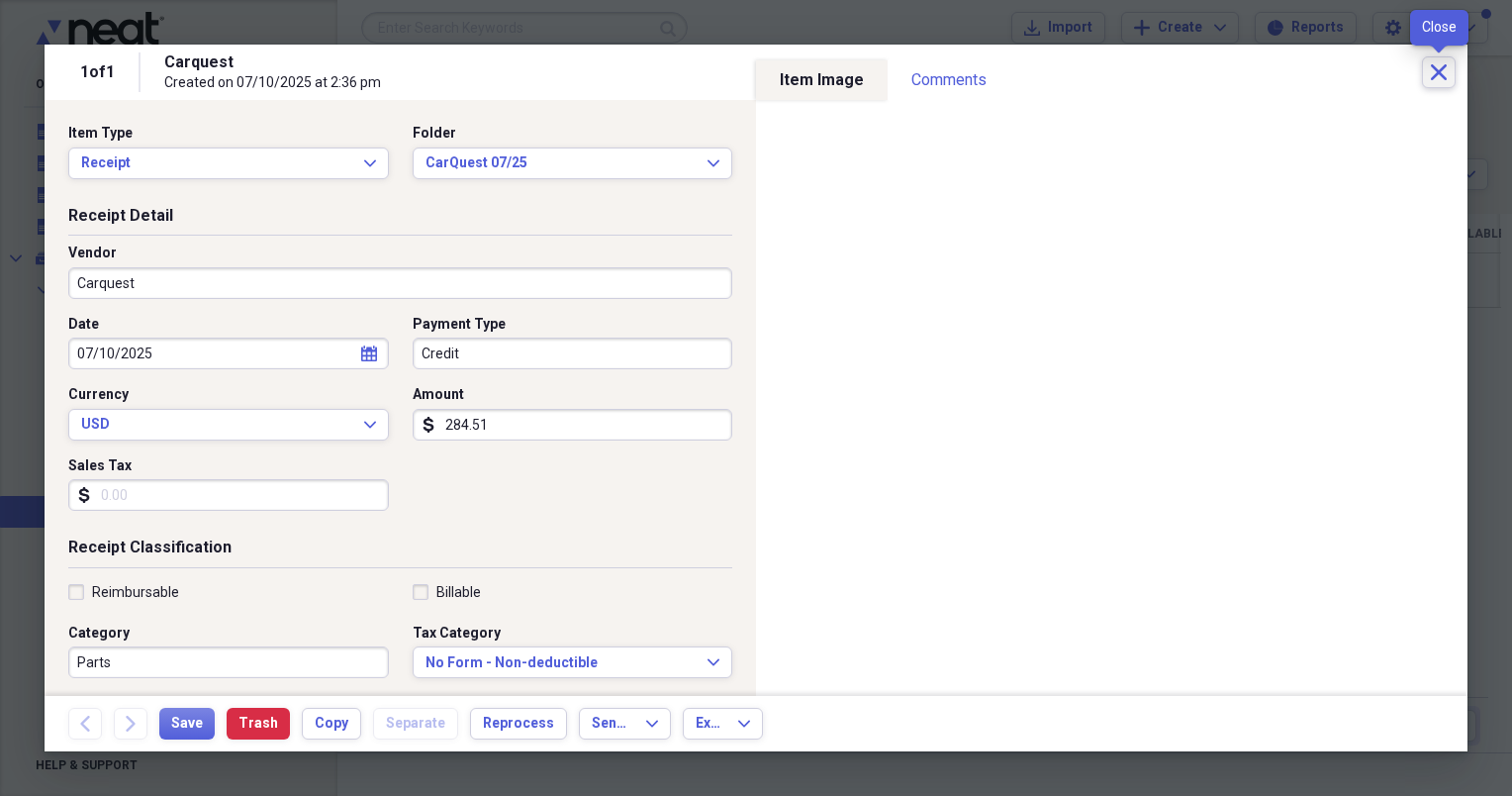 click on "Close" at bounding box center (1439, 72) 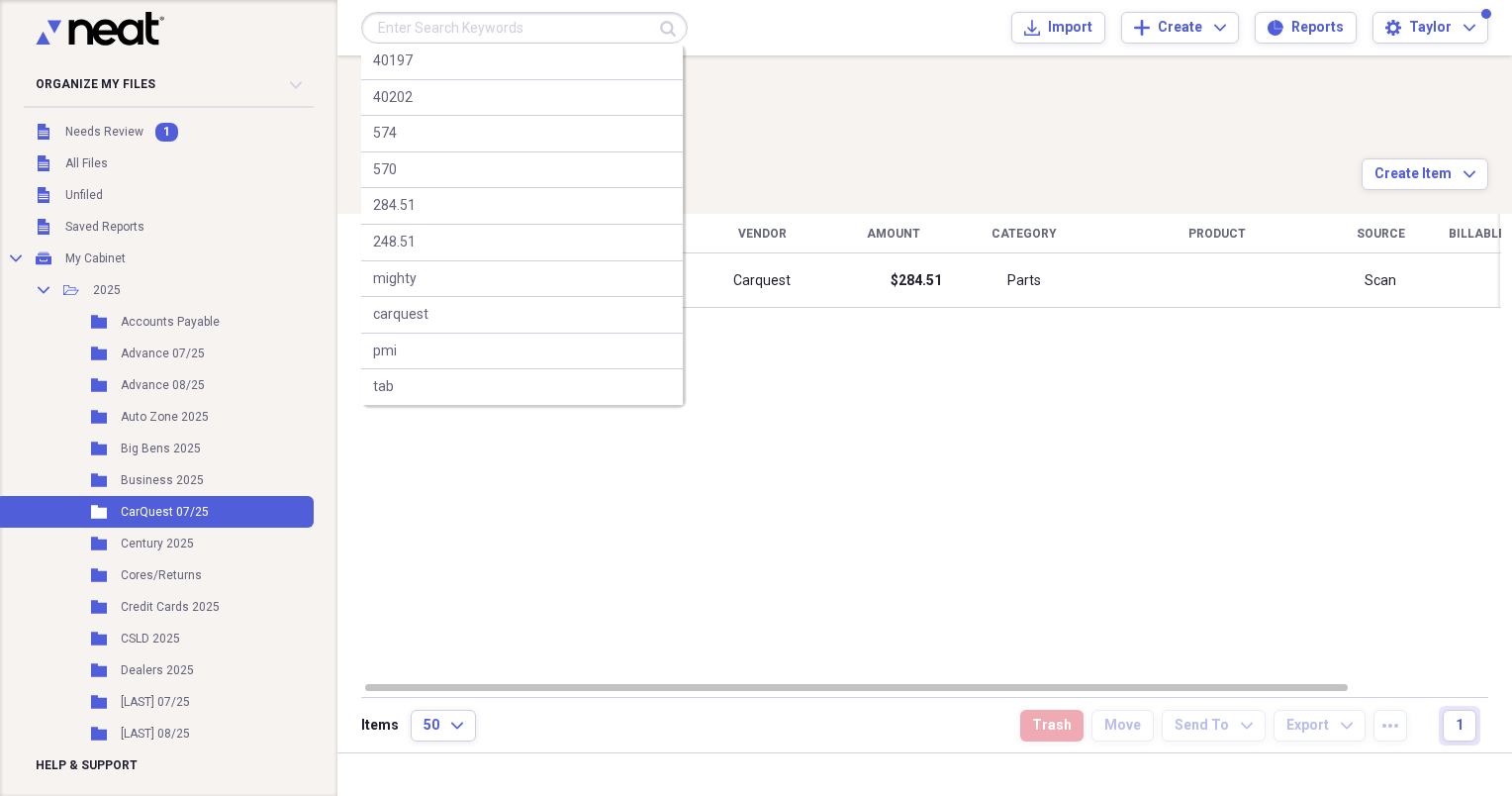 click at bounding box center (524, 28) 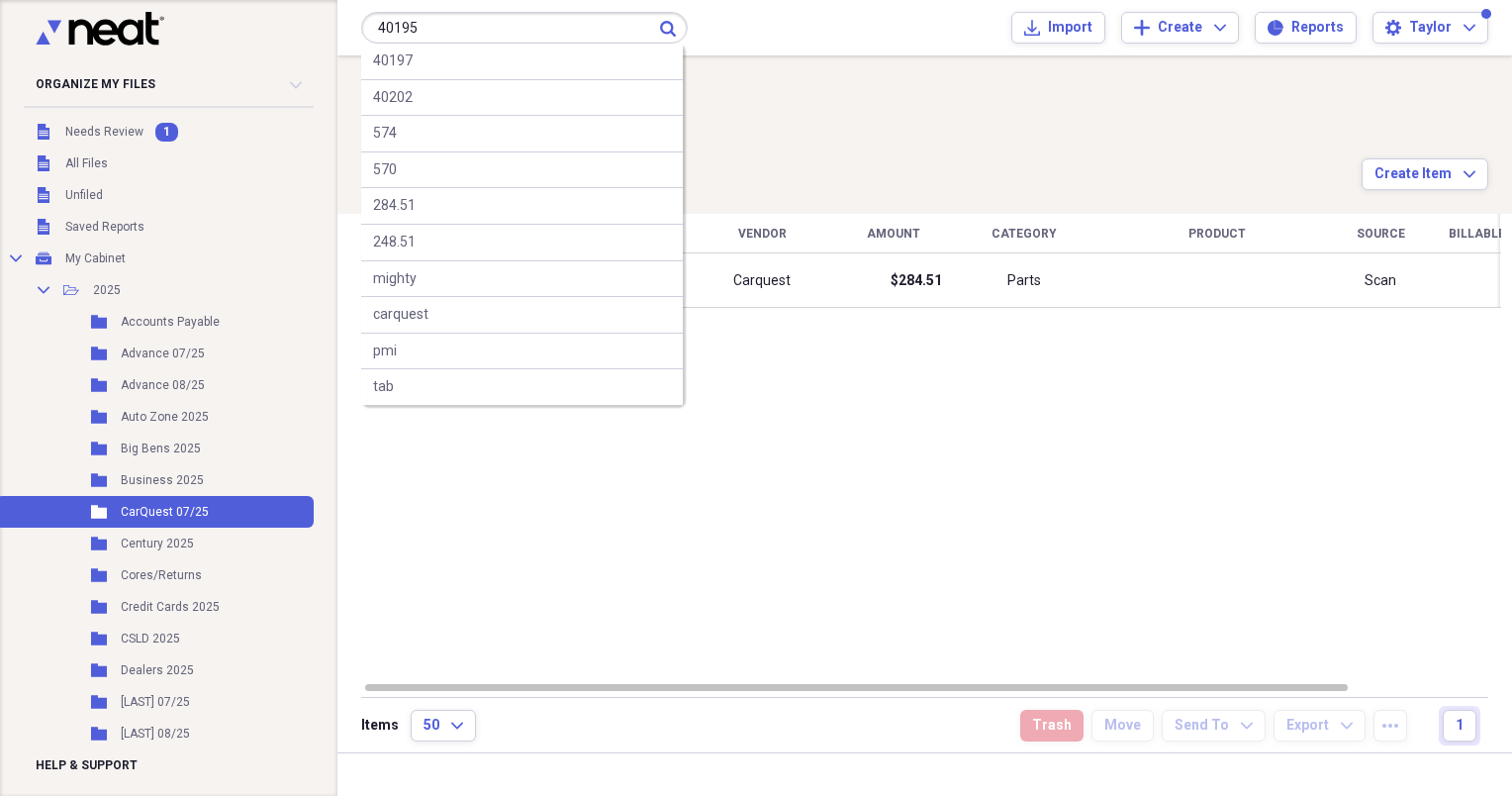 type on "40195" 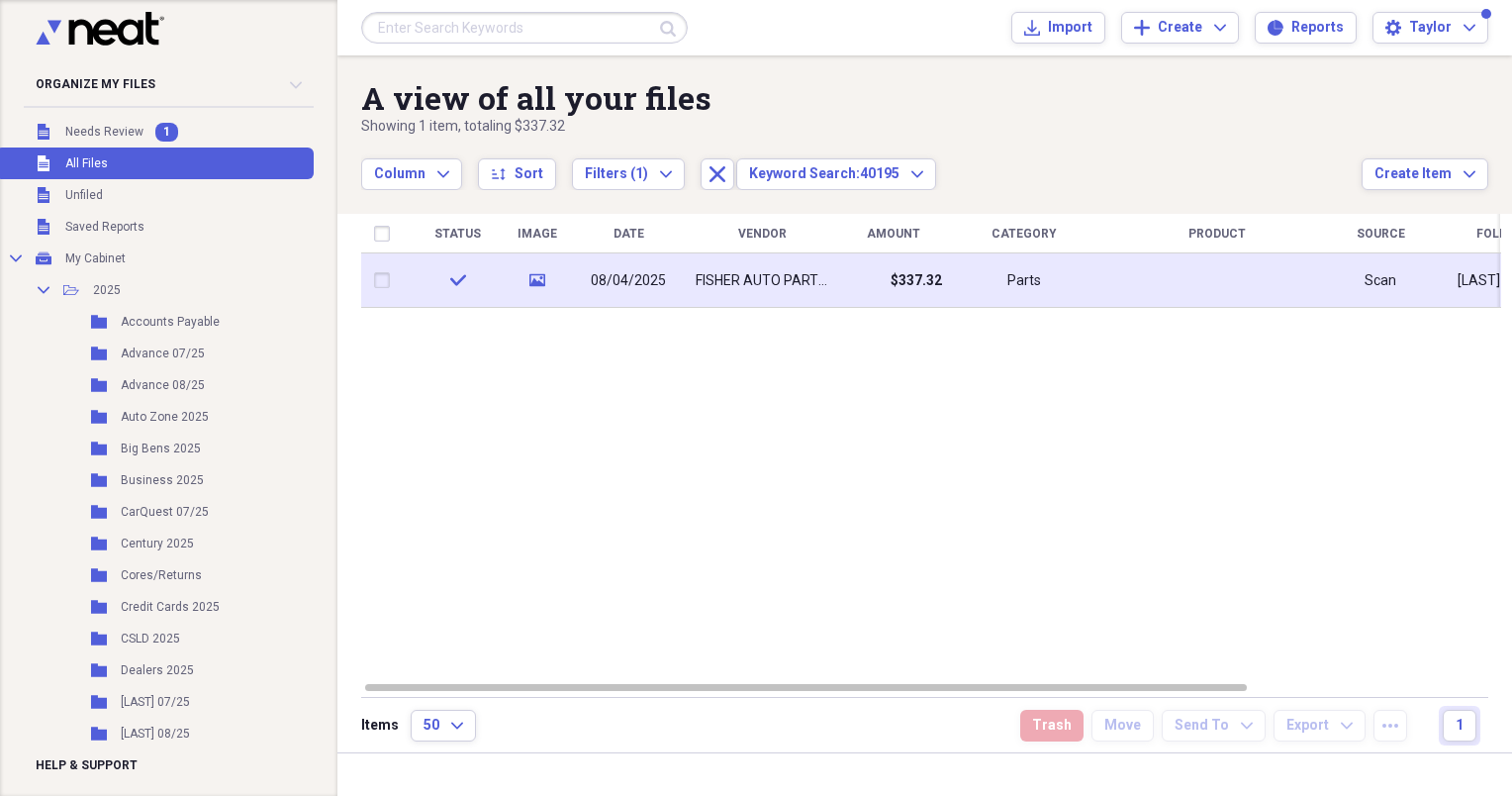 click on "FISHER AUTO PARTS, INC" at bounding box center (762, 280) 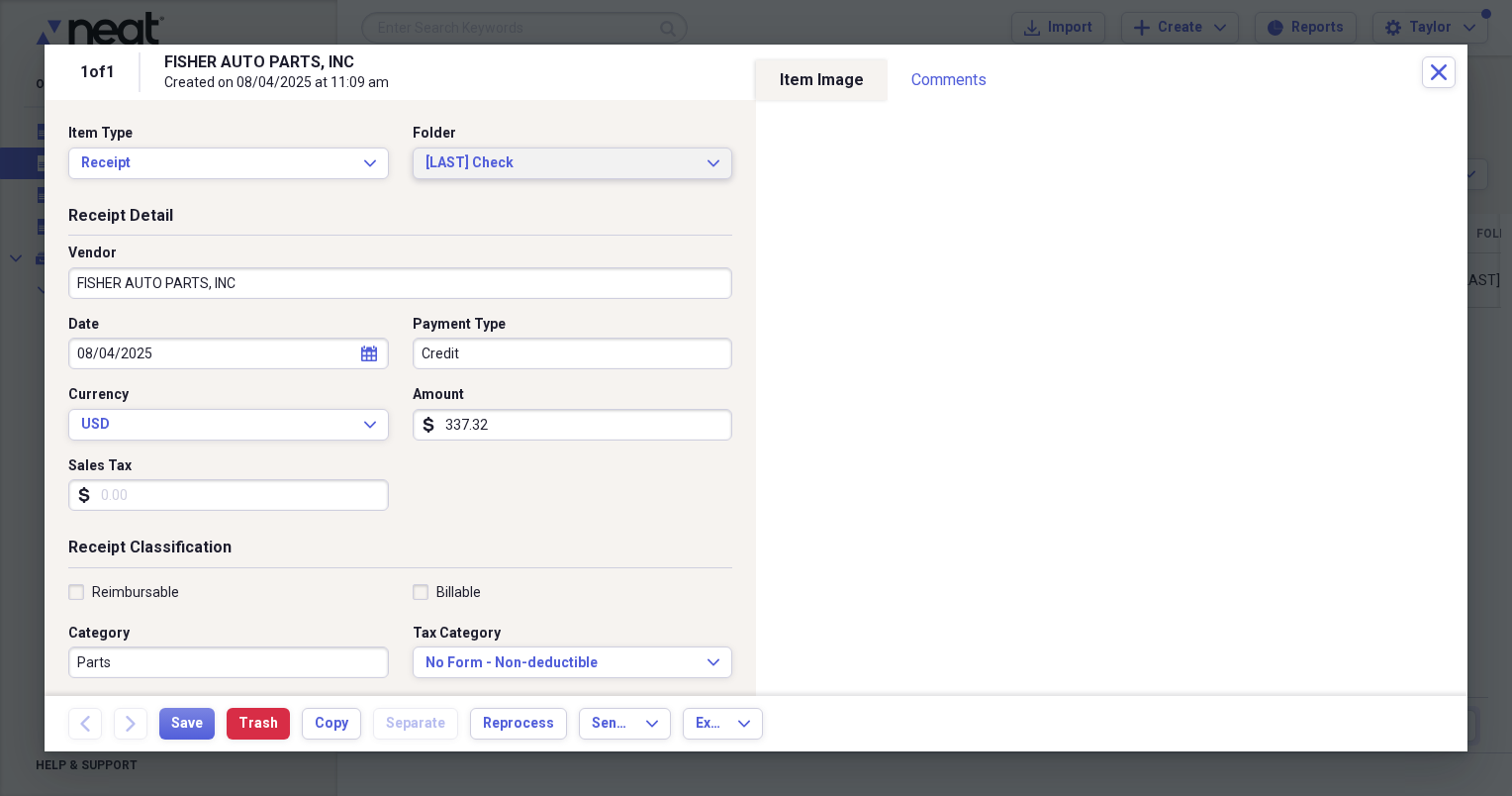 click on "[LAST] Check" at bounding box center [561, 163] 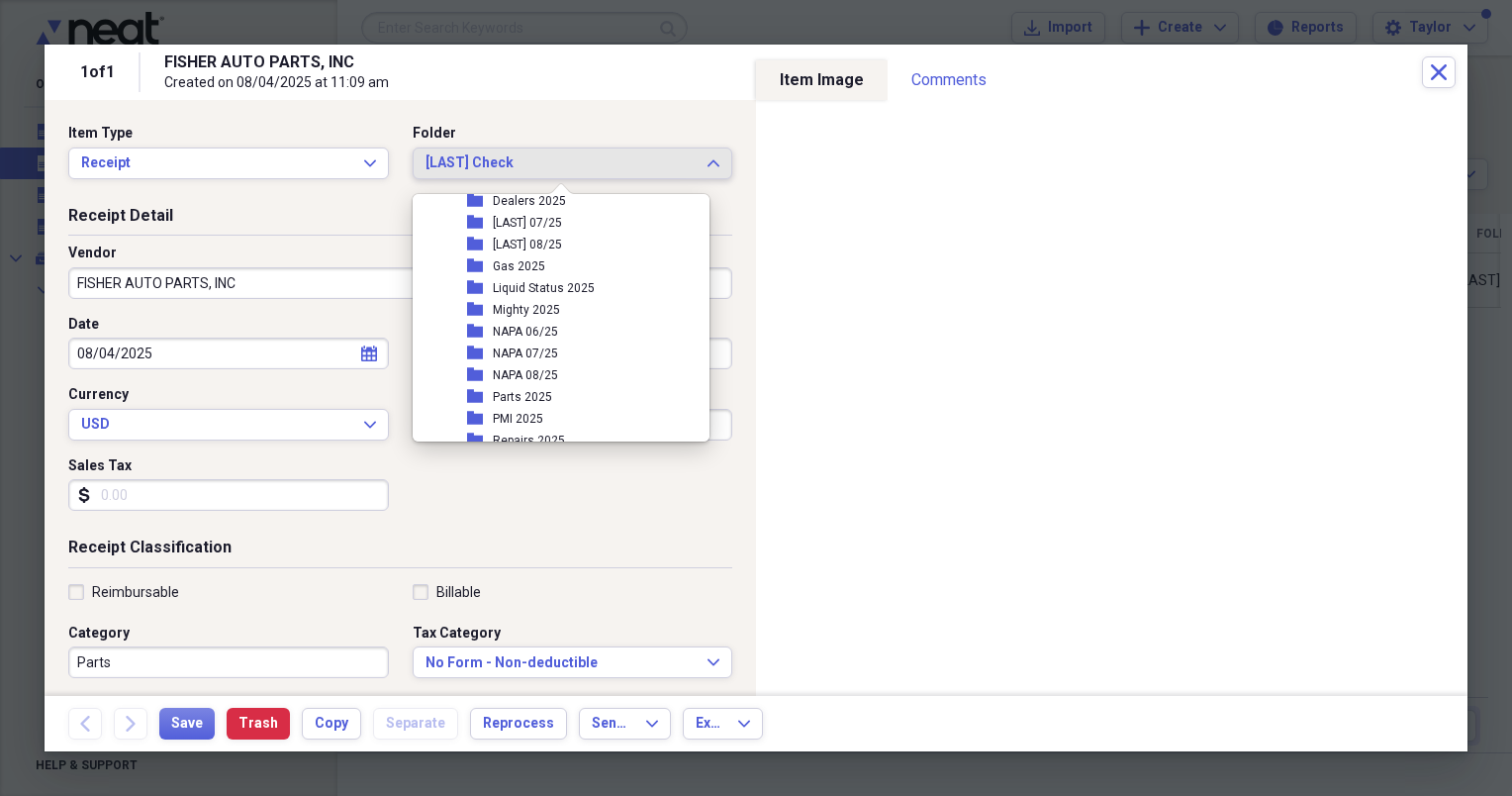 scroll, scrollTop: 321, scrollLeft: 0, axis: vertical 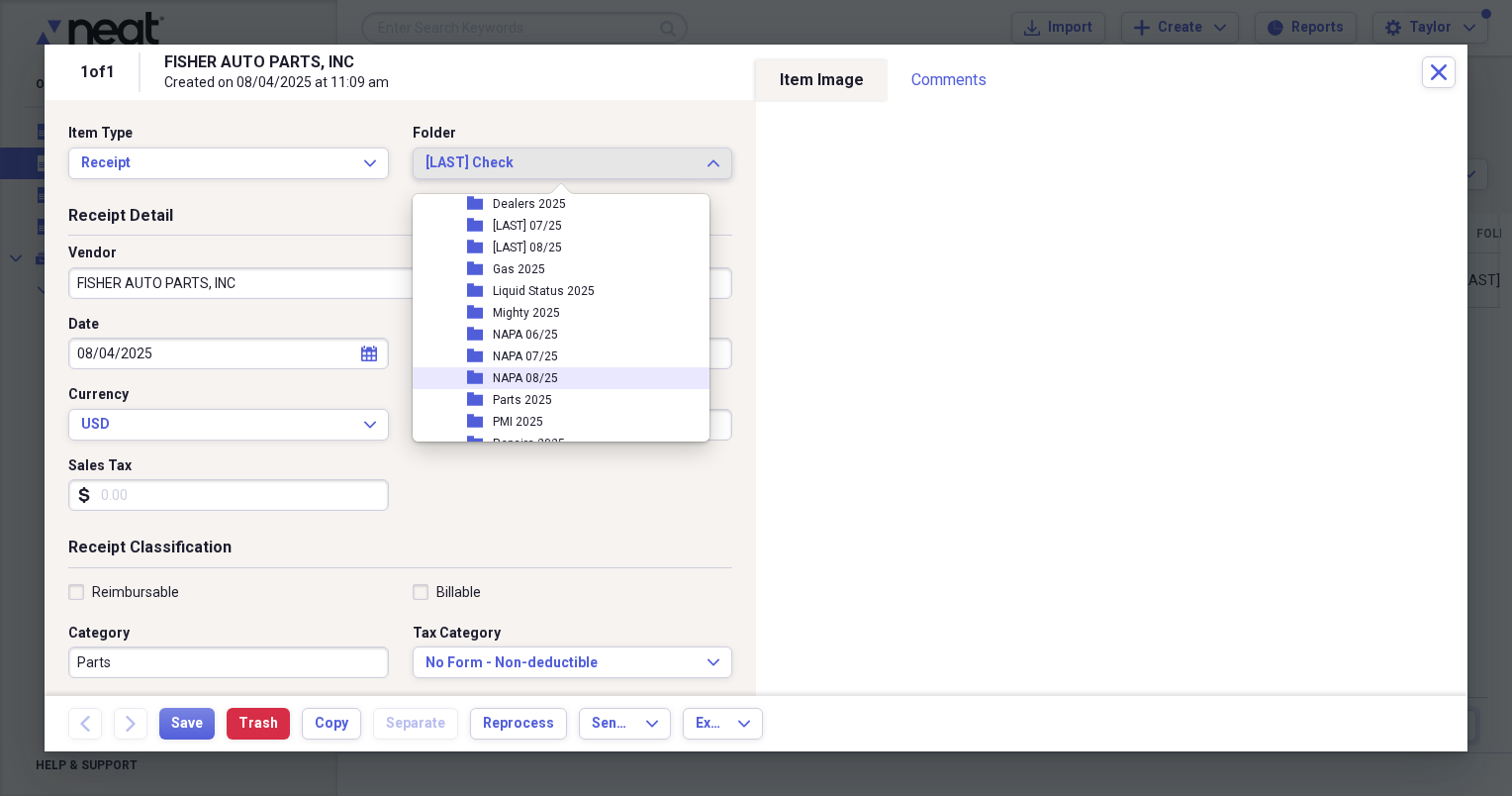 click on "NAPA 08/25" at bounding box center [525, 378] 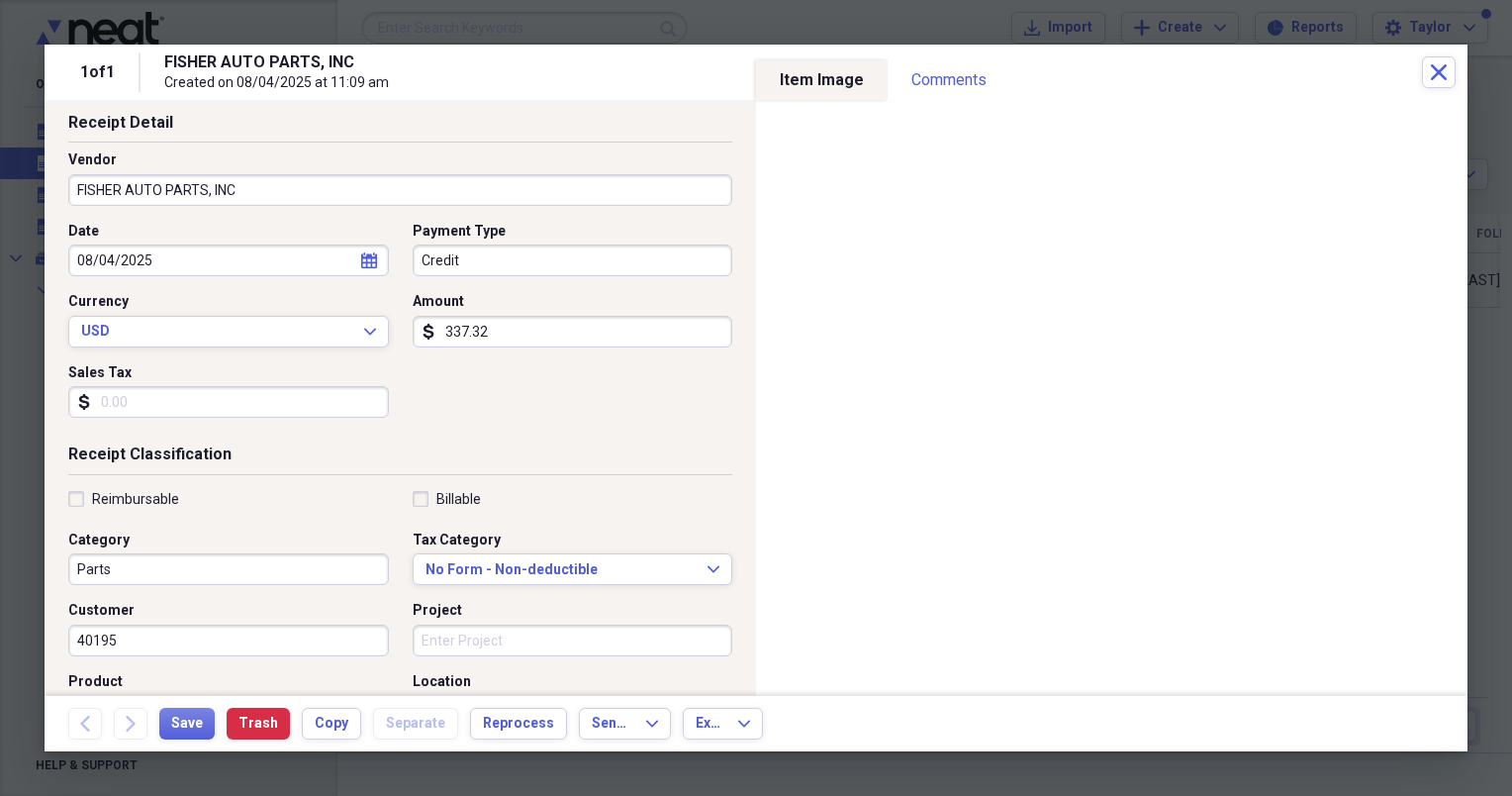 scroll, scrollTop: 0, scrollLeft: 0, axis: both 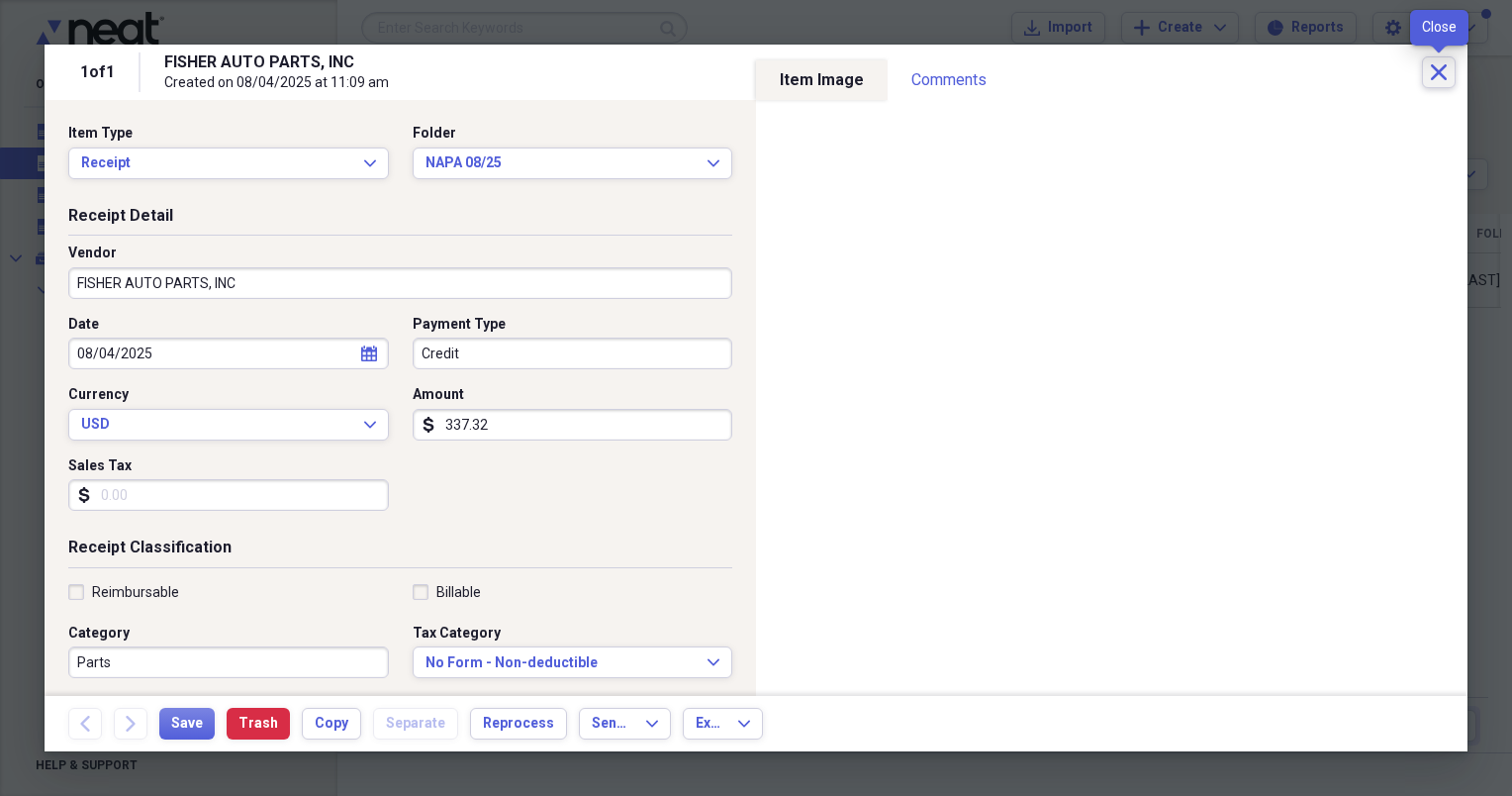 click on "Close" 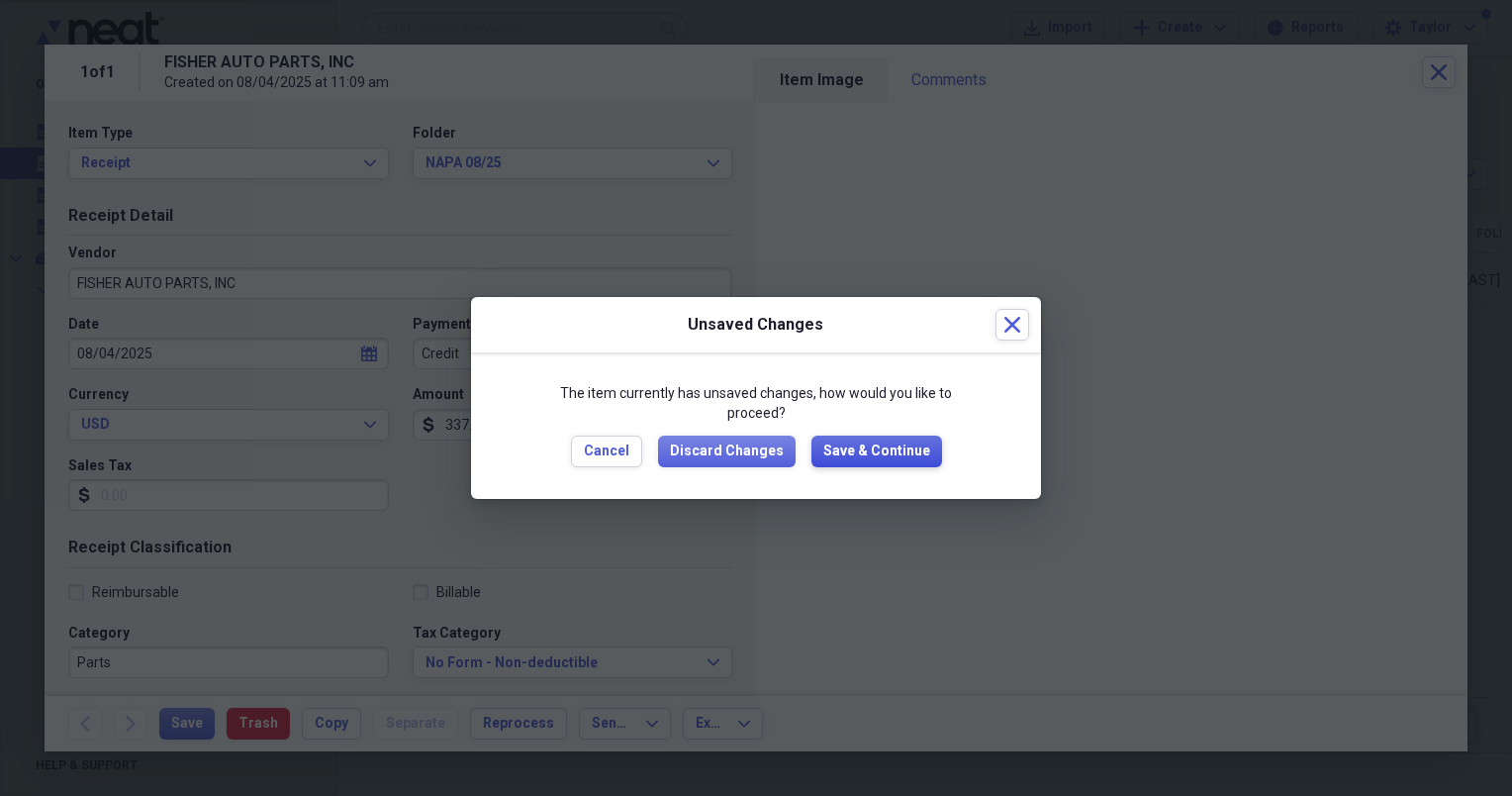 click on "Save & Continue" at bounding box center (877, 451) 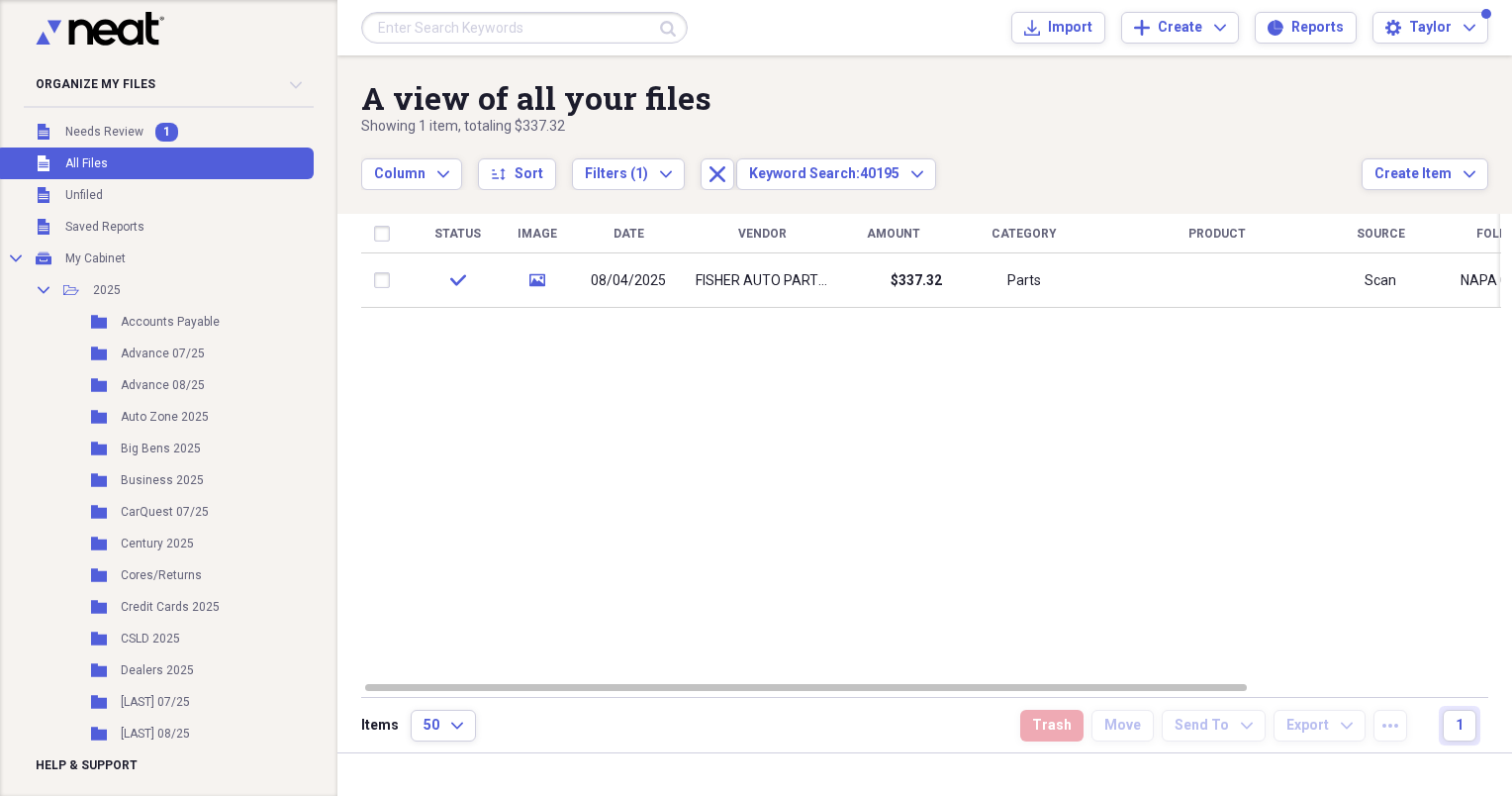 click at bounding box center [524, 28] 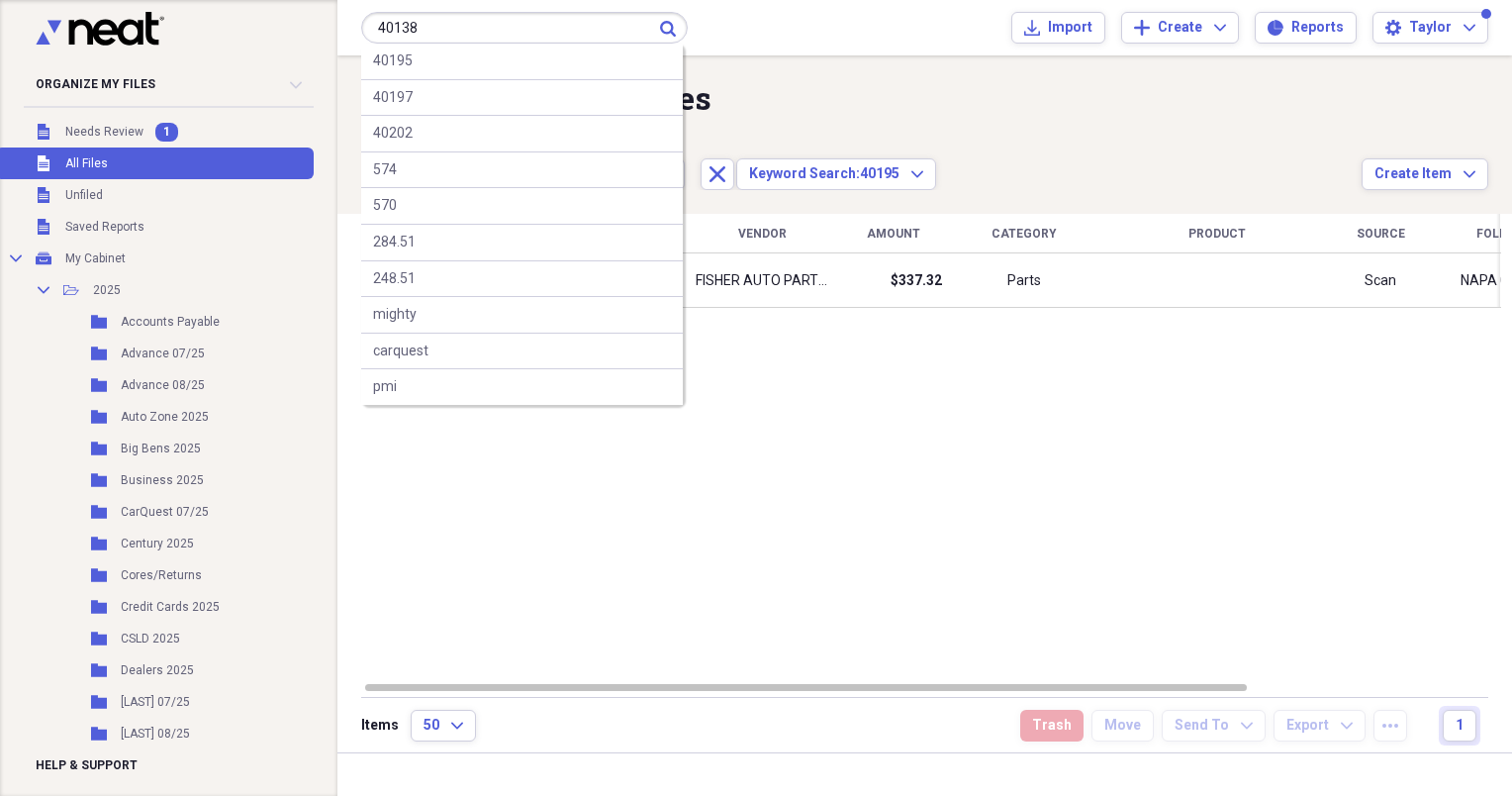 type on "40138" 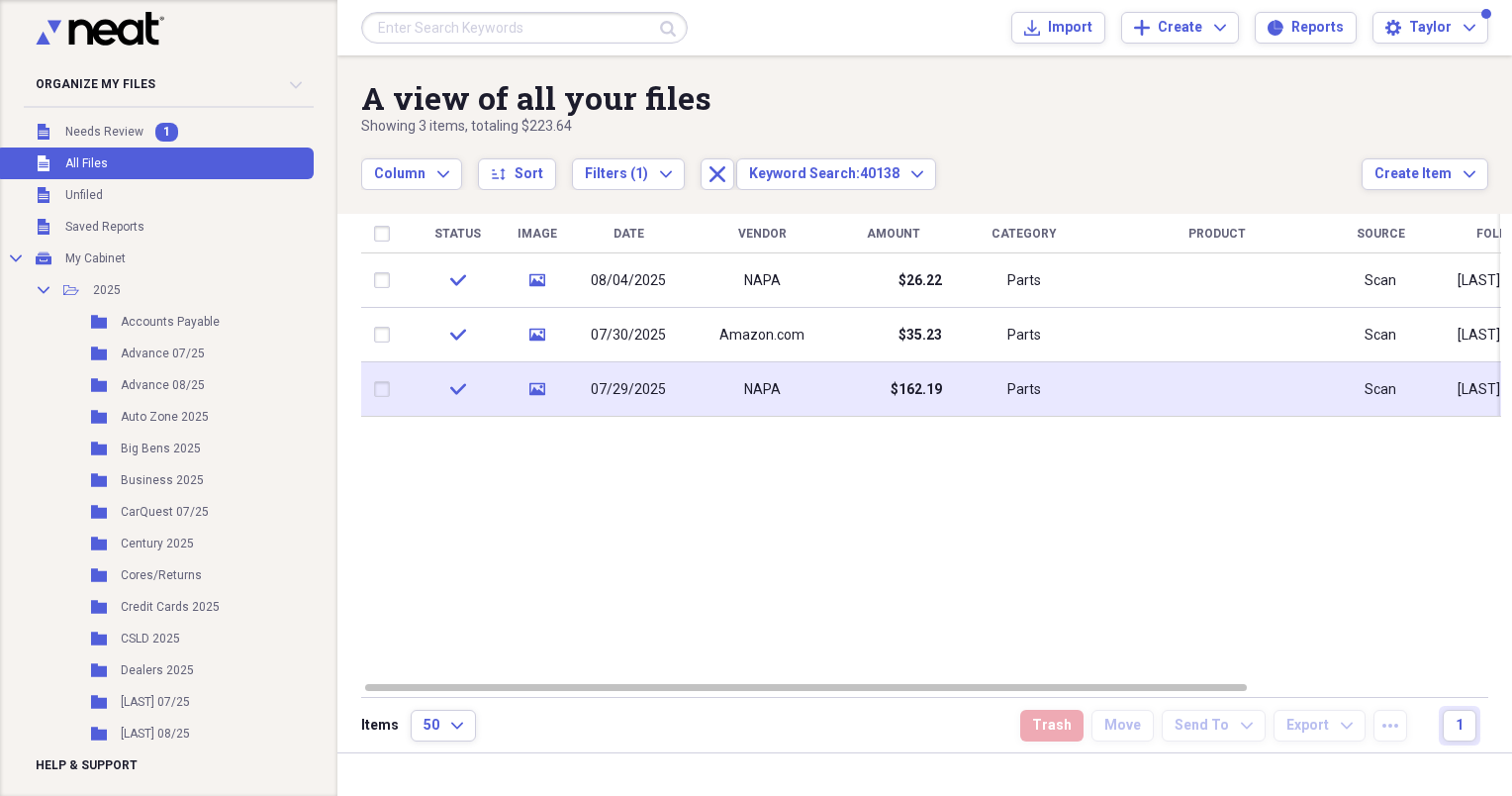 click on "NAPA" at bounding box center [762, 389] 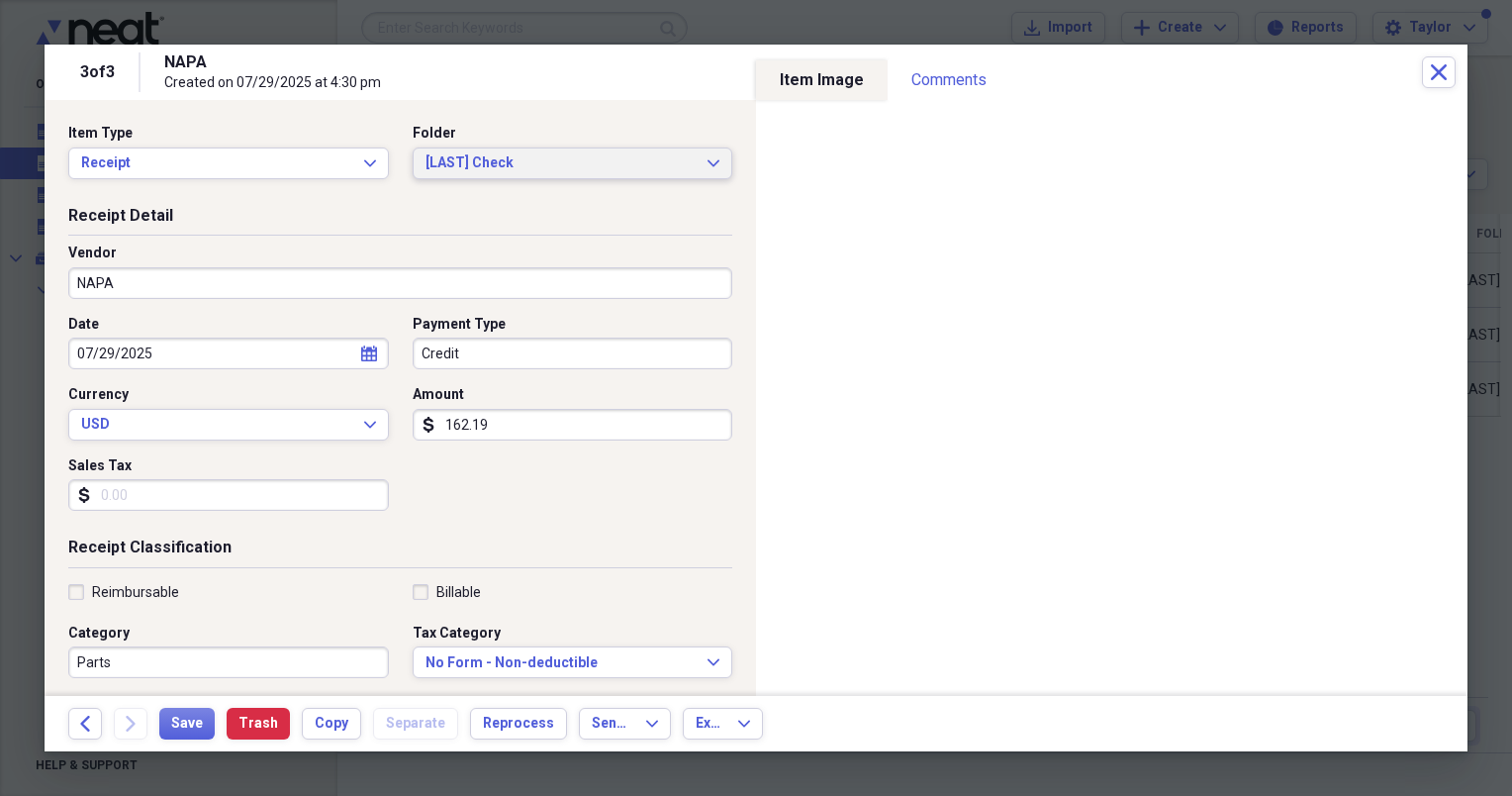 click on "[LAST] Check" at bounding box center (561, 163) 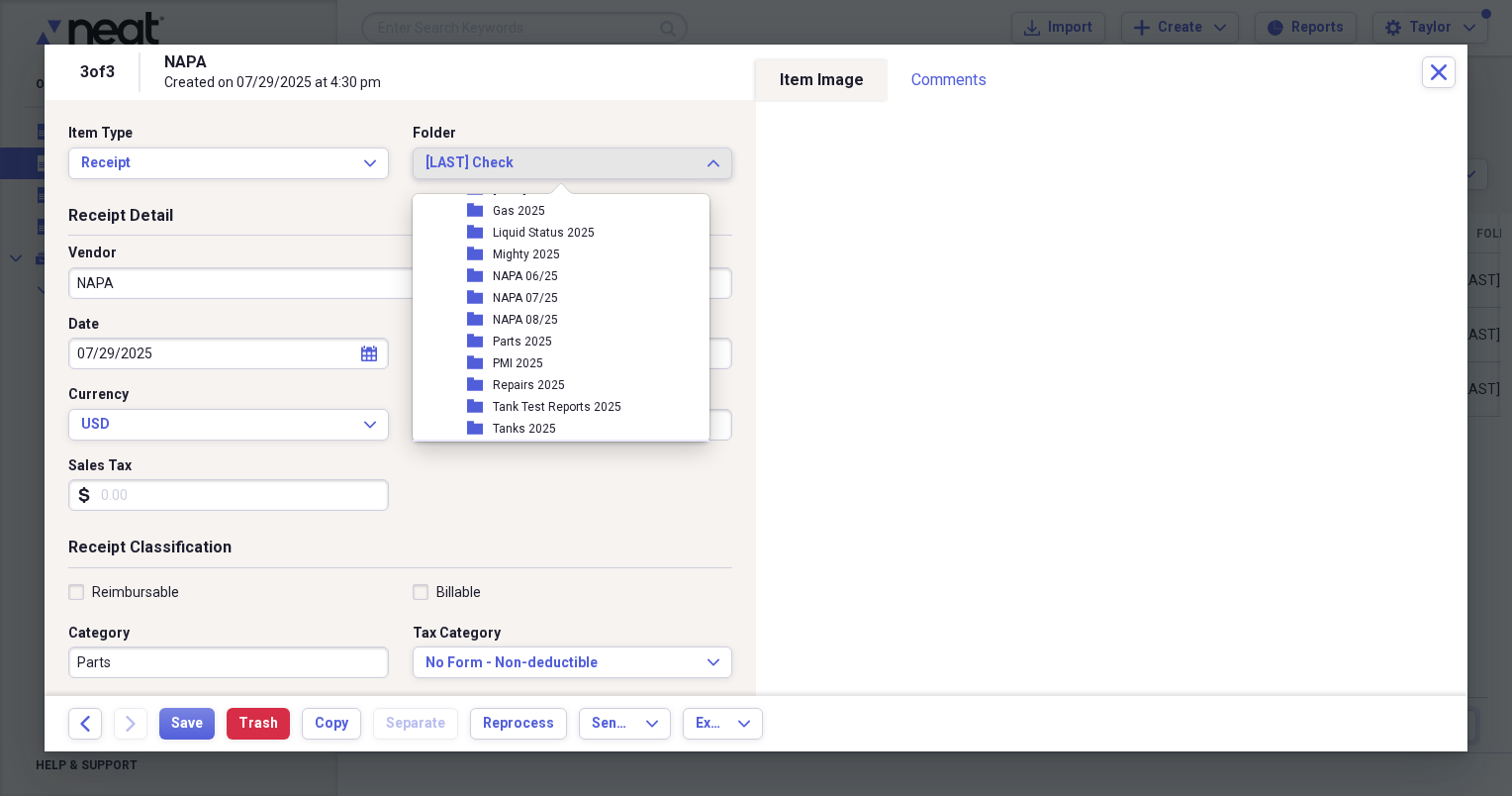 scroll, scrollTop: 372, scrollLeft: 0, axis: vertical 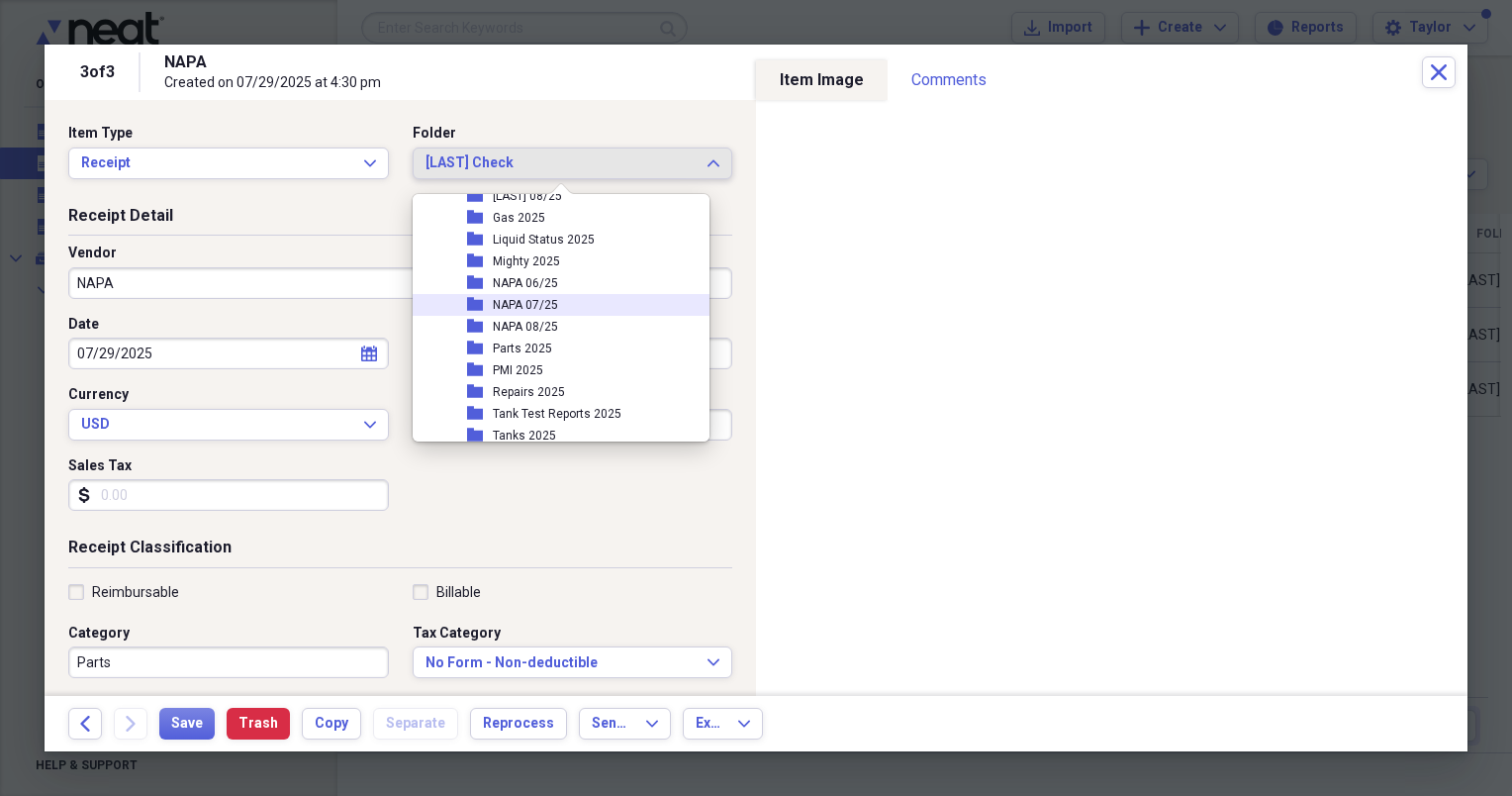 click on "NAPA 07/25" at bounding box center (525, 305) 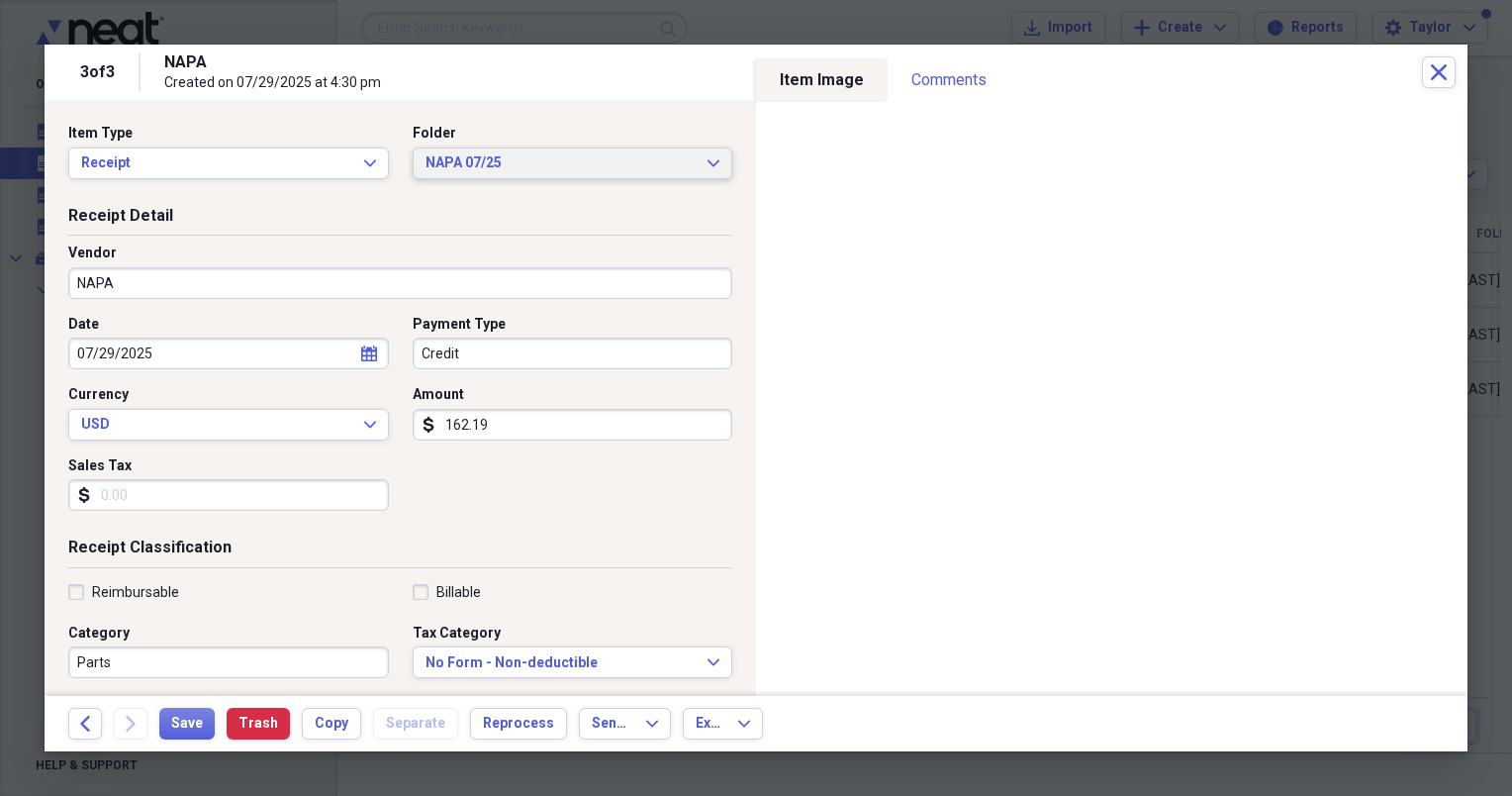 scroll, scrollTop: 63, scrollLeft: 0, axis: vertical 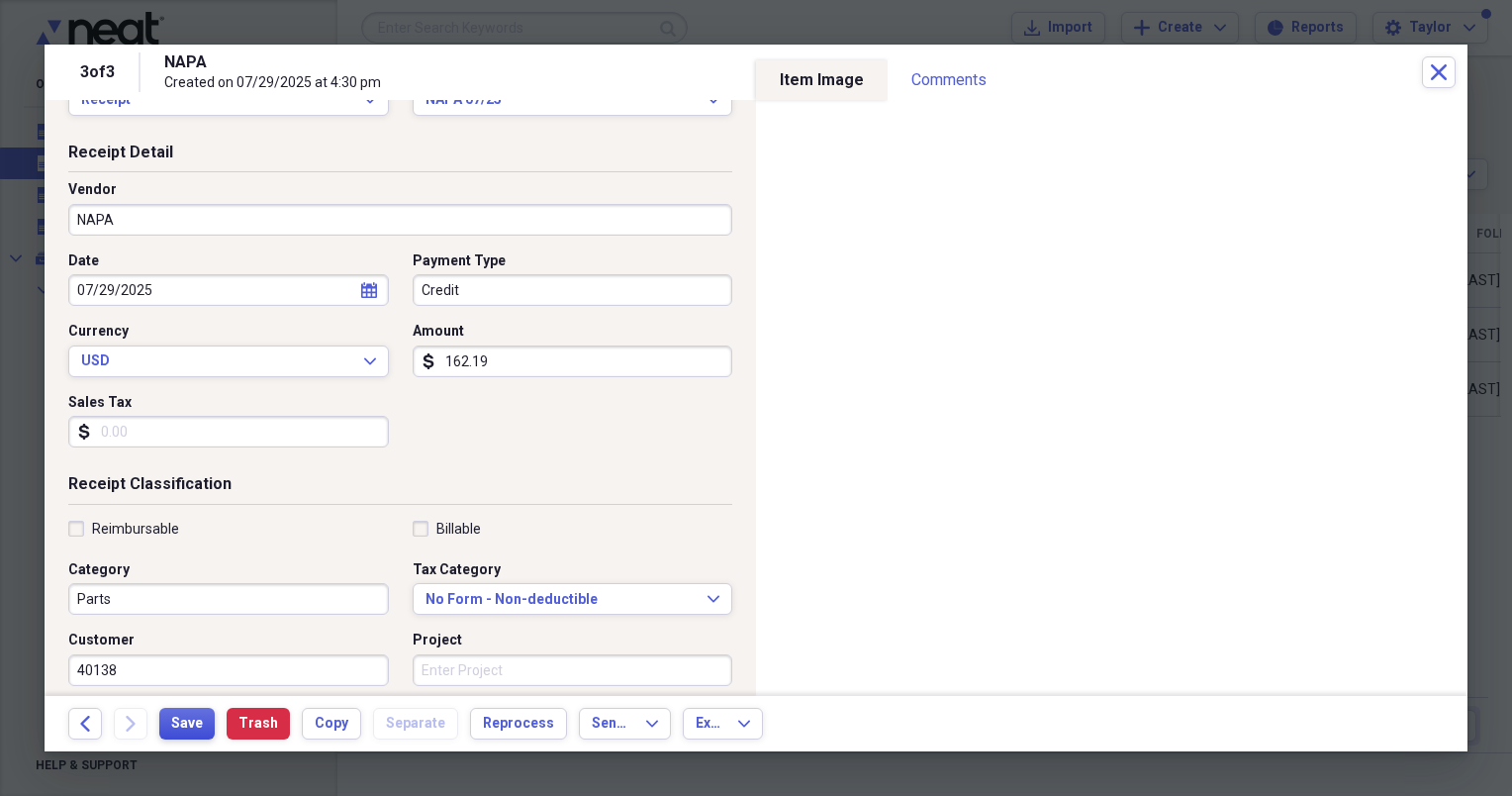 click on "Save" at bounding box center (187, 724) 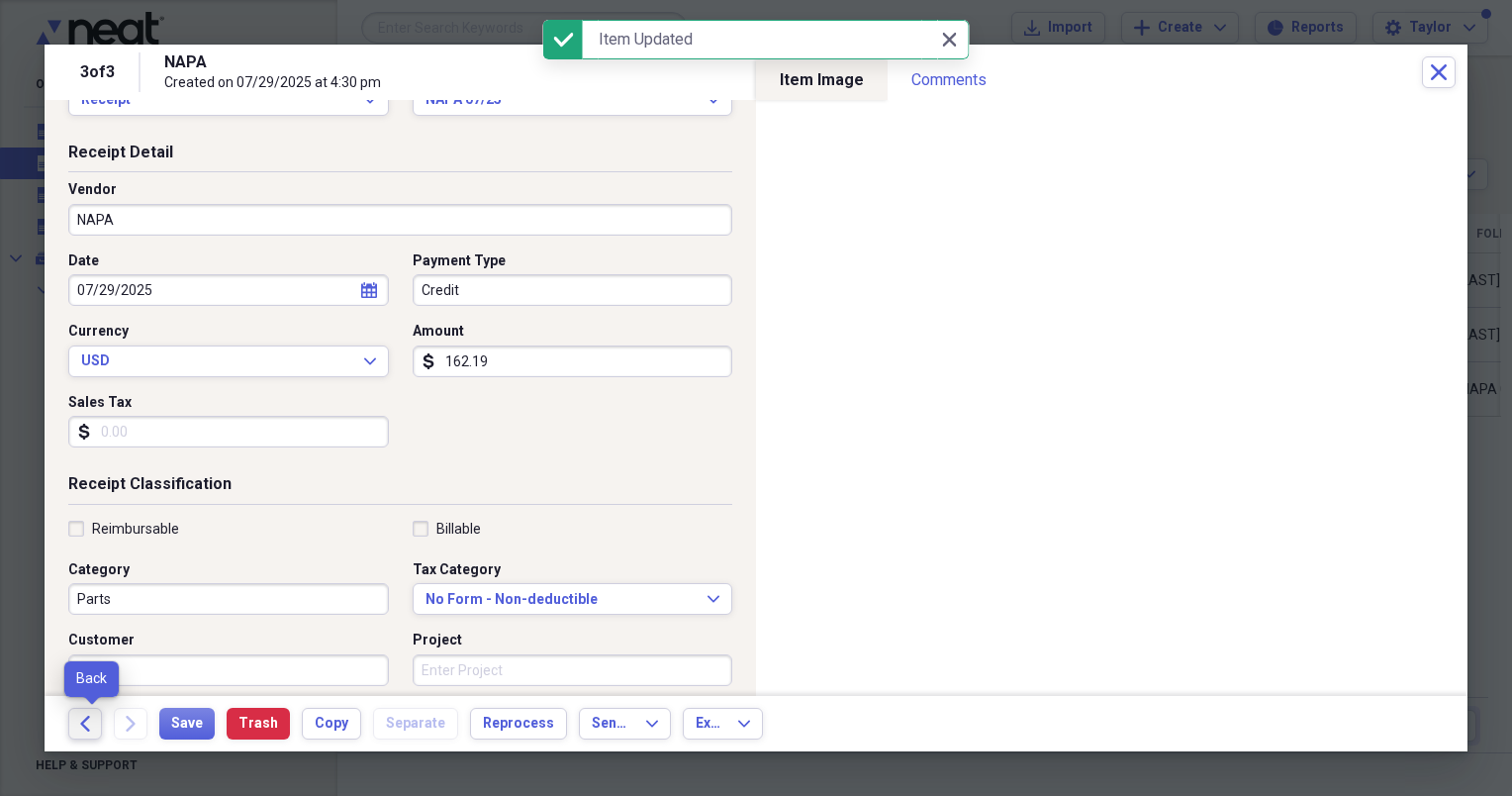 click on "Back" 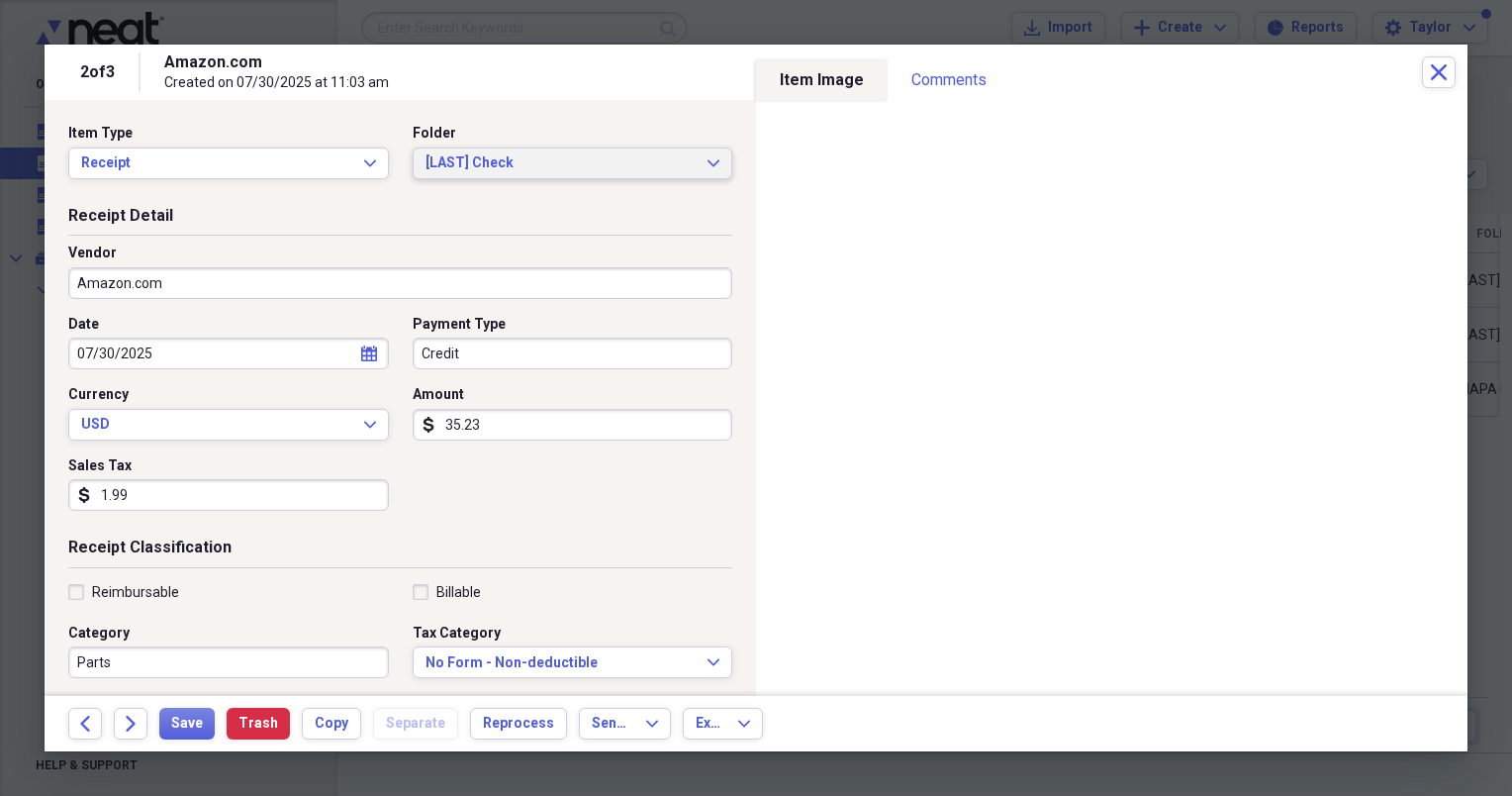 click on "[LAST] Check" at bounding box center [561, 163] 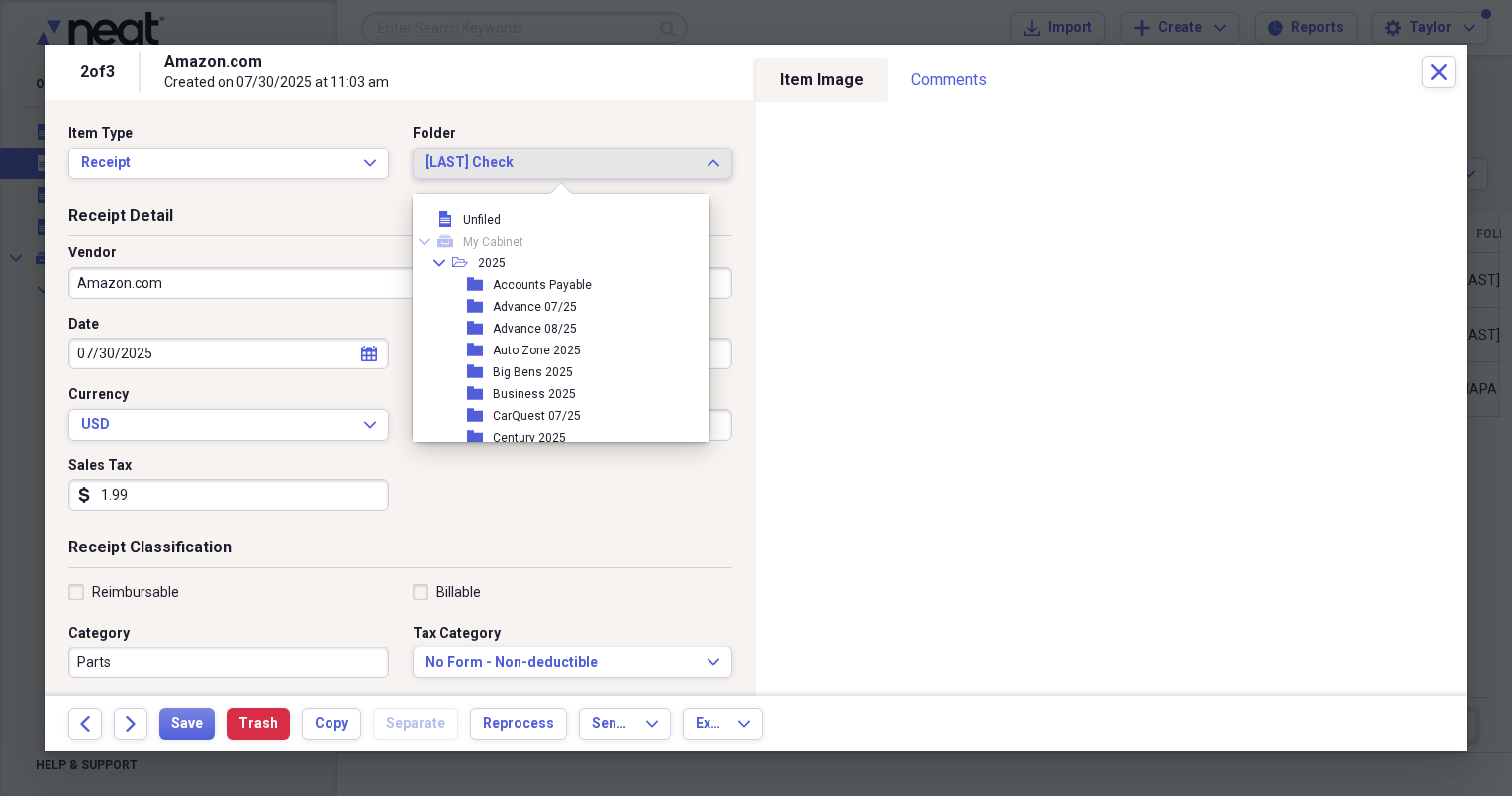 scroll, scrollTop: 511, scrollLeft: 0, axis: vertical 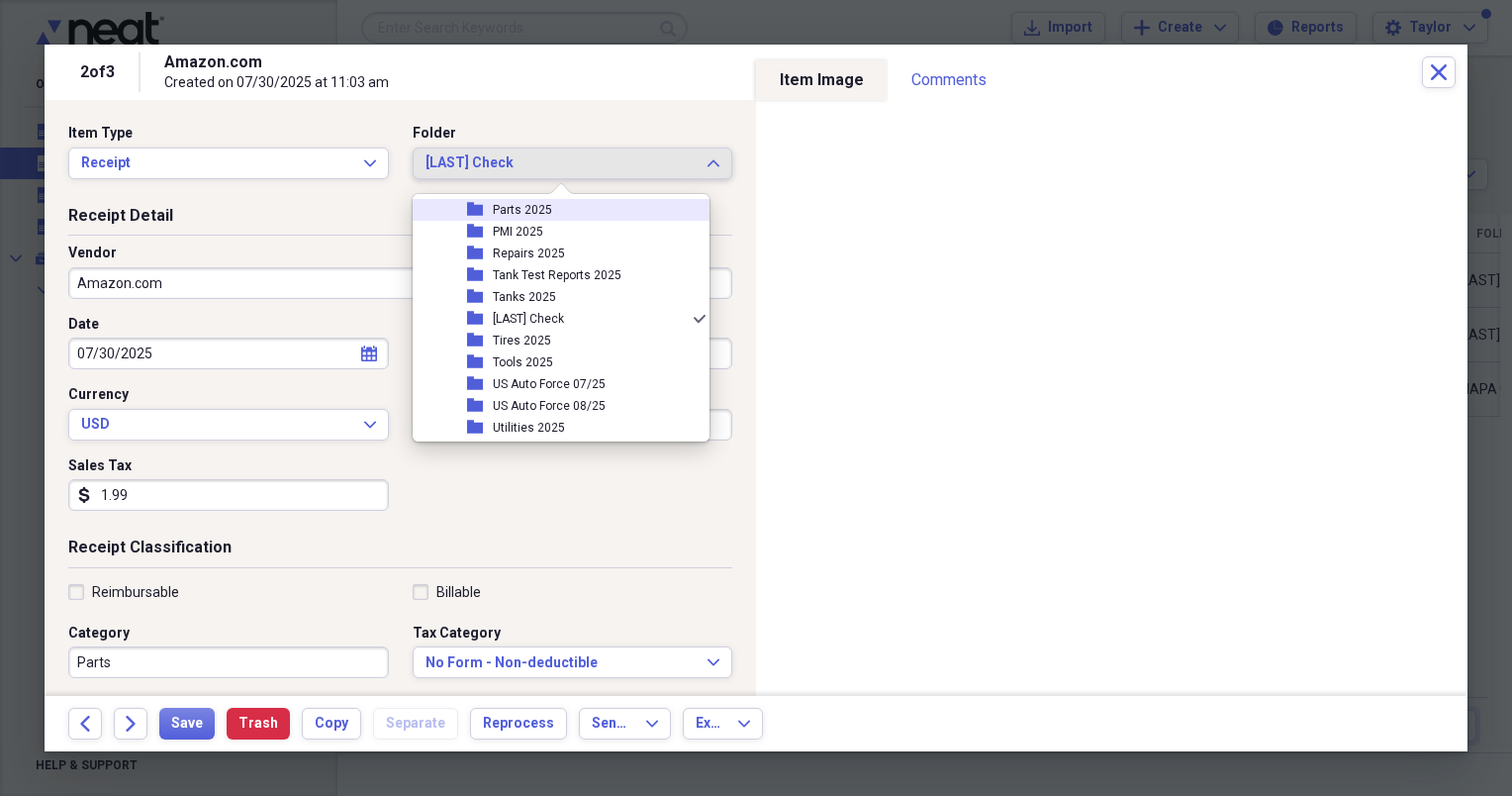 click on "Parts 2025" at bounding box center (522, 210) 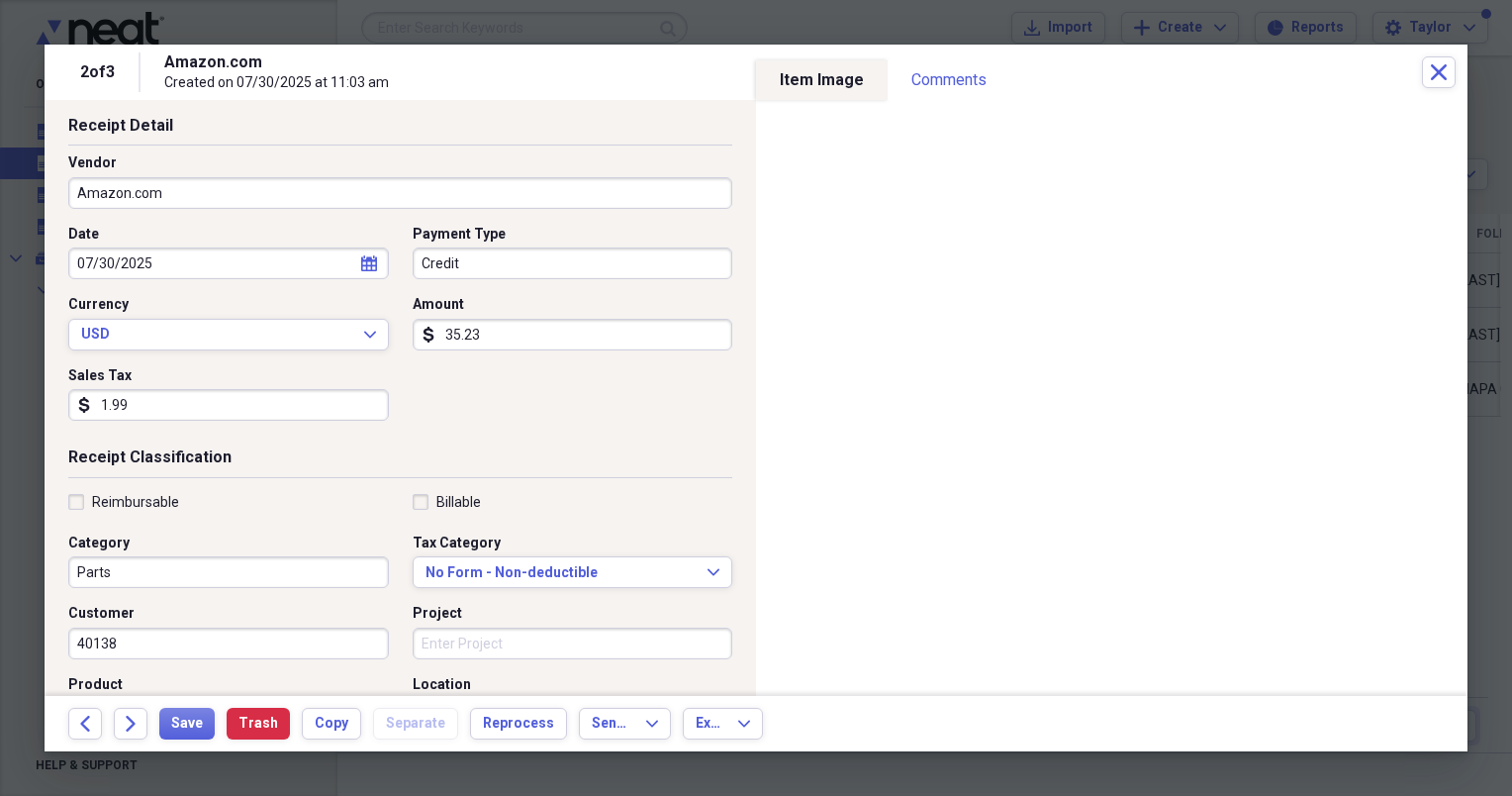 scroll, scrollTop: 91, scrollLeft: 0, axis: vertical 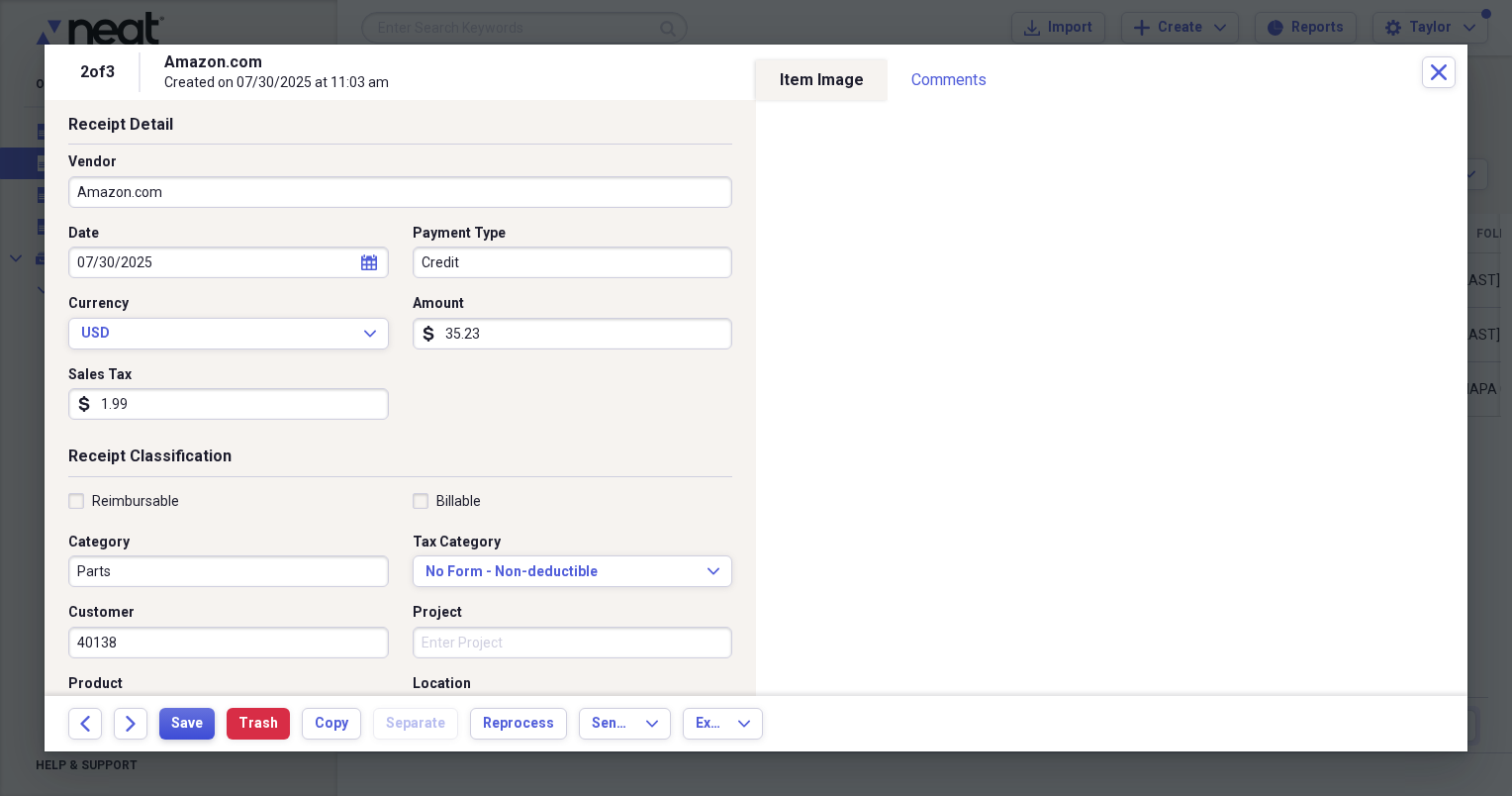 click on "Save" at bounding box center (187, 724) 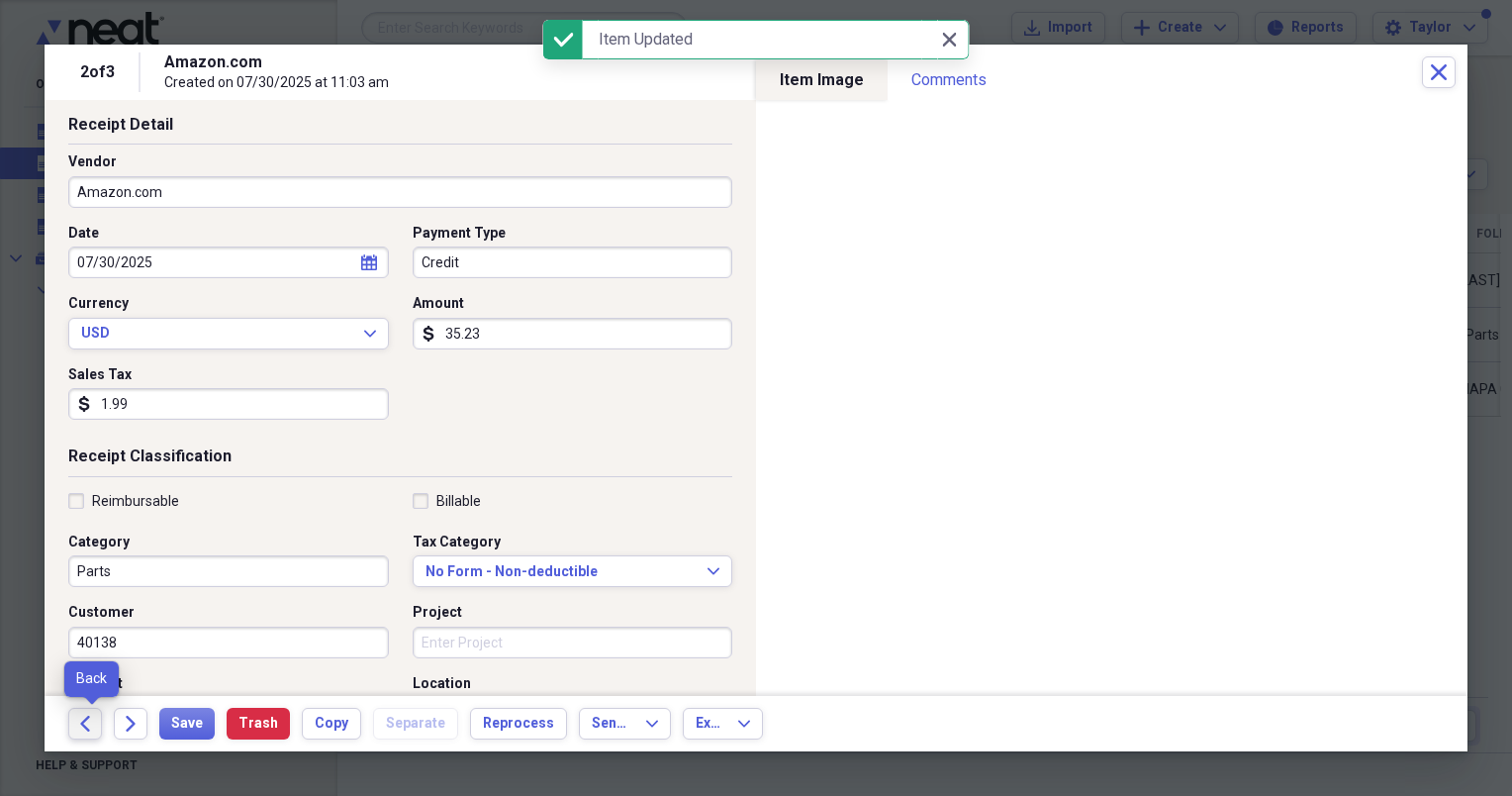 click on "Back" at bounding box center [85, 724] 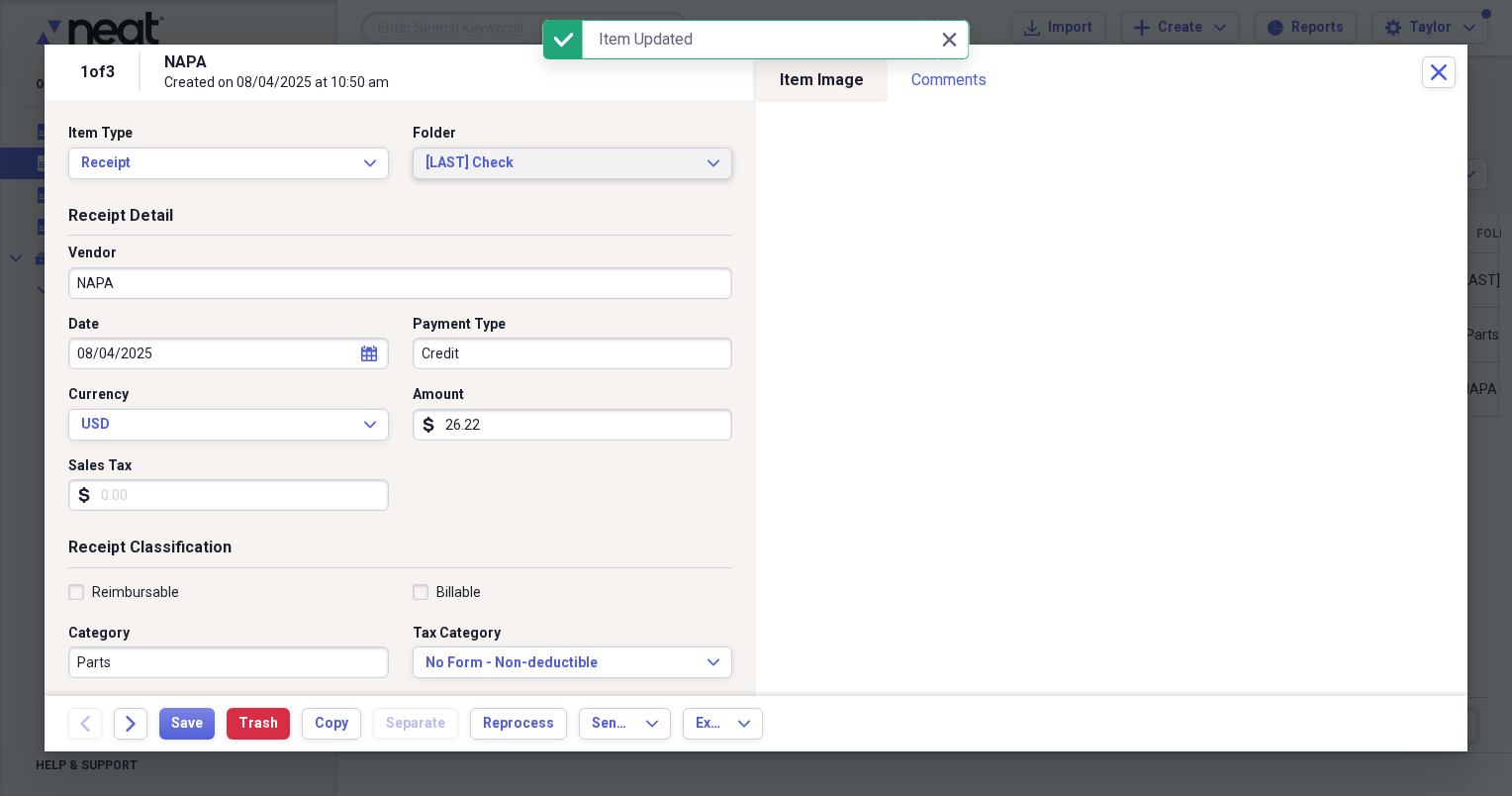 click on "[LAST] Check" at bounding box center [561, 163] 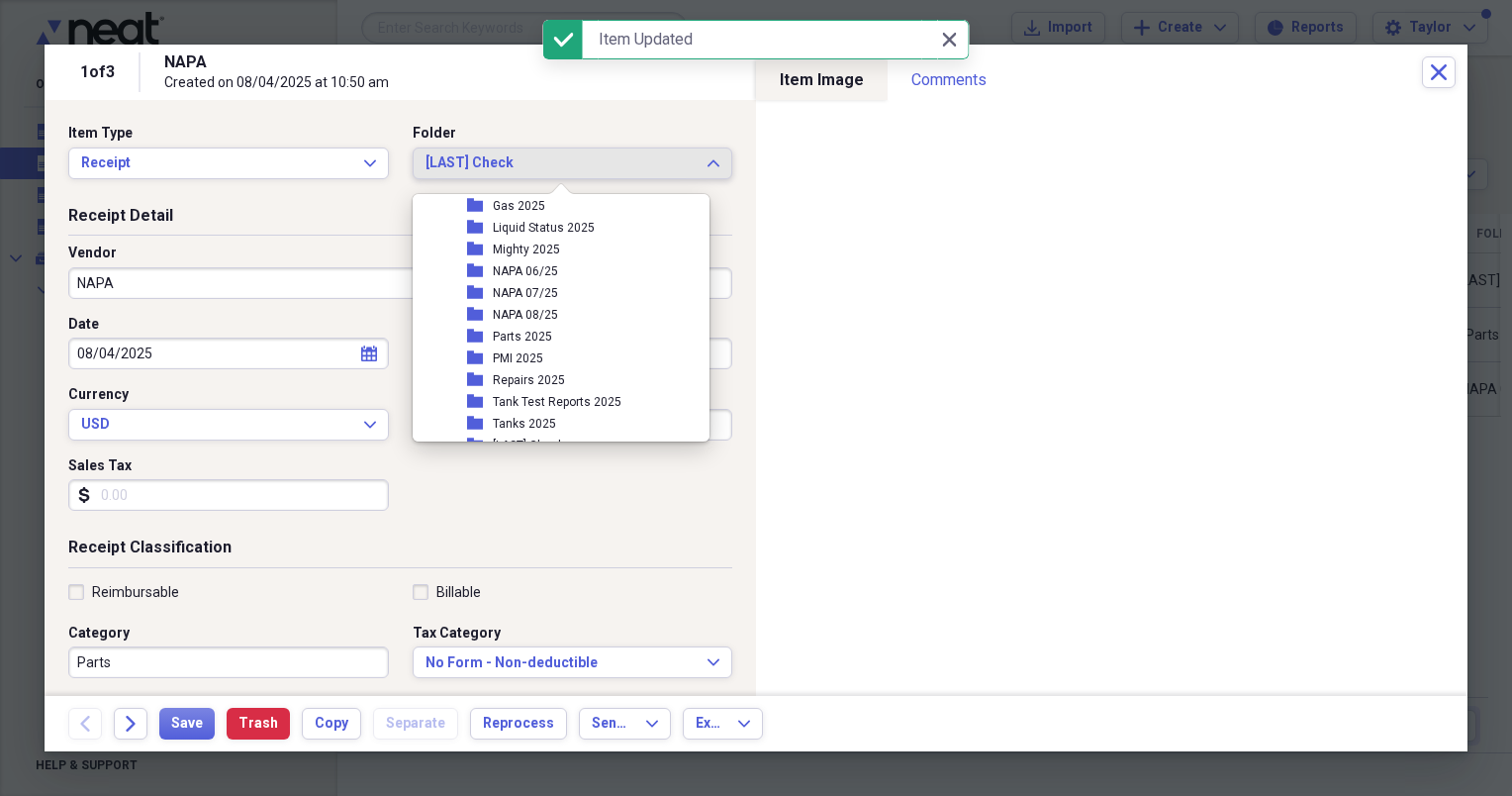 scroll, scrollTop: 376, scrollLeft: 0, axis: vertical 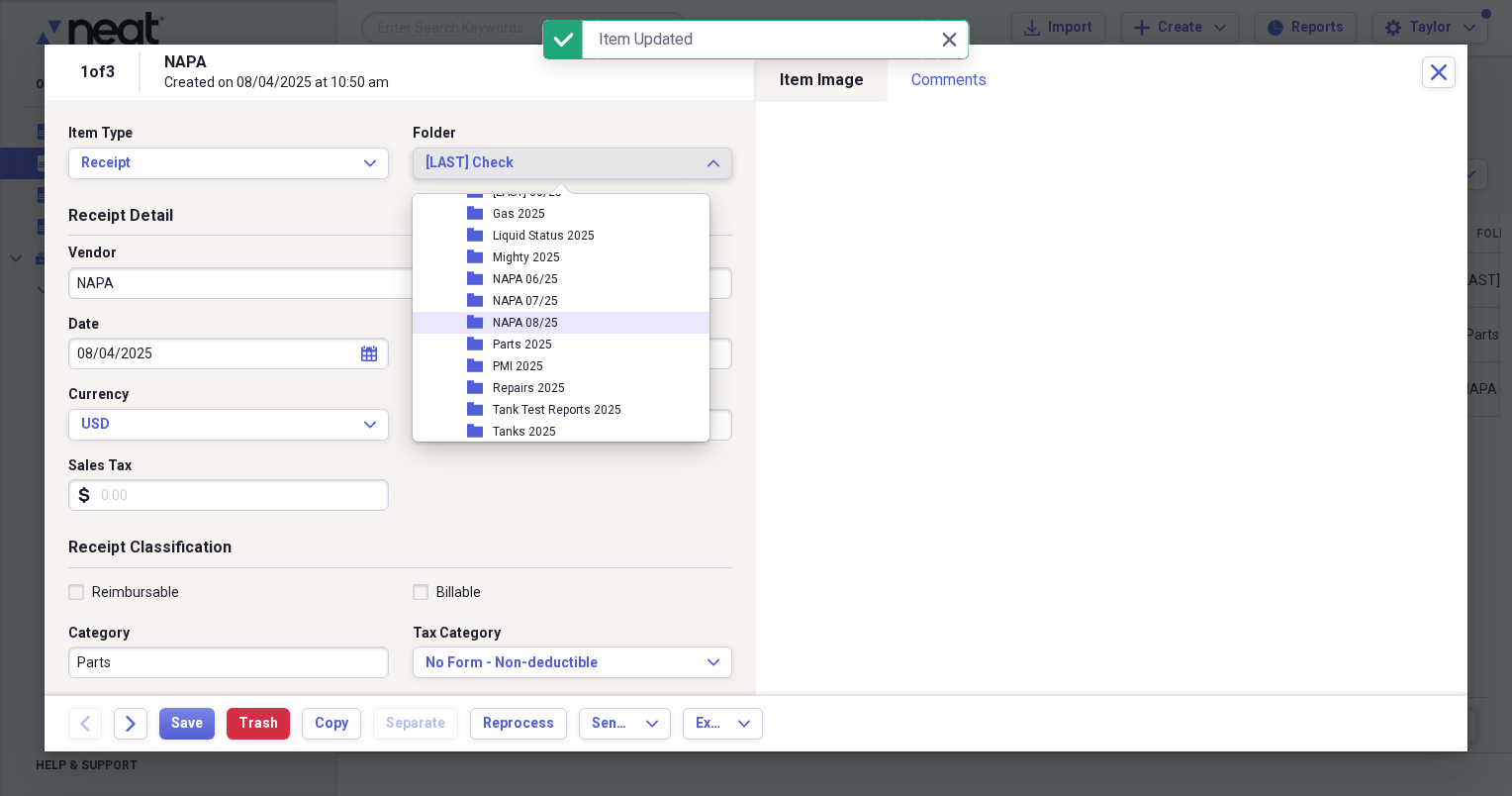 click on "NAPA 08/25" at bounding box center (525, 323) 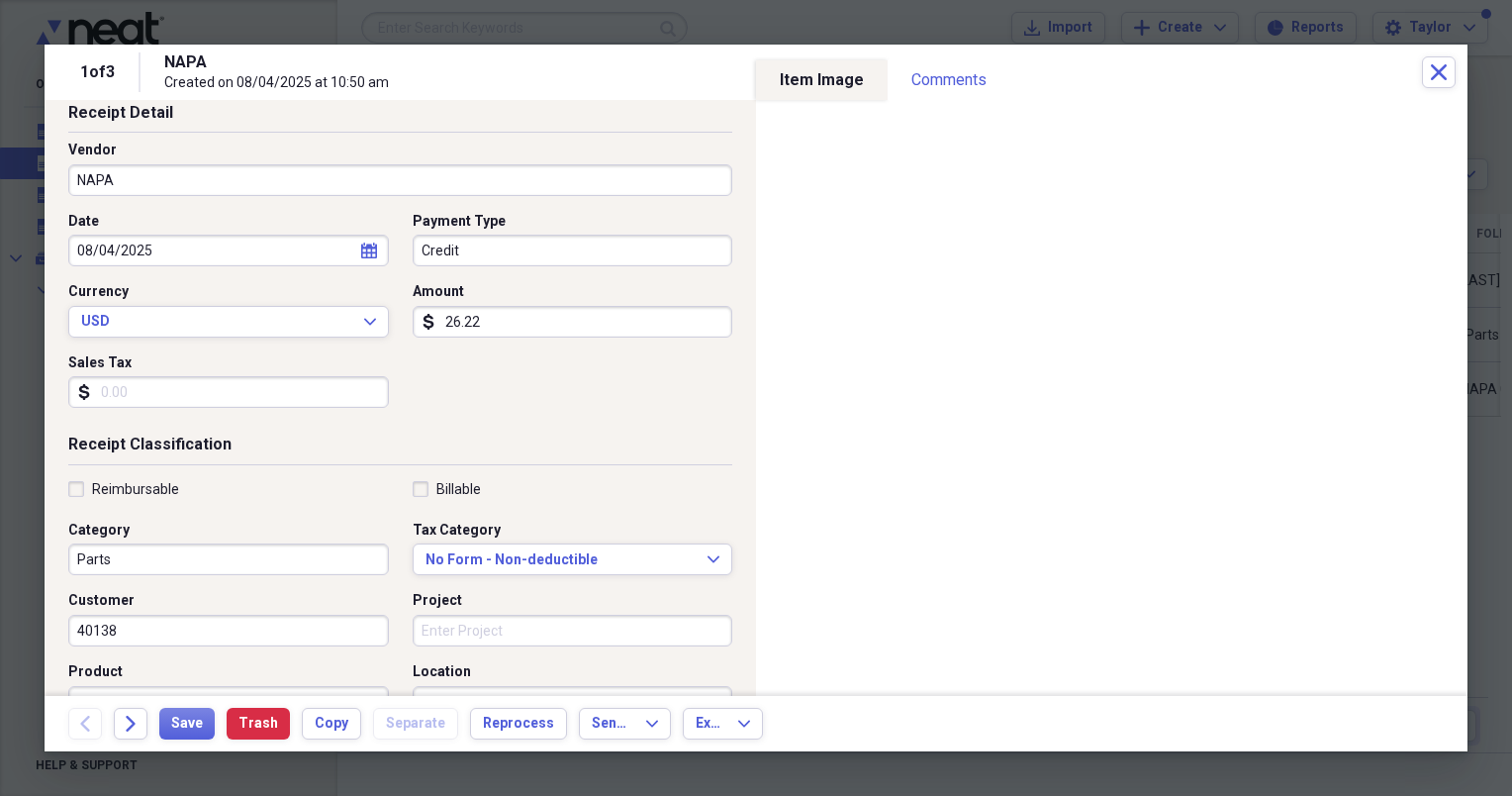 scroll, scrollTop: 119, scrollLeft: 0, axis: vertical 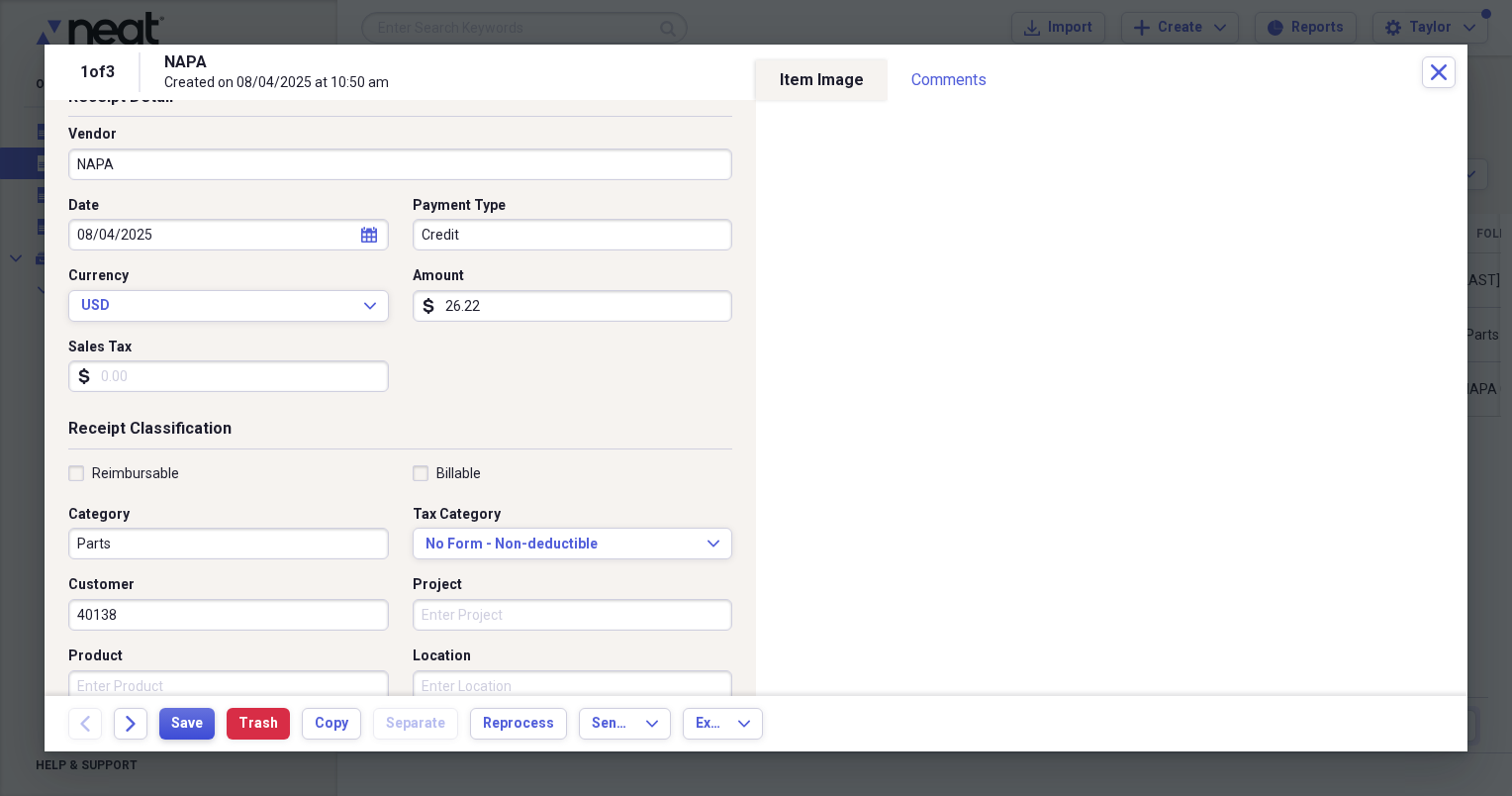 click on "Save" at bounding box center [187, 724] 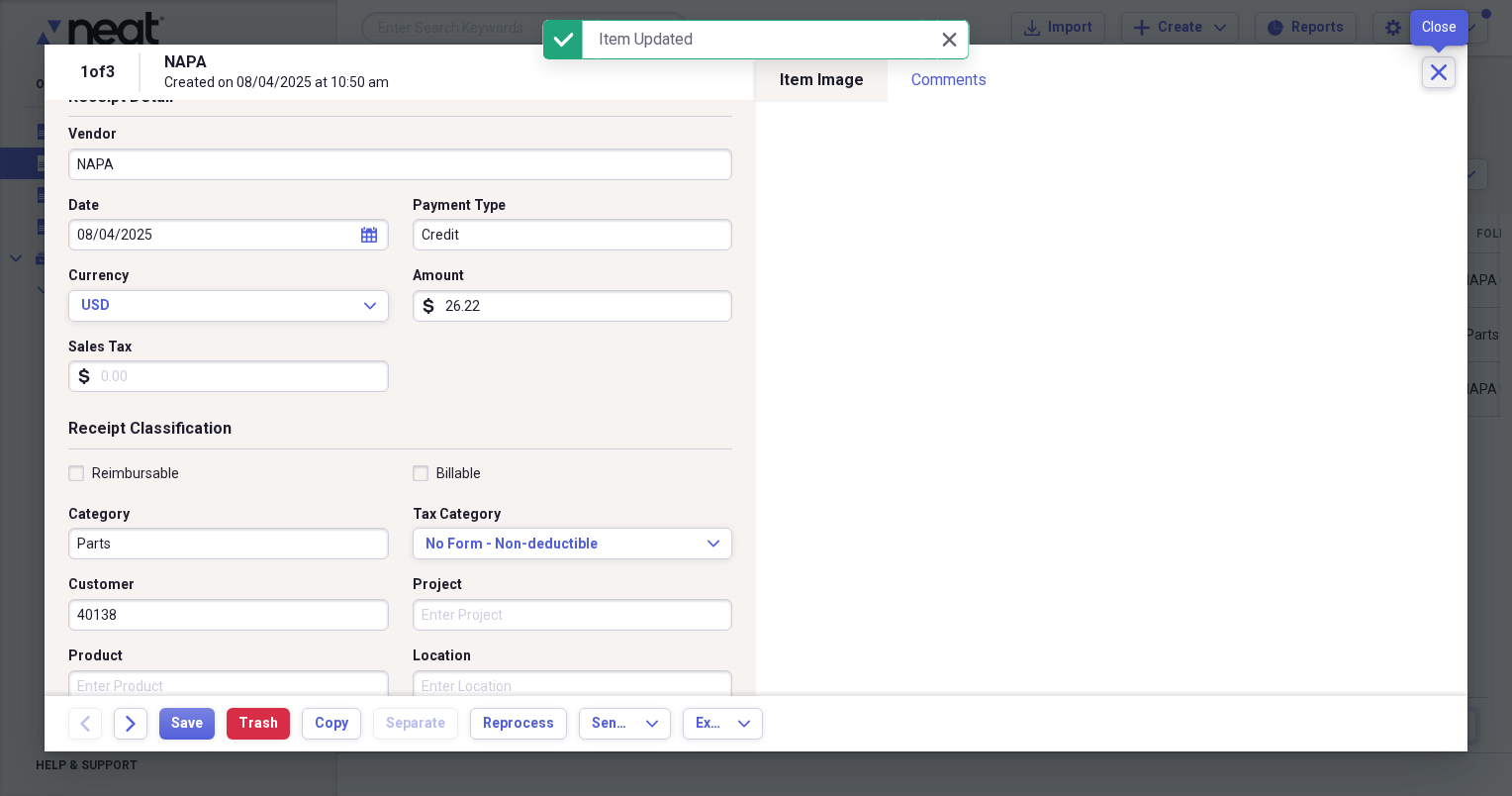 click on "Close" 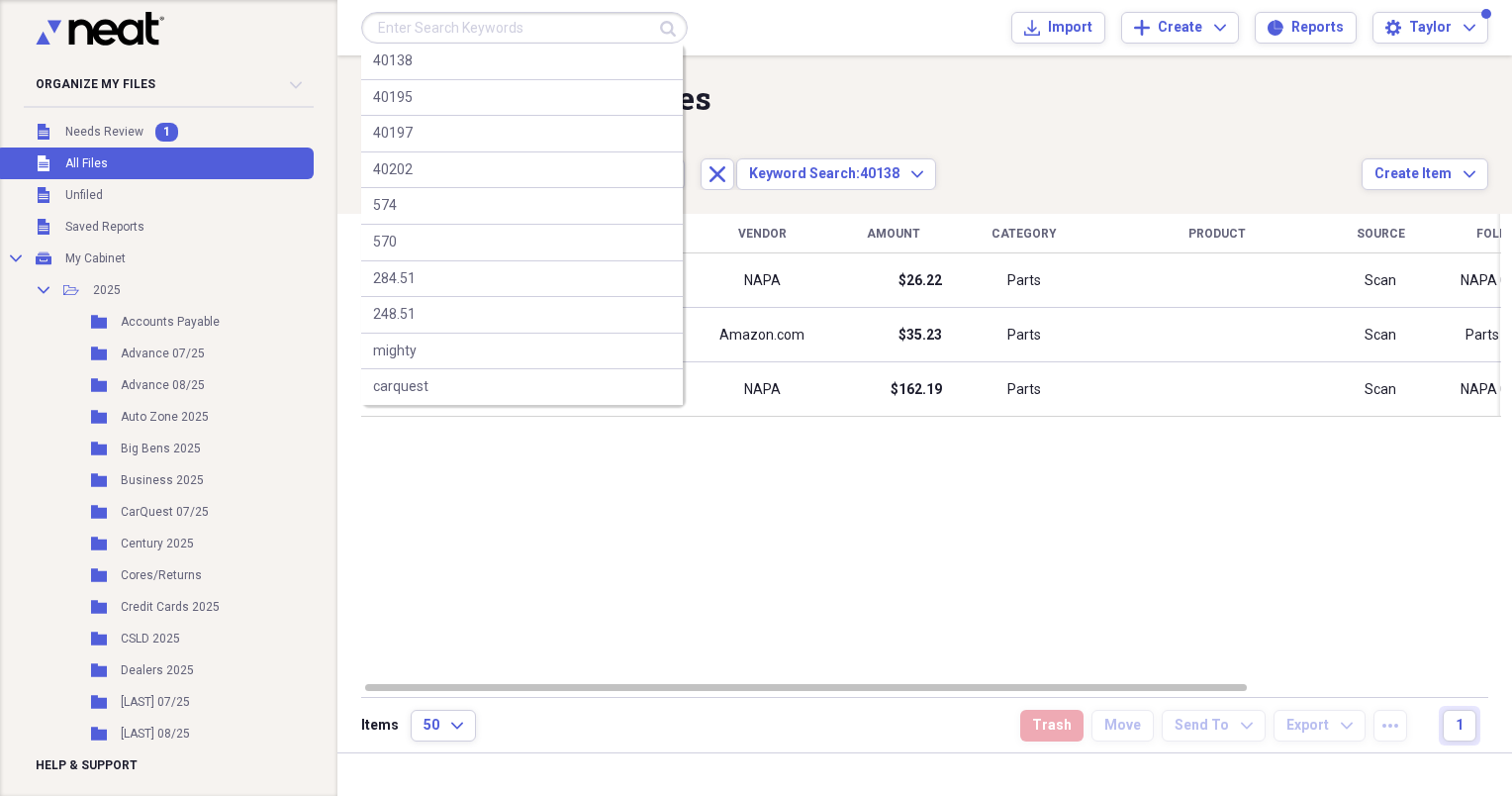 click at bounding box center (524, 28) 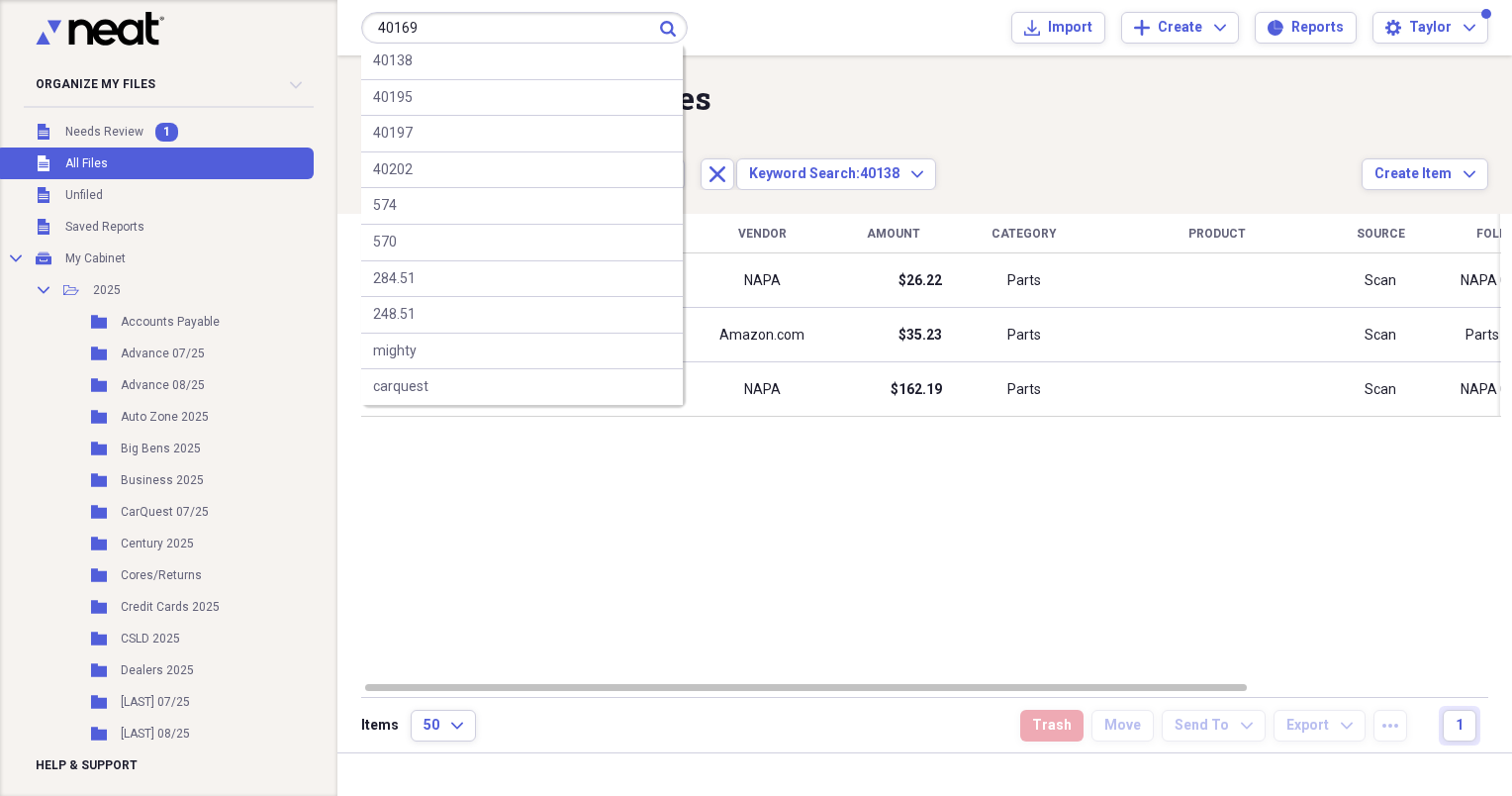 type on "40169" 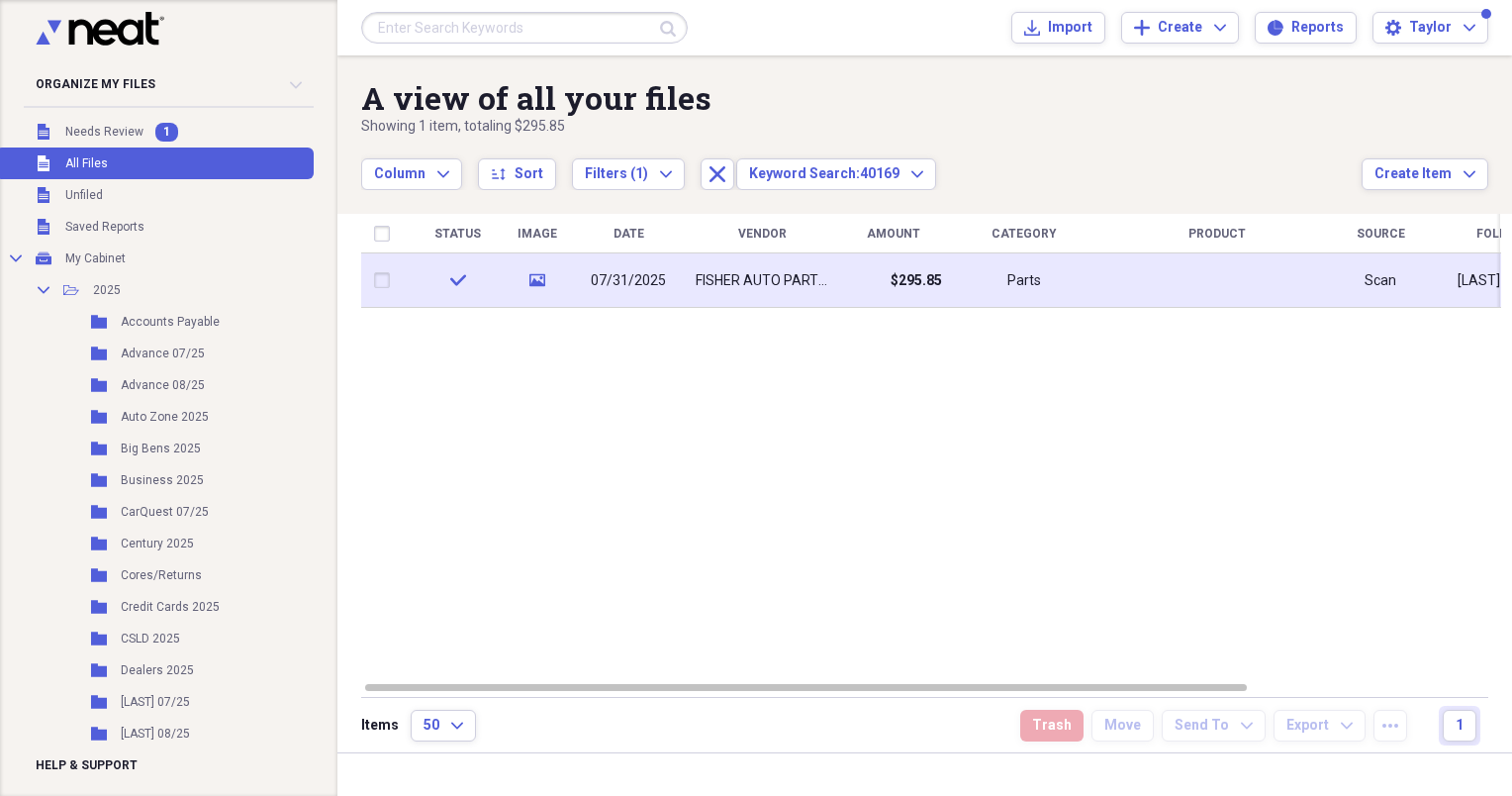 click on "FISHER AUTO PARTS, INC" at bounding box center [762, 281] 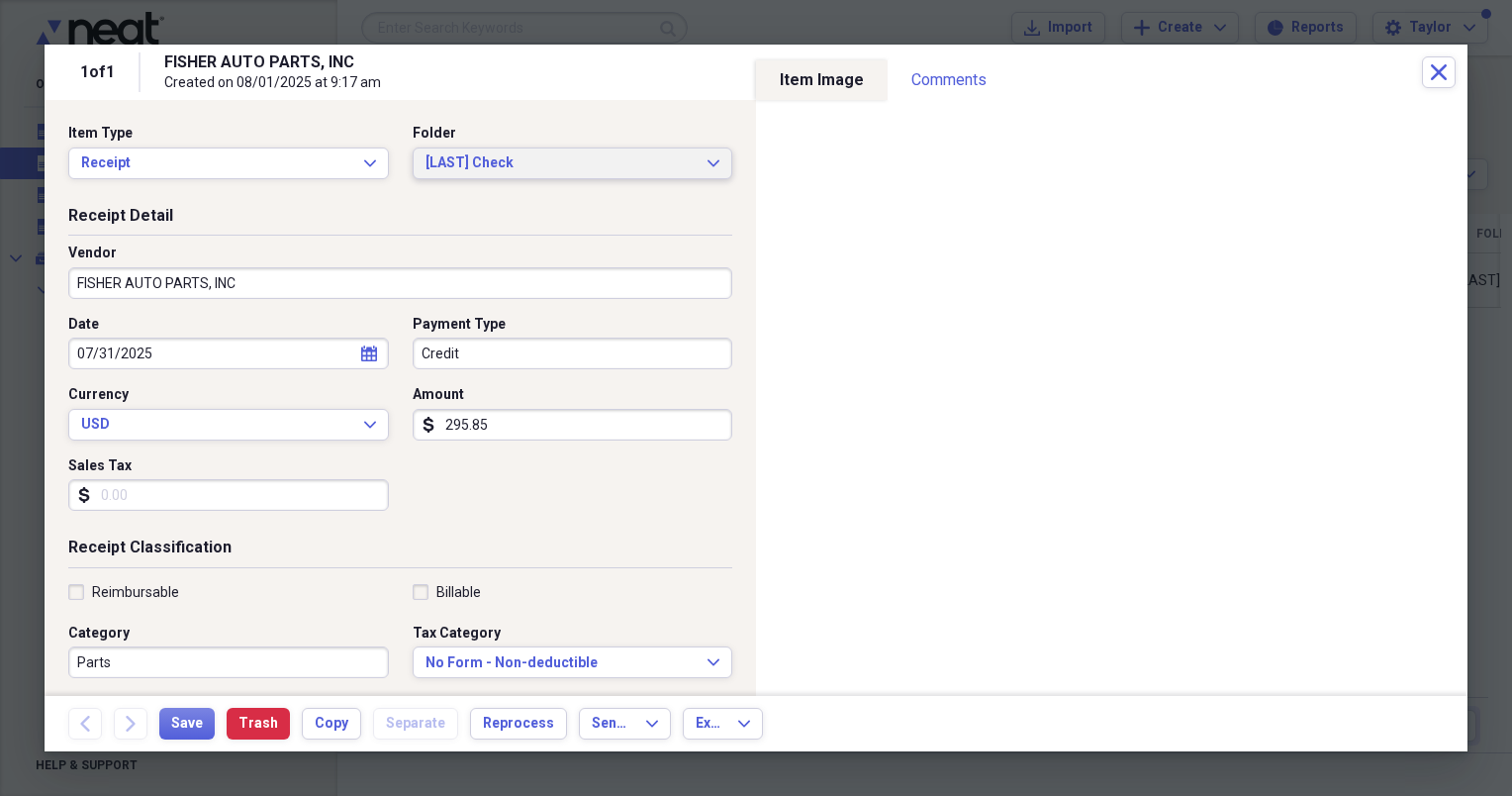 click on "[LAST] Check" at bounding box center [561, 163] 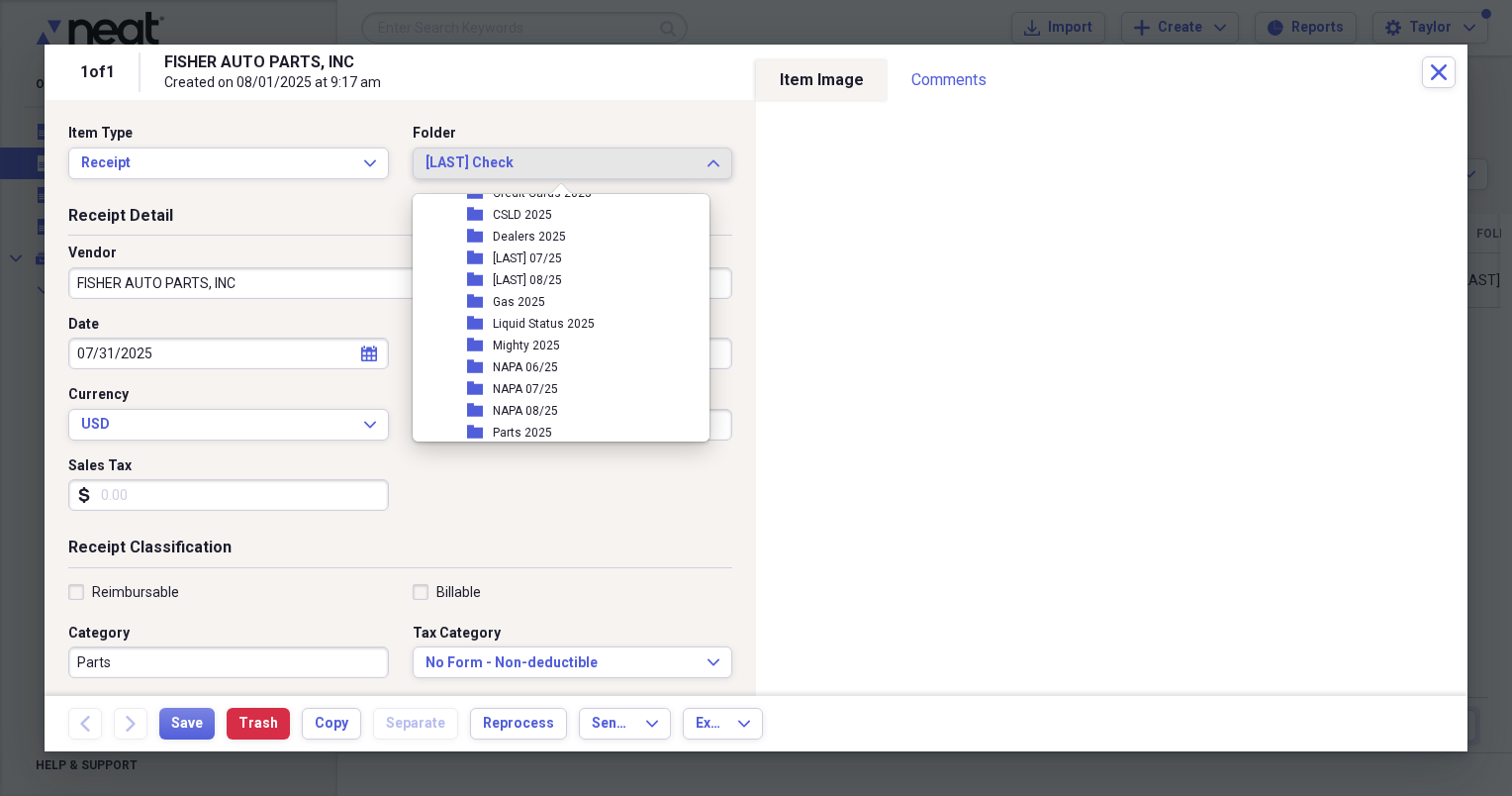 scroll, scrollTop: 284, scrollLeft: 0, axis: vertical 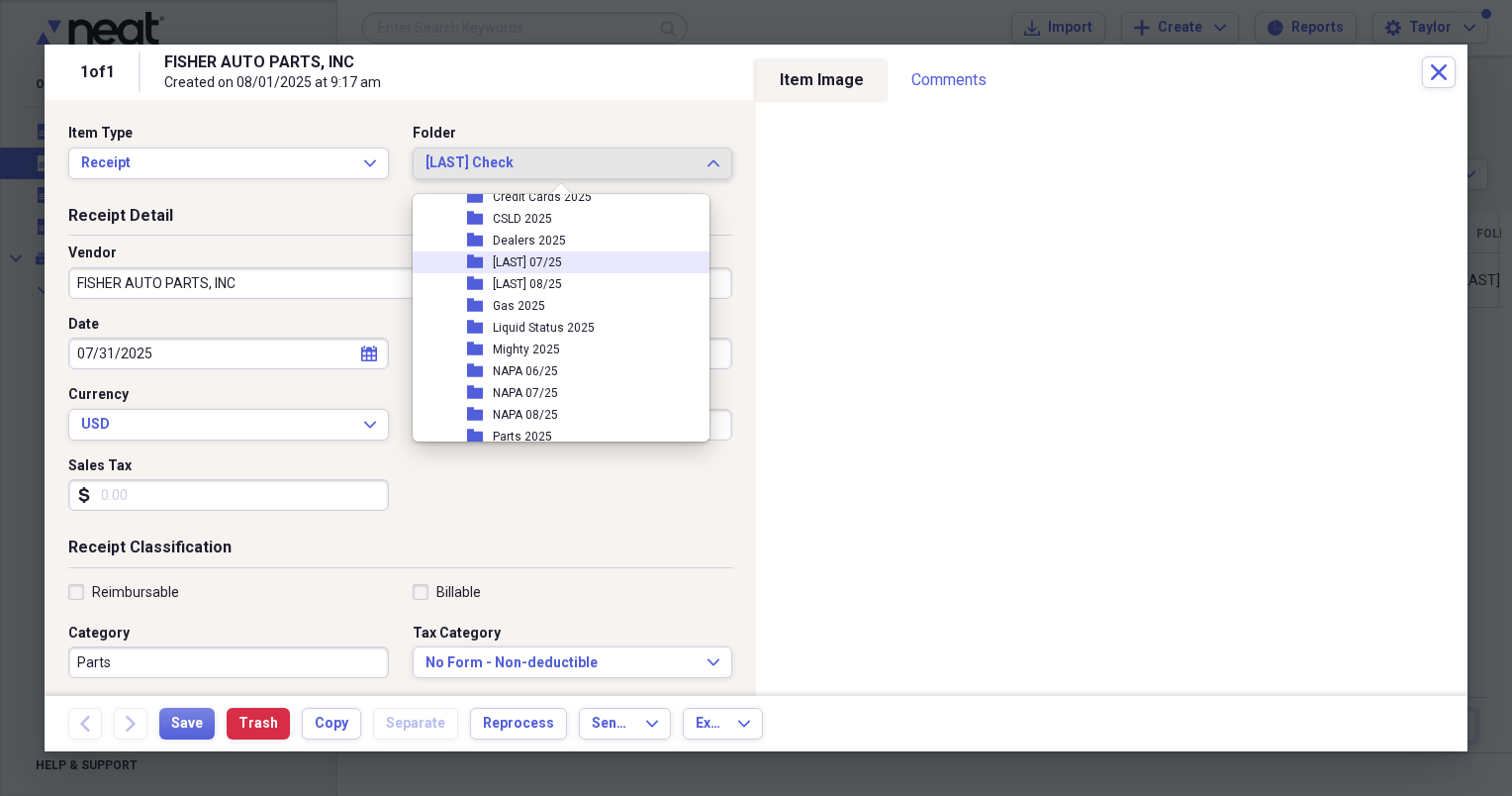 click on "[LAST] 07/25" at bounding box center [527, 262] 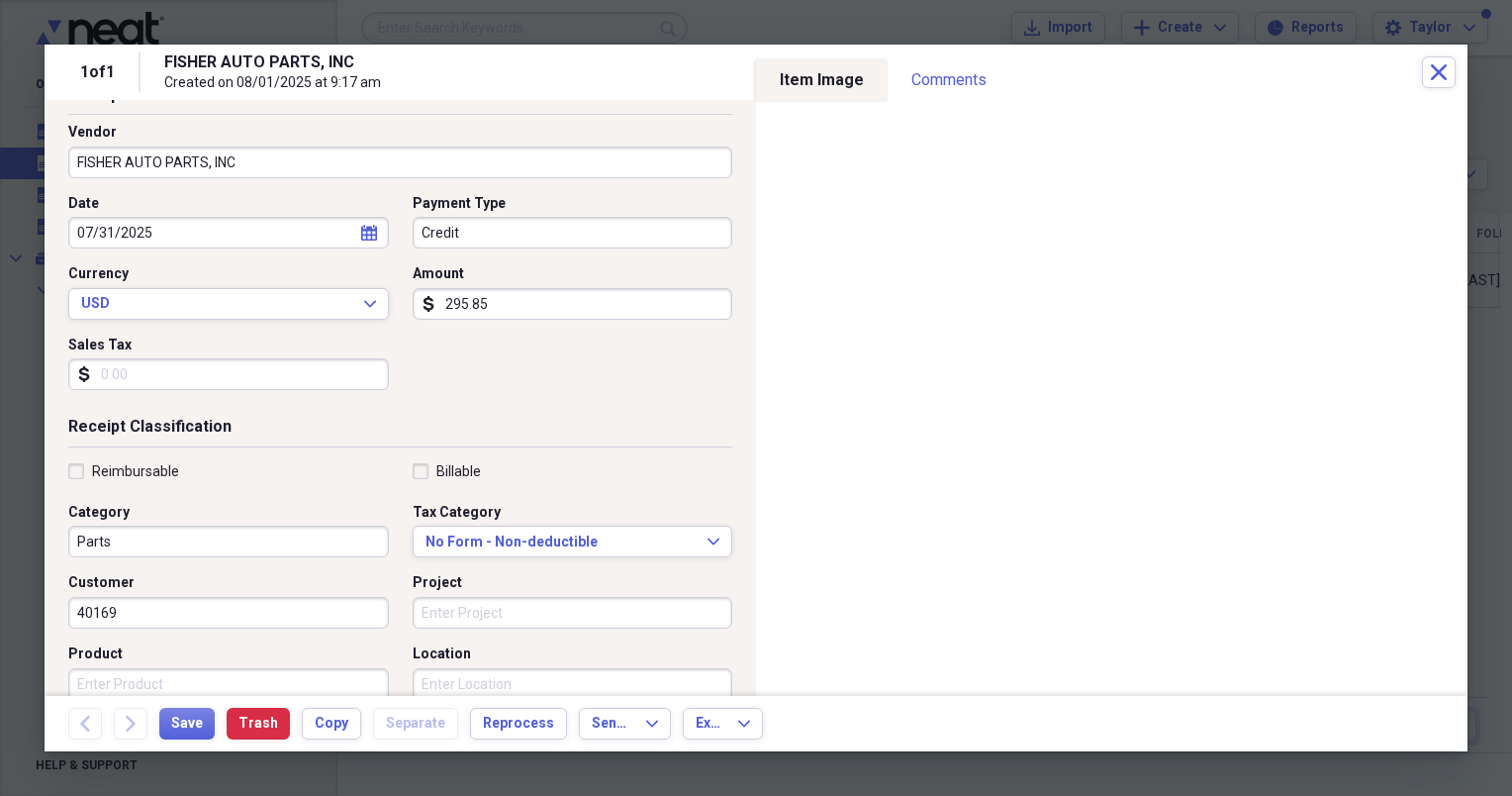 scroll, scrollTop: 123, scrollLeft: 0, axis: vertical 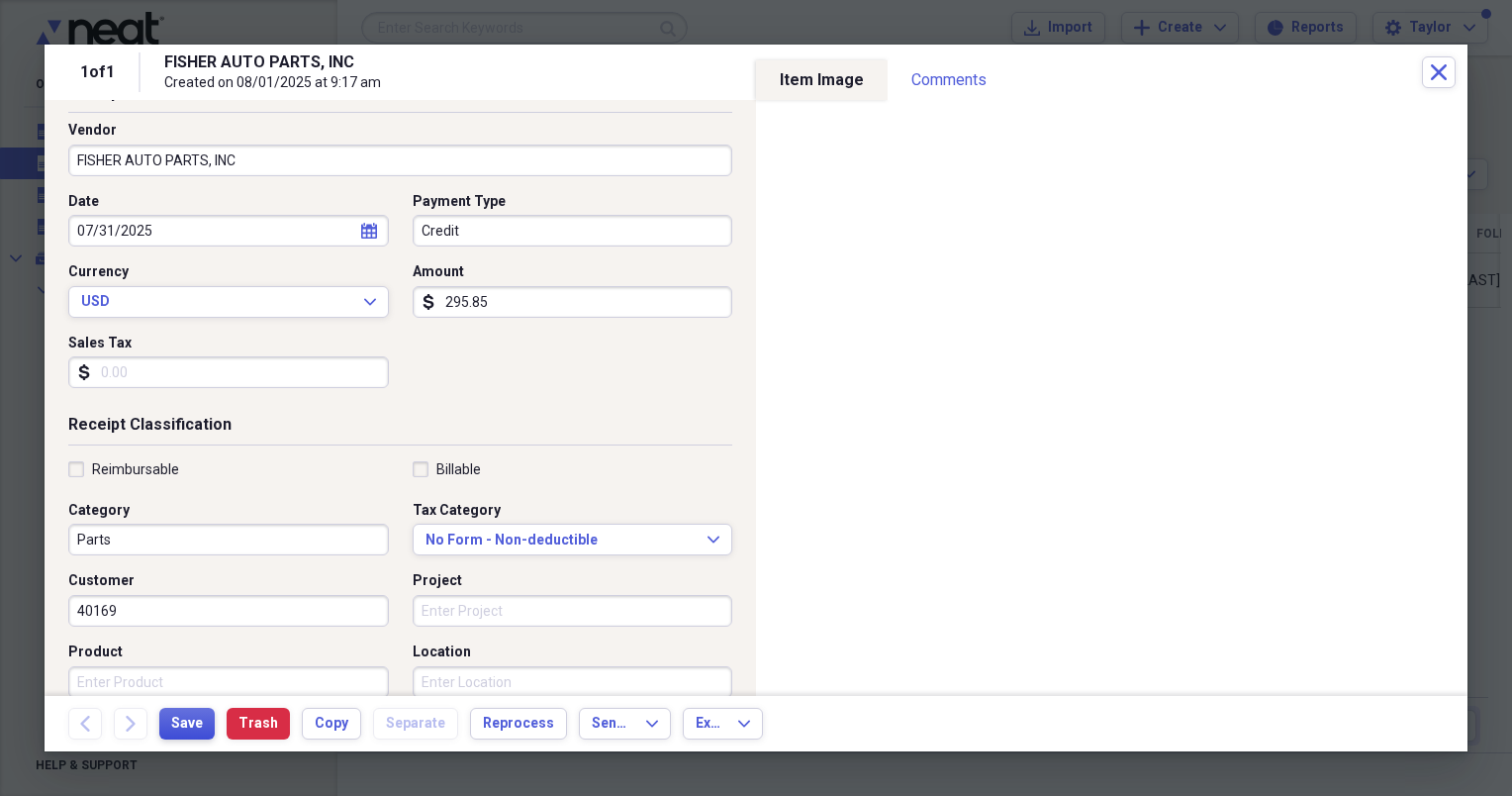click on "Save" at bounding box center (187, 724) 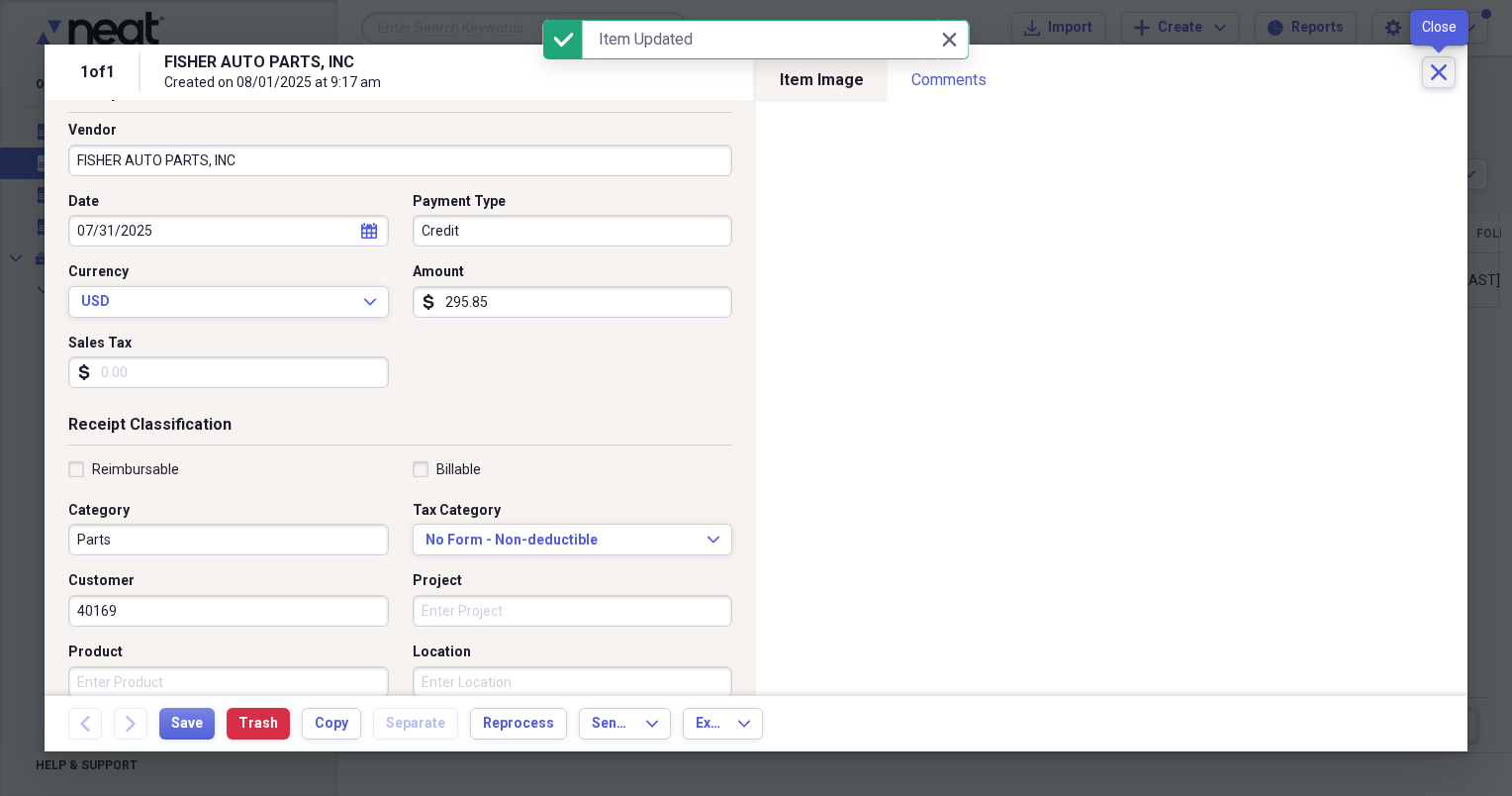 click 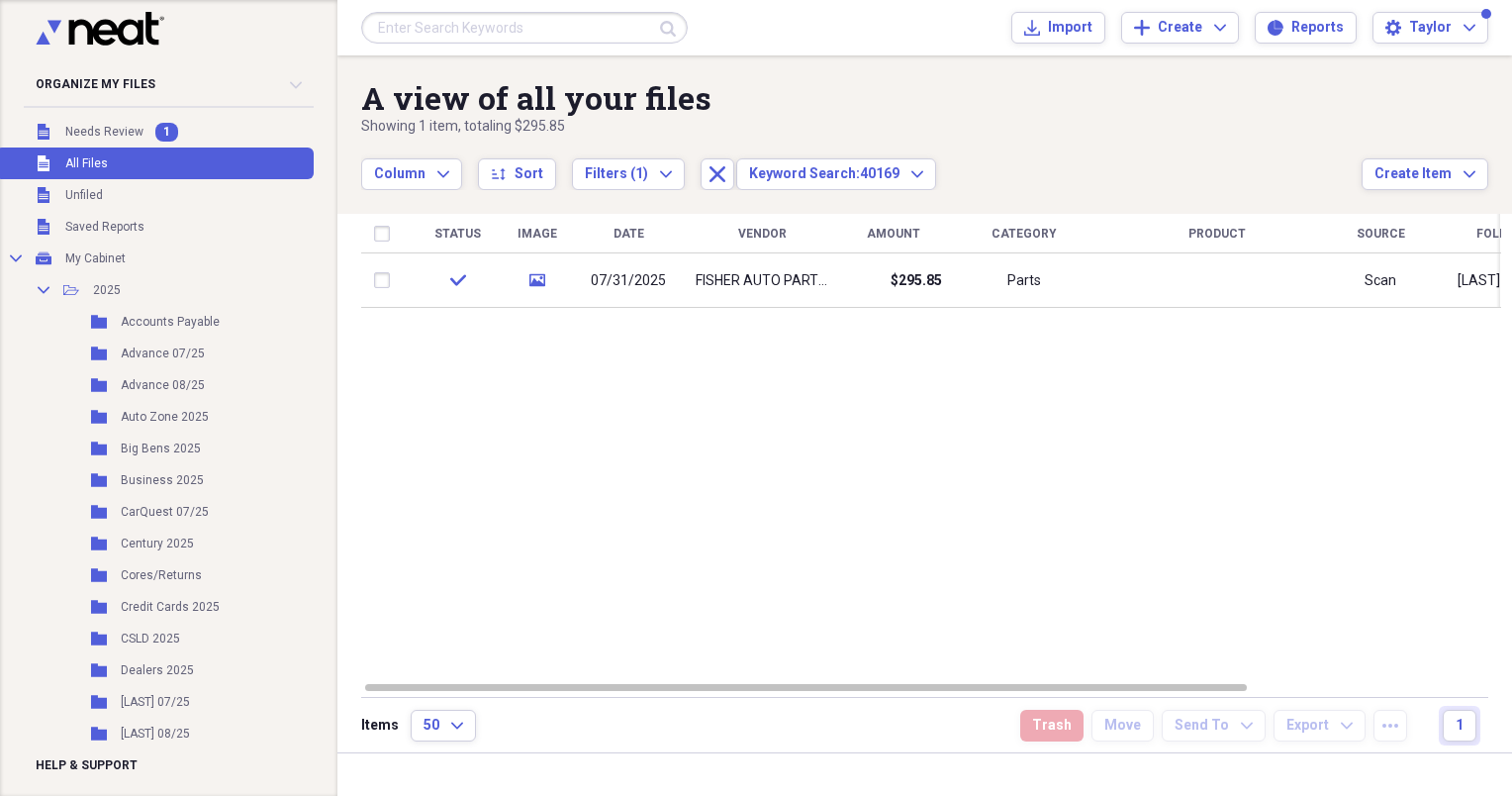 click at bounding box center (524, 28) 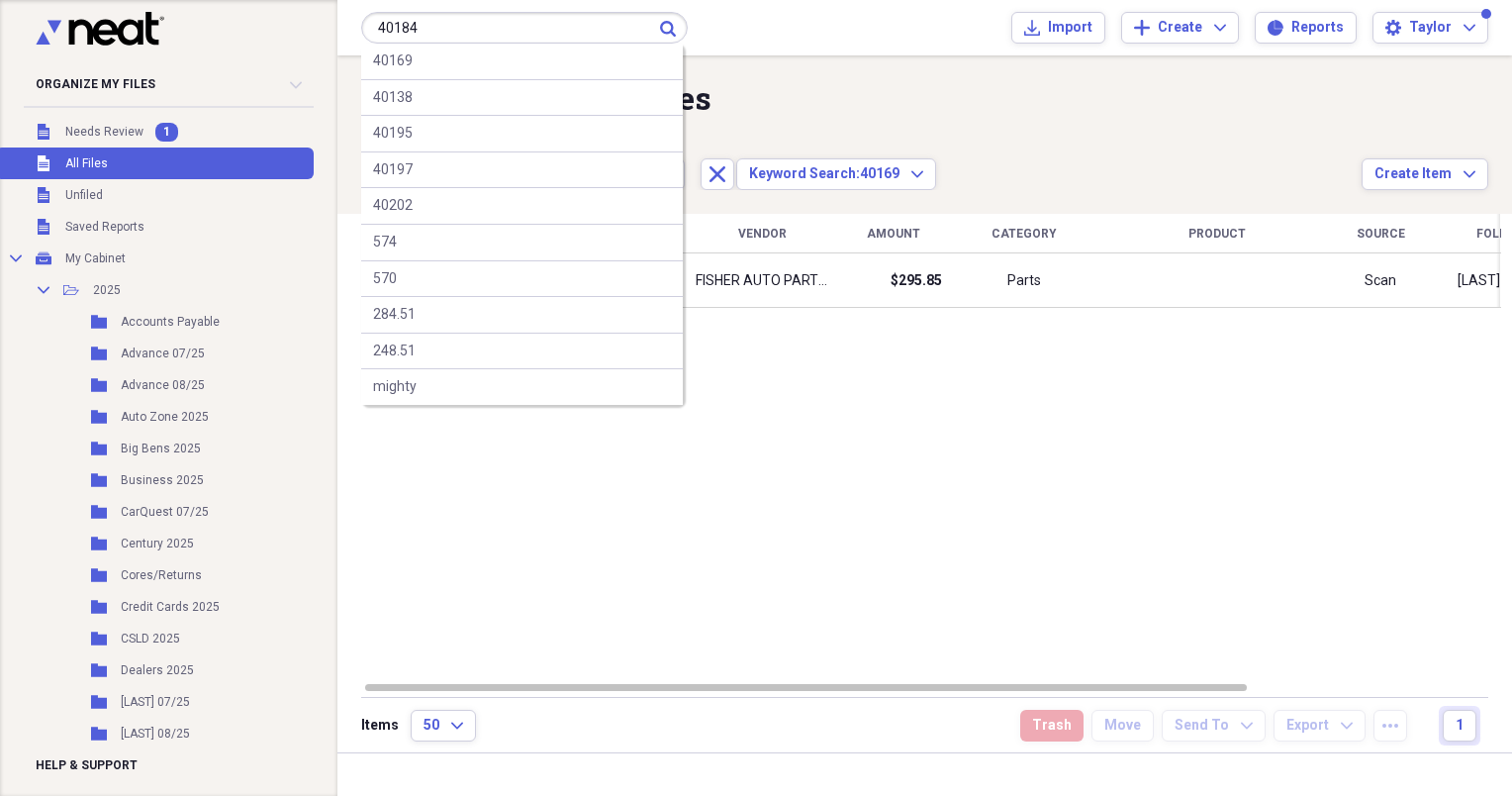 type on "40184" 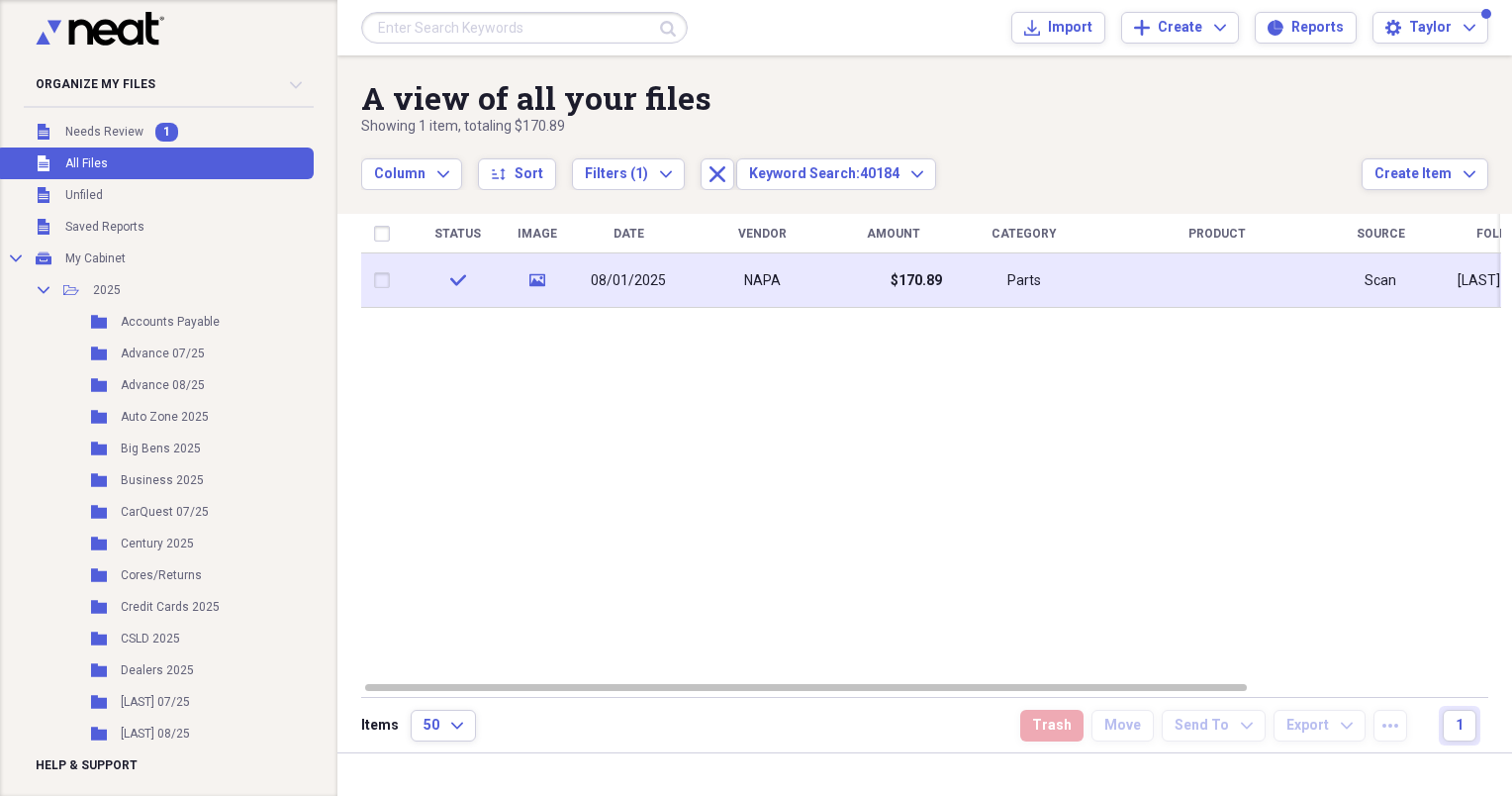 click on "08/01/2025" at bounding box center (628, 280) 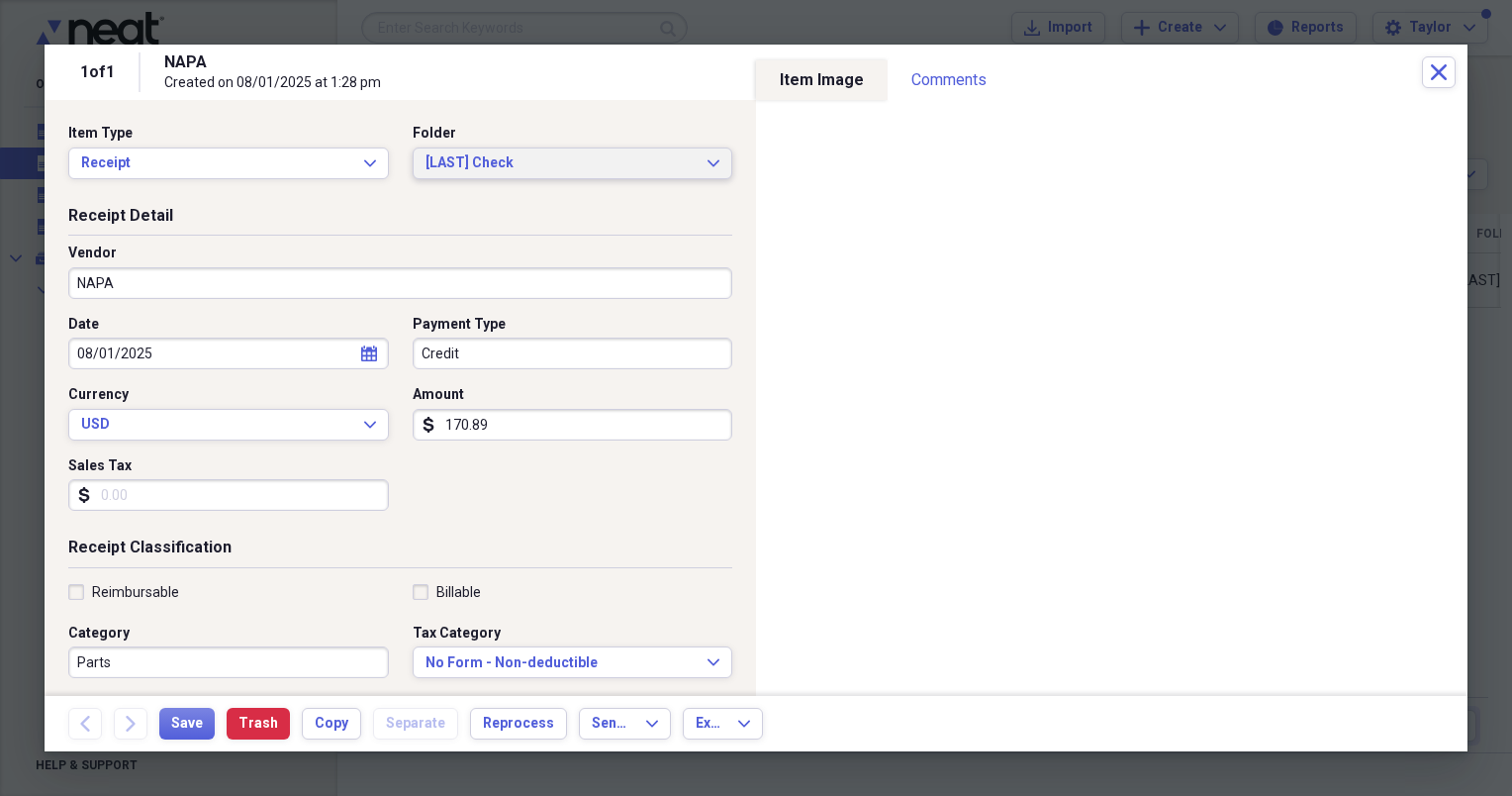 click on "[LAST] Check" at bounding box center [561, 163] 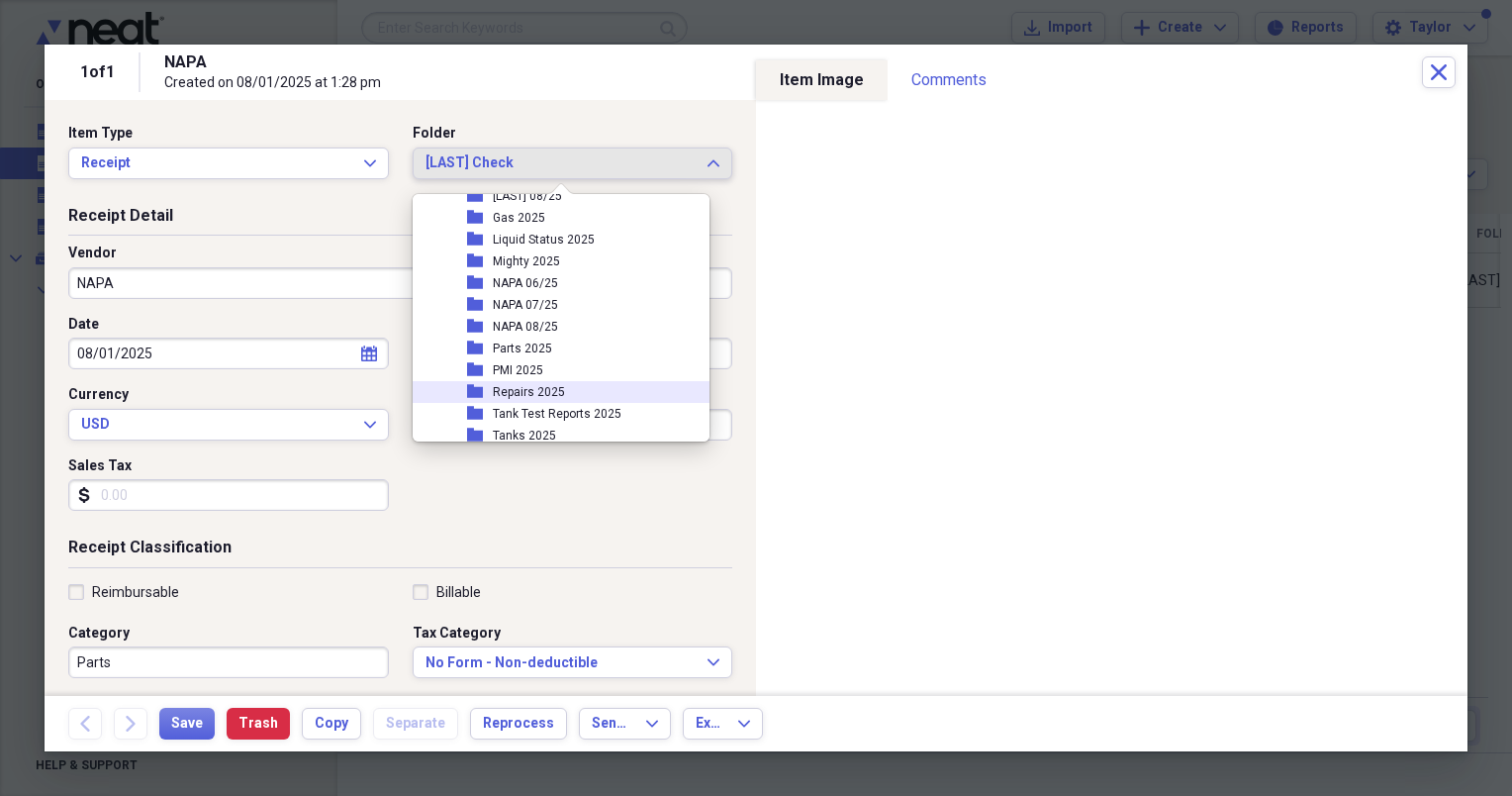 scroll, scrollTop: 367, scrollLeft: 0, axis: vertical 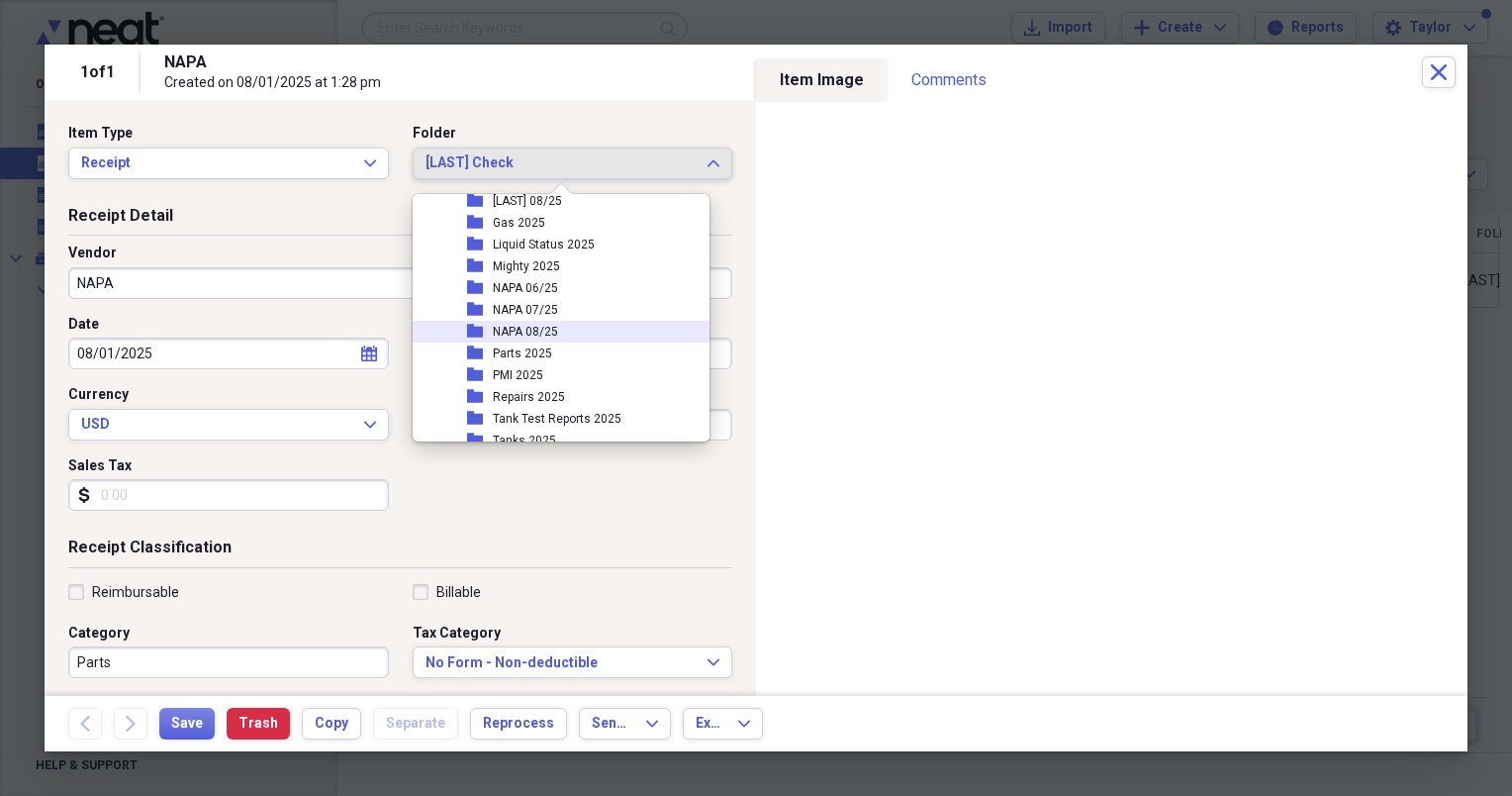 click on "NAPA 08/25" at bounding box center [525, 332] 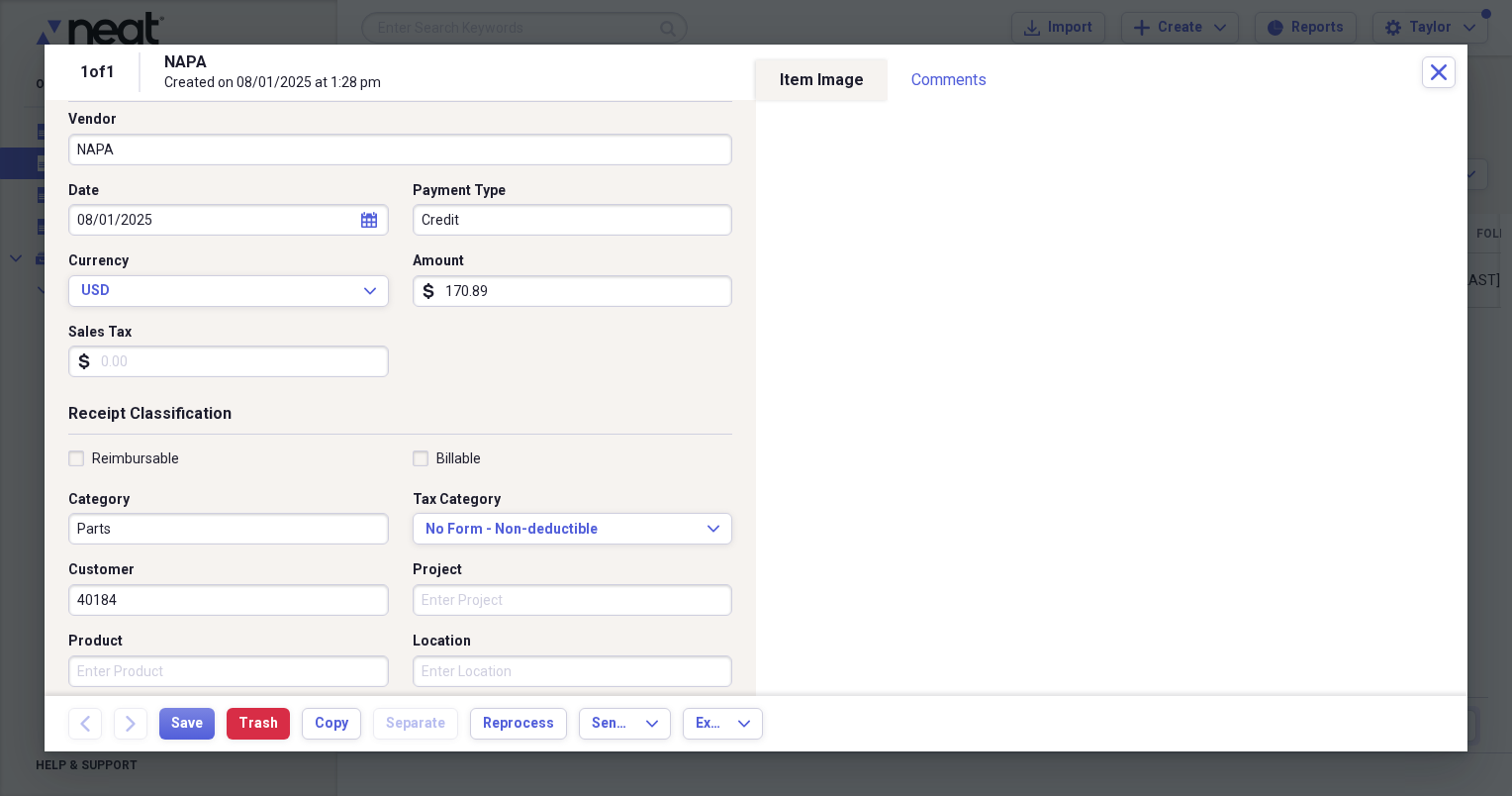 scroll, scrollTop: 135, scrollLeft: 0, axis: vertical 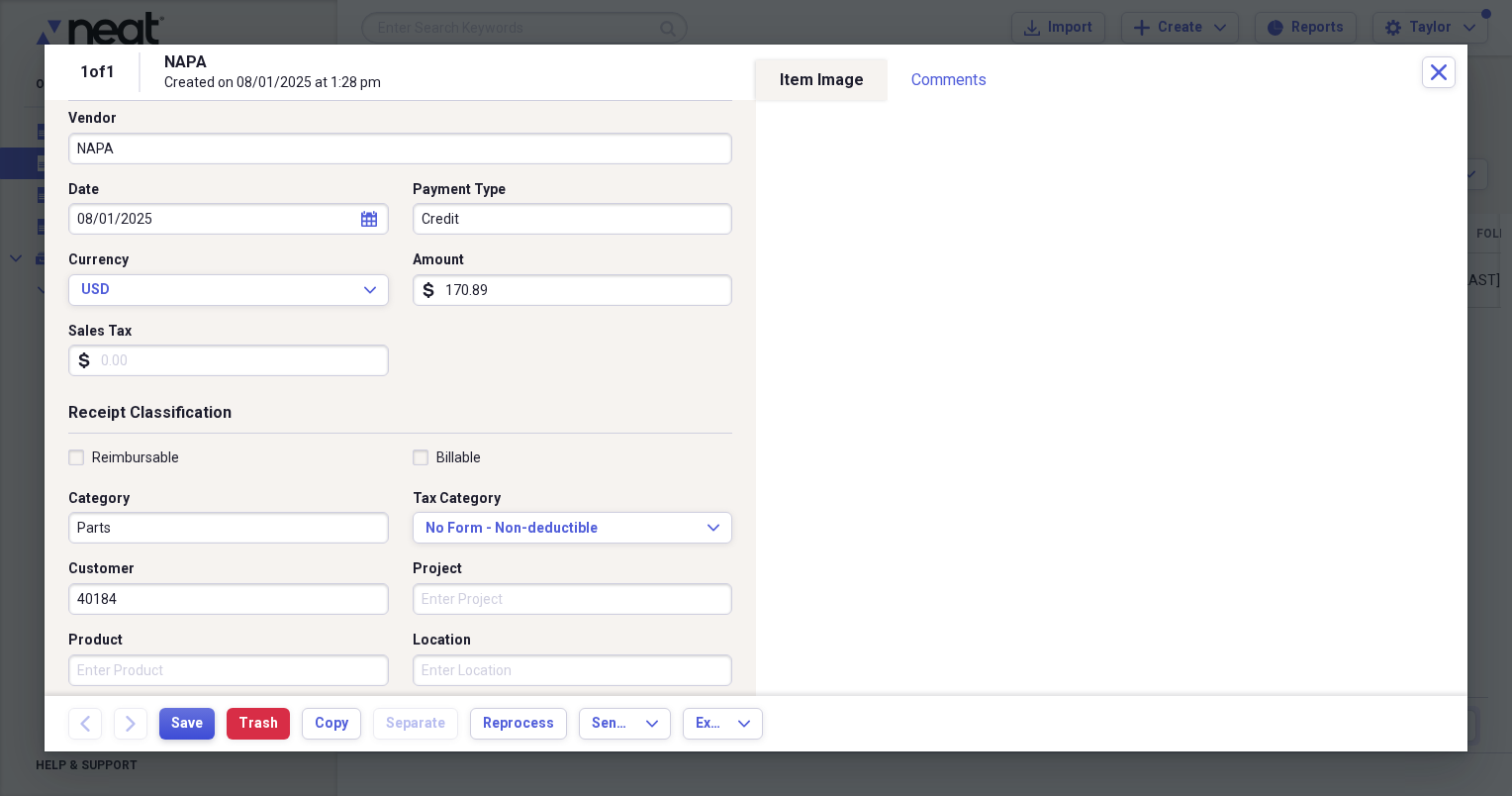 click on "Save" at bounding box center (187, 724) 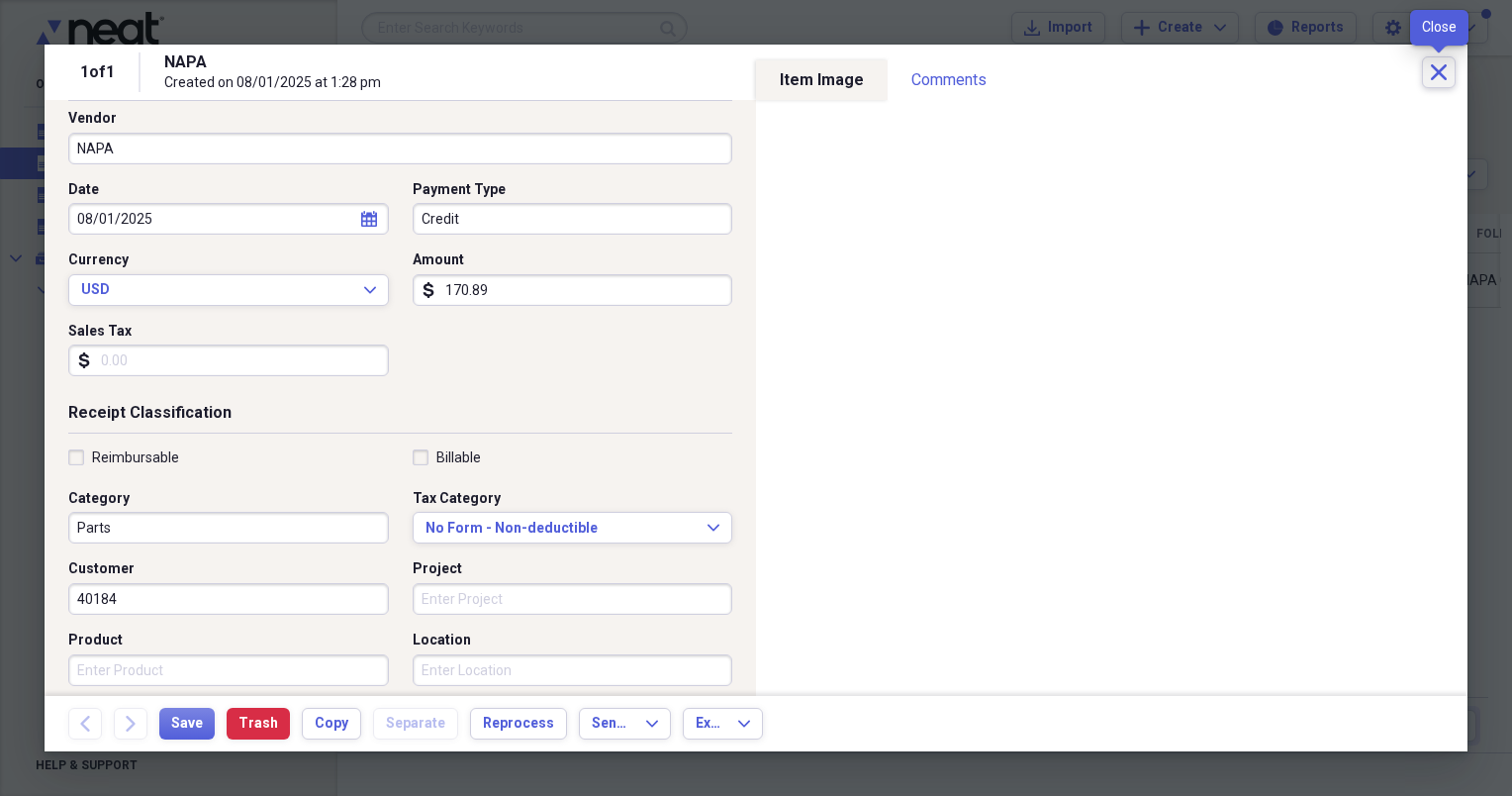 click on "Close" 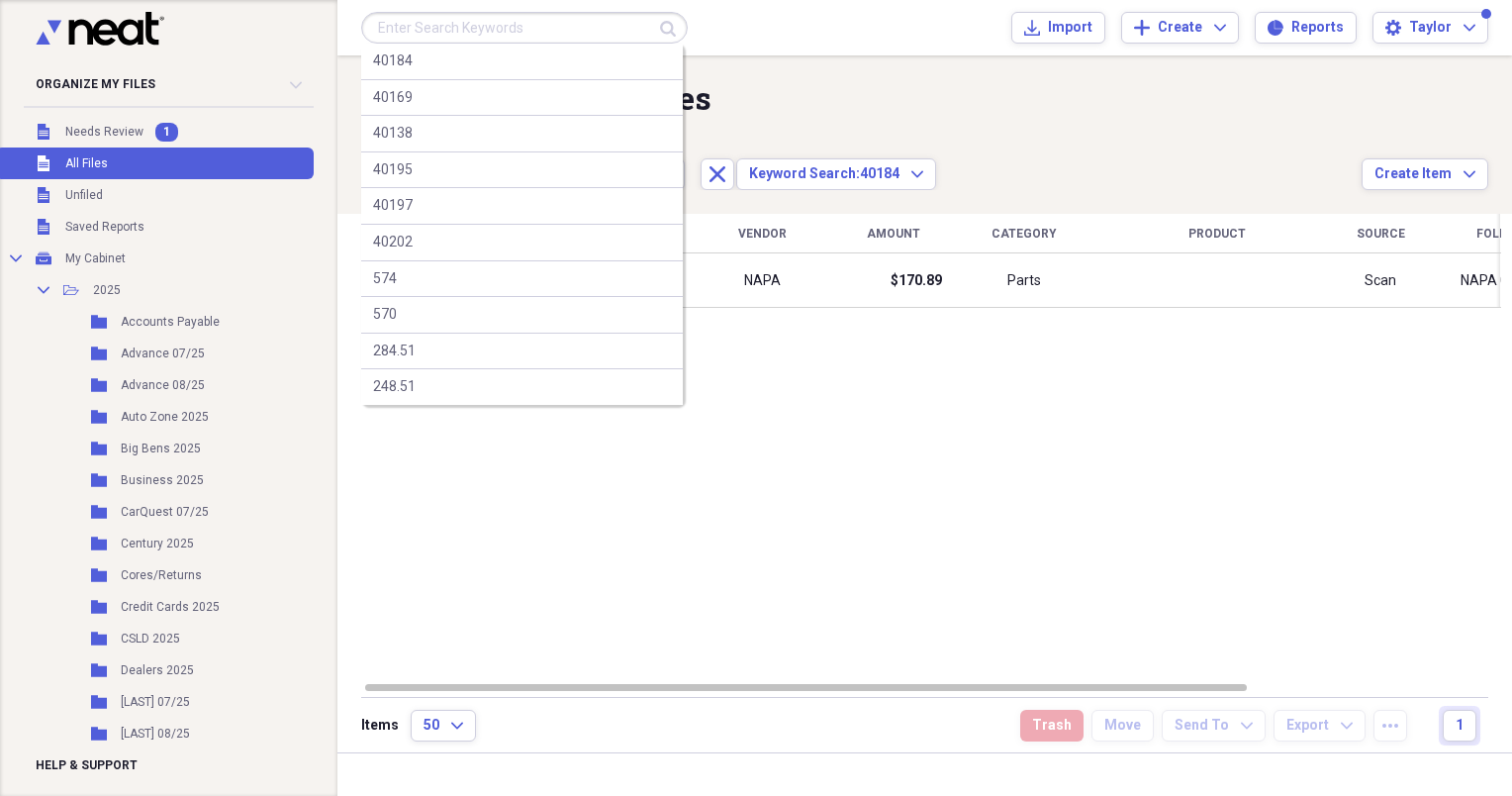 click at bounding box center (524, 28) 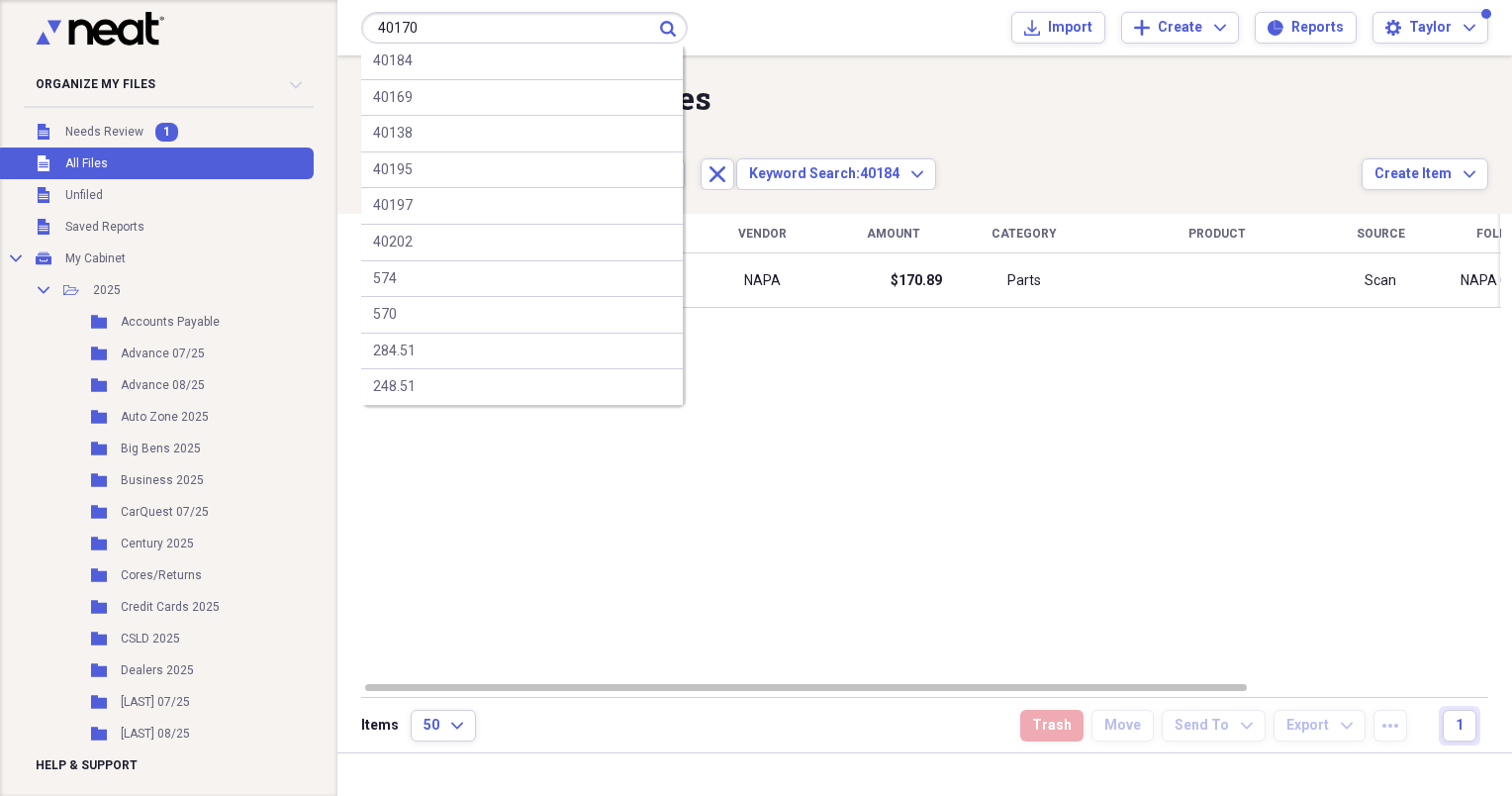 type on "40170" 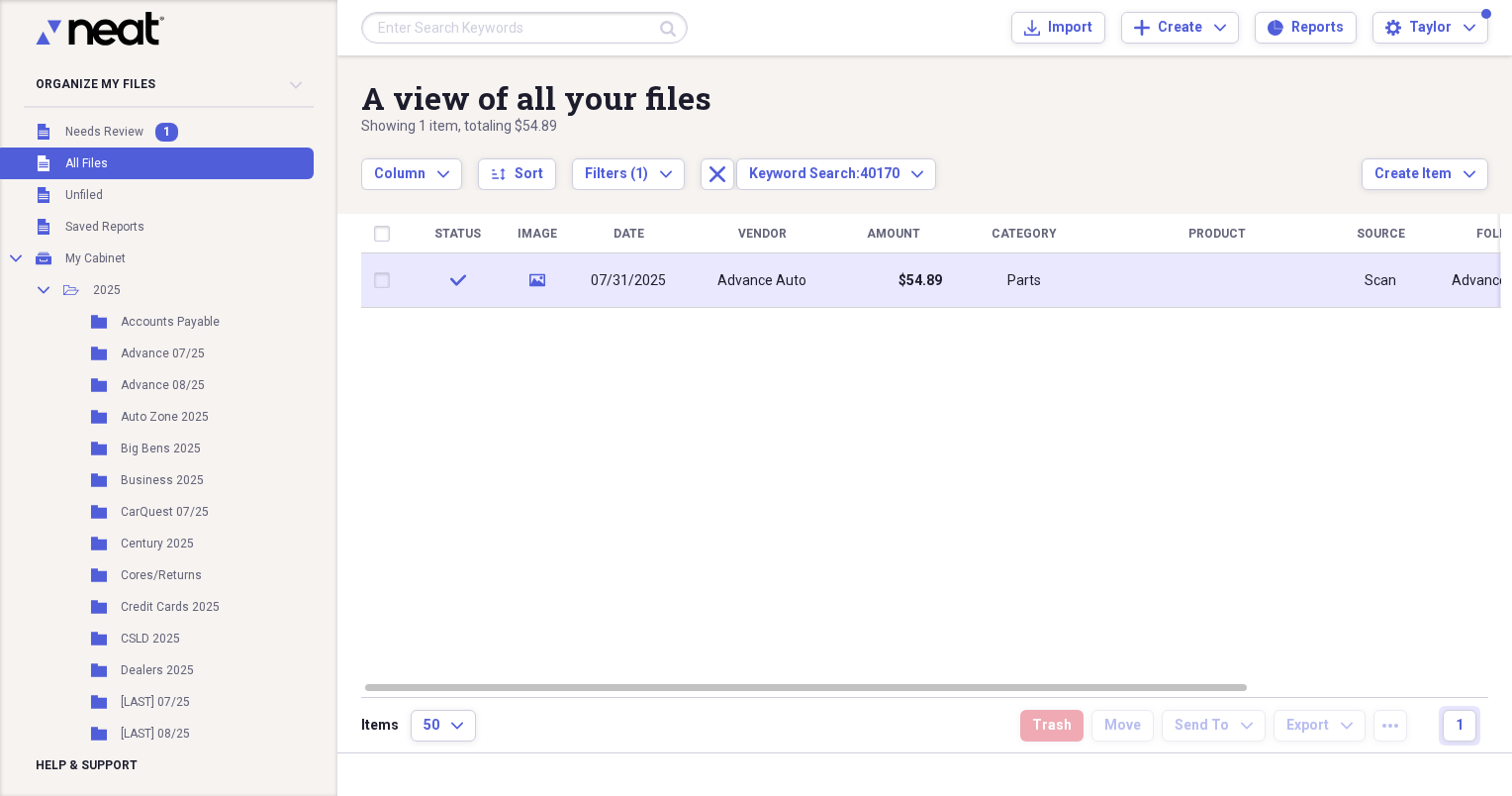 click on "$54.89" at bounding box center [893, 280] 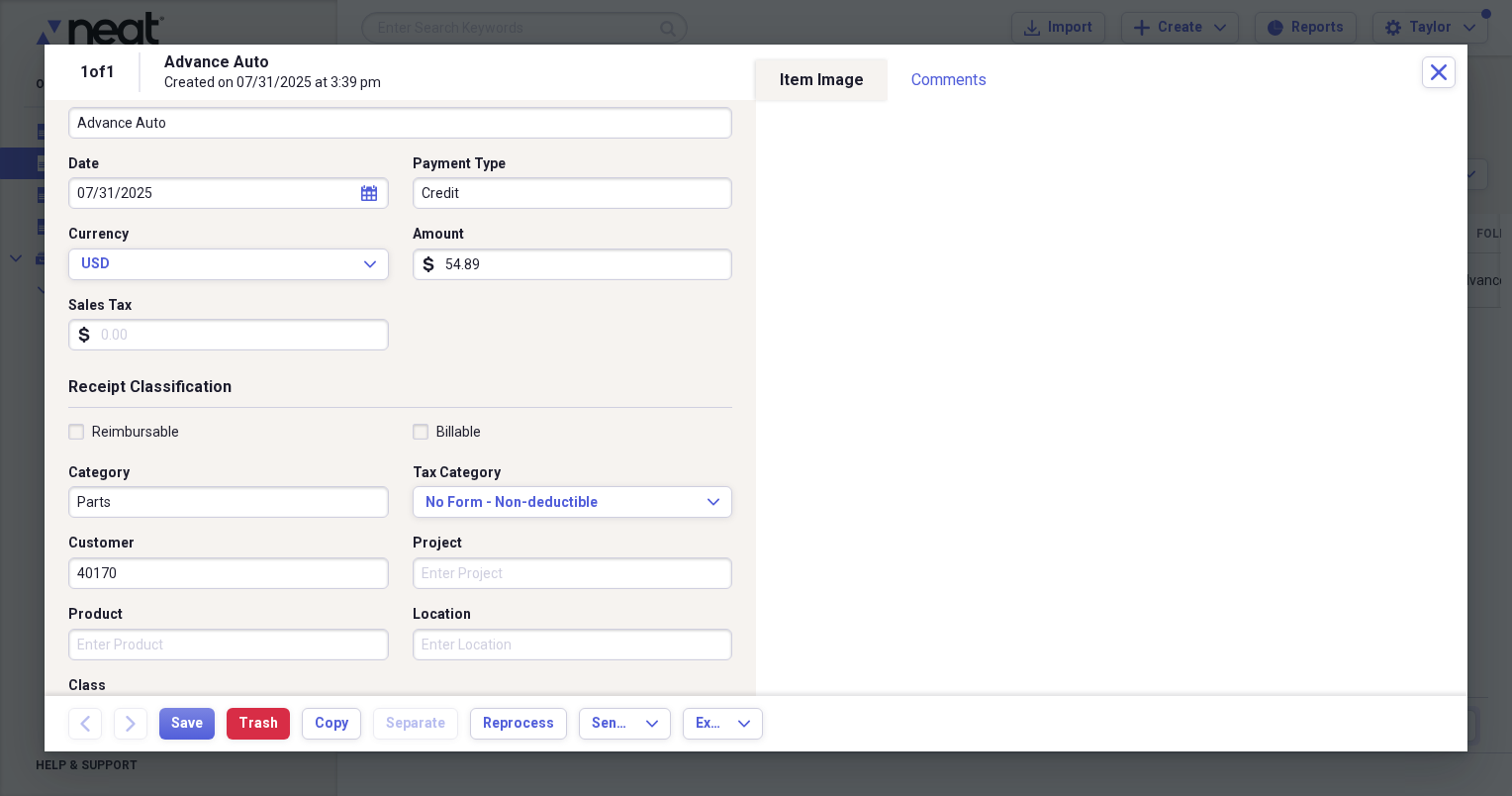 scroll, scrollTop: 180, scrollLeft: 0, axis: vertical 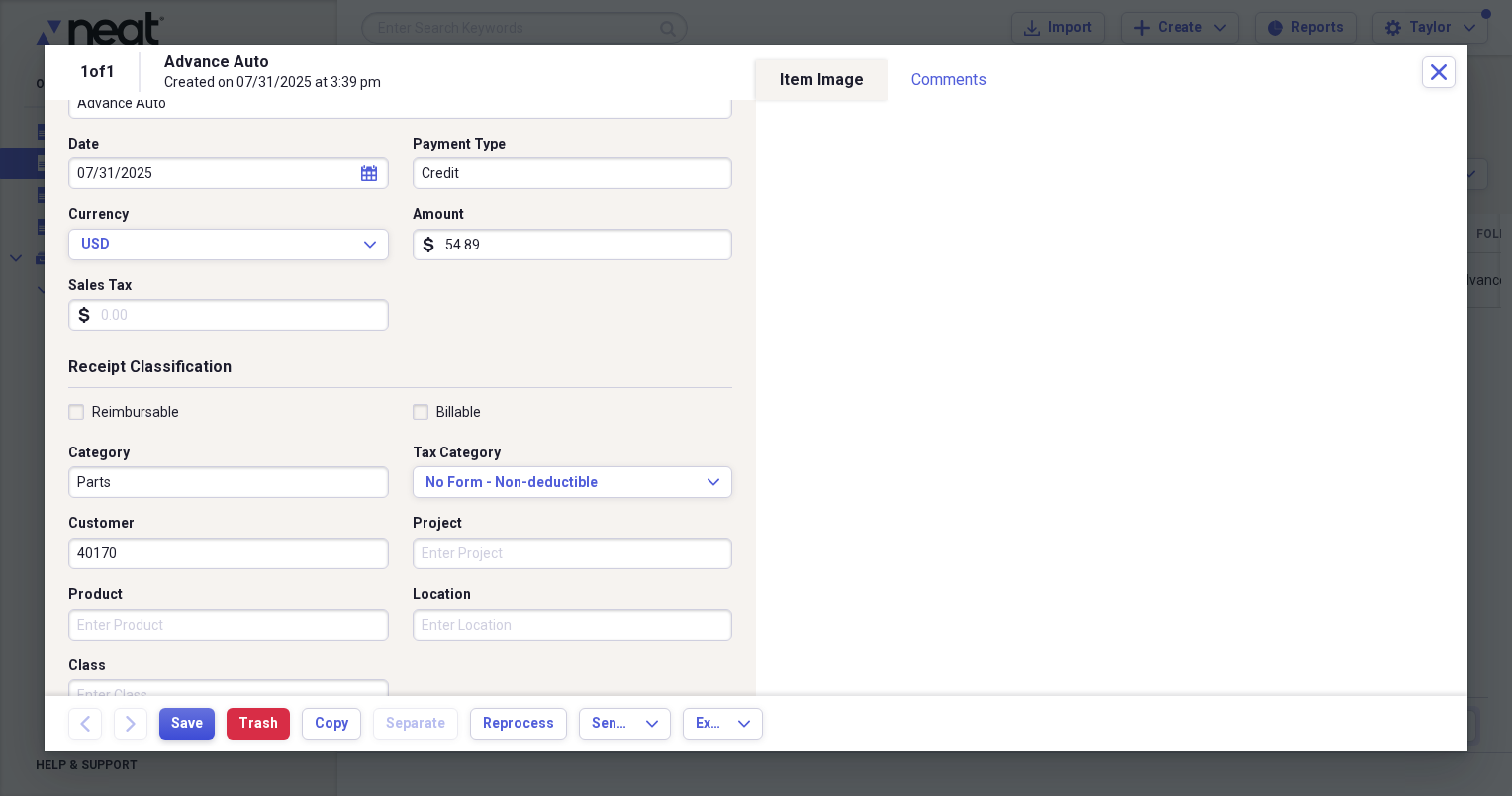 click on "Save" at bounding box center (187, 724) 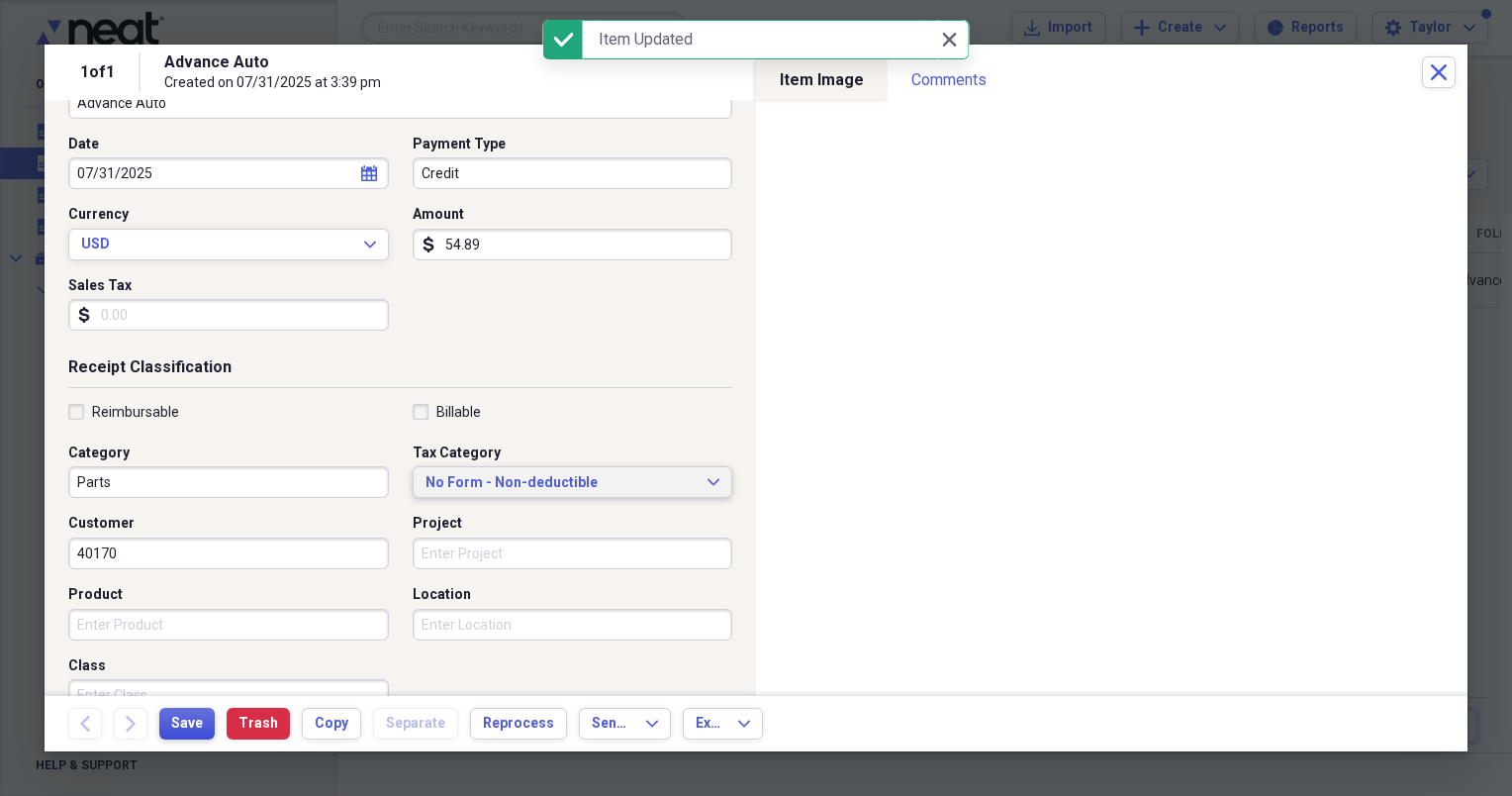 scroll, scrollTop: 0, scrollLeft: 0, axis: both 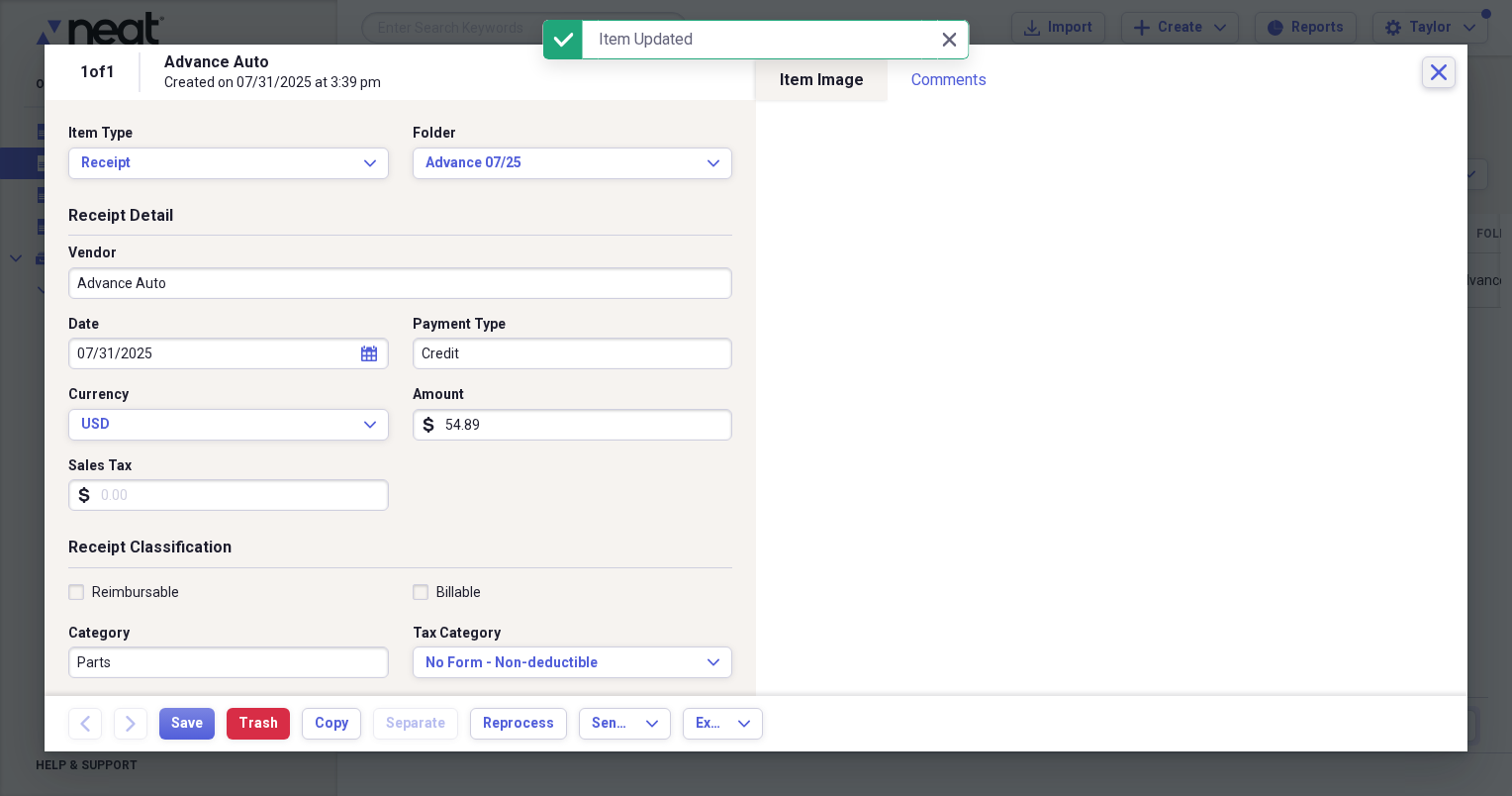 click 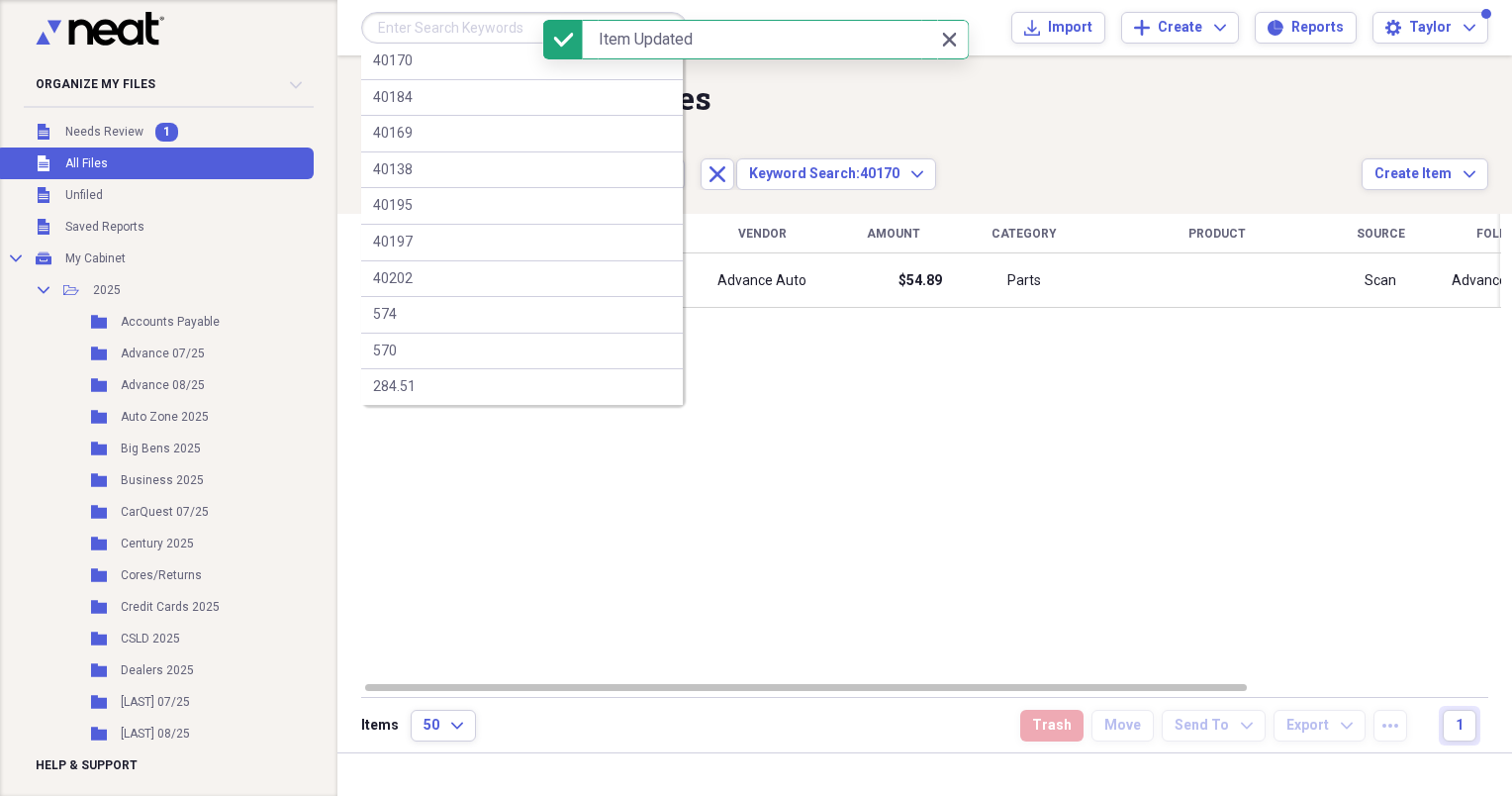click at bounding box center [524, 28] 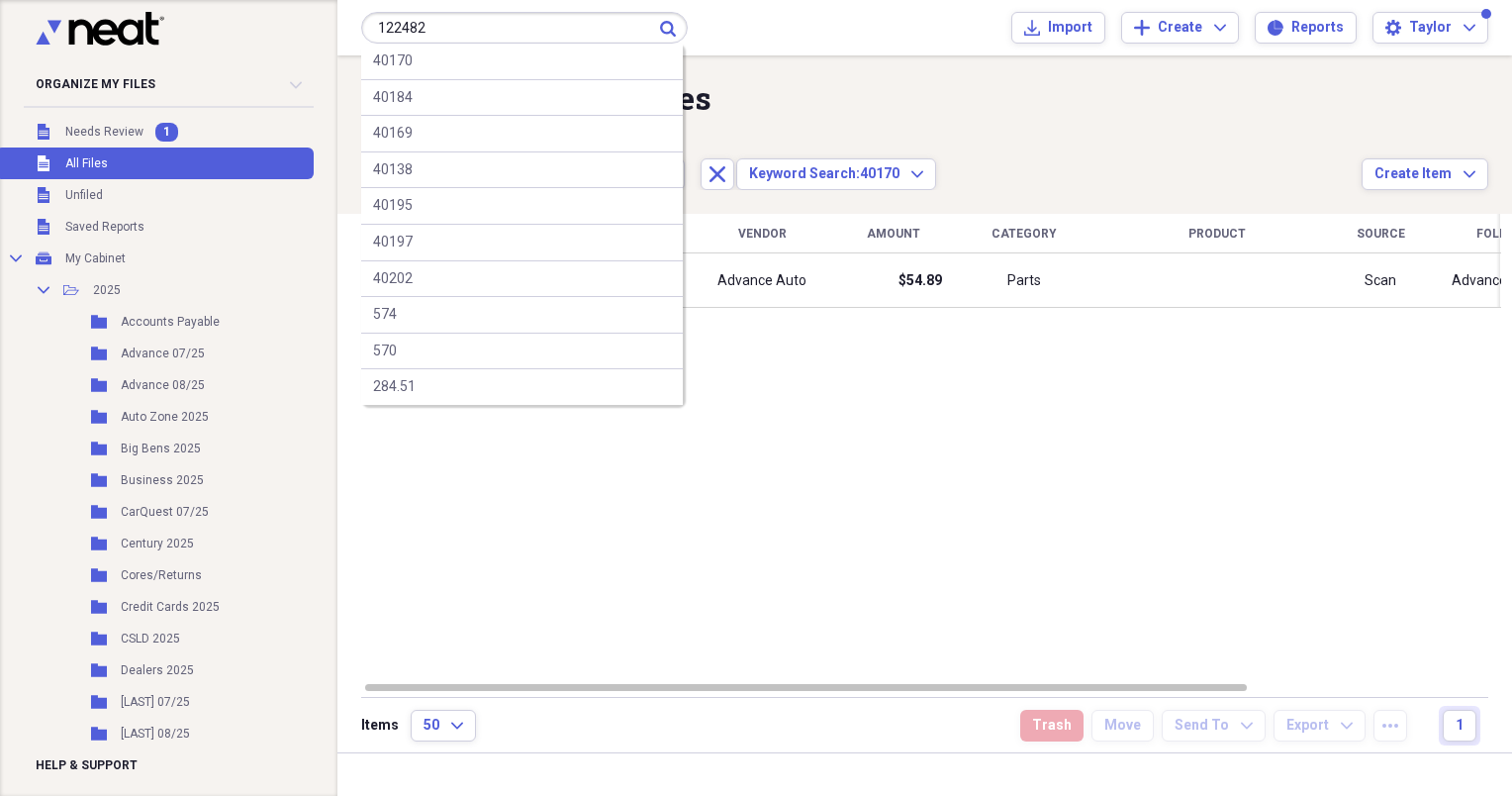 type on "122482" 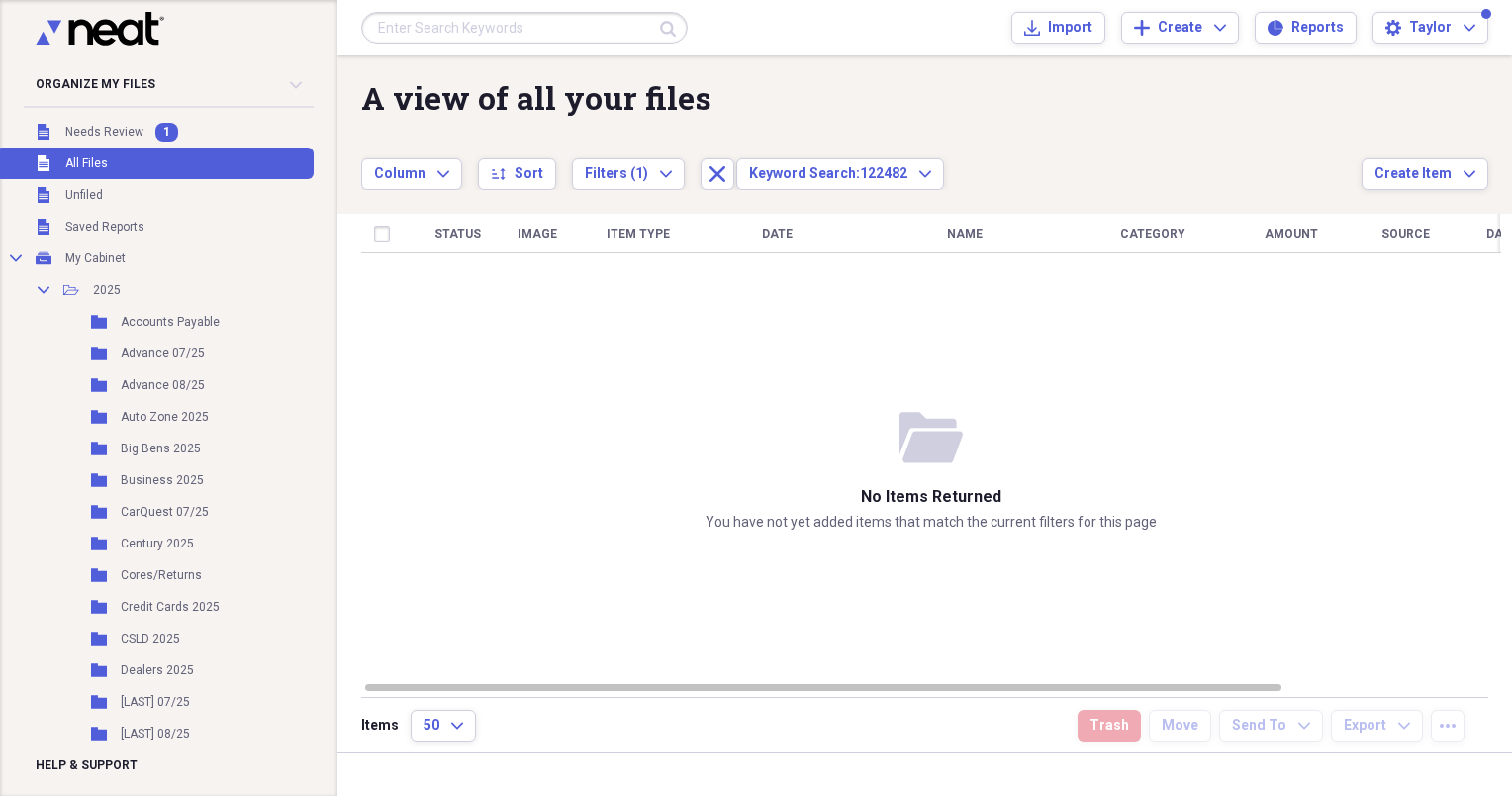 click at bounding box center (524, 28) 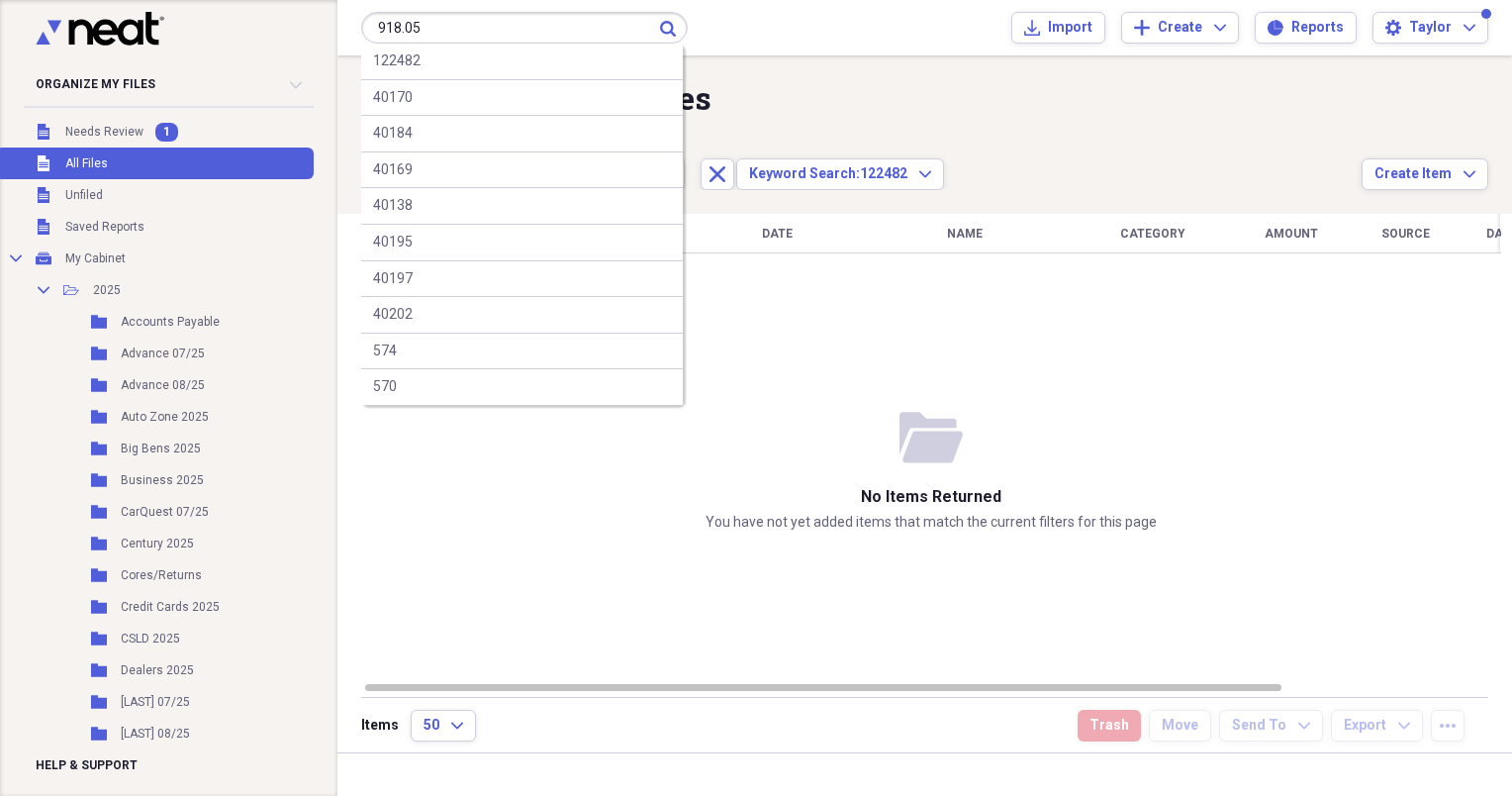 type on "918.05" 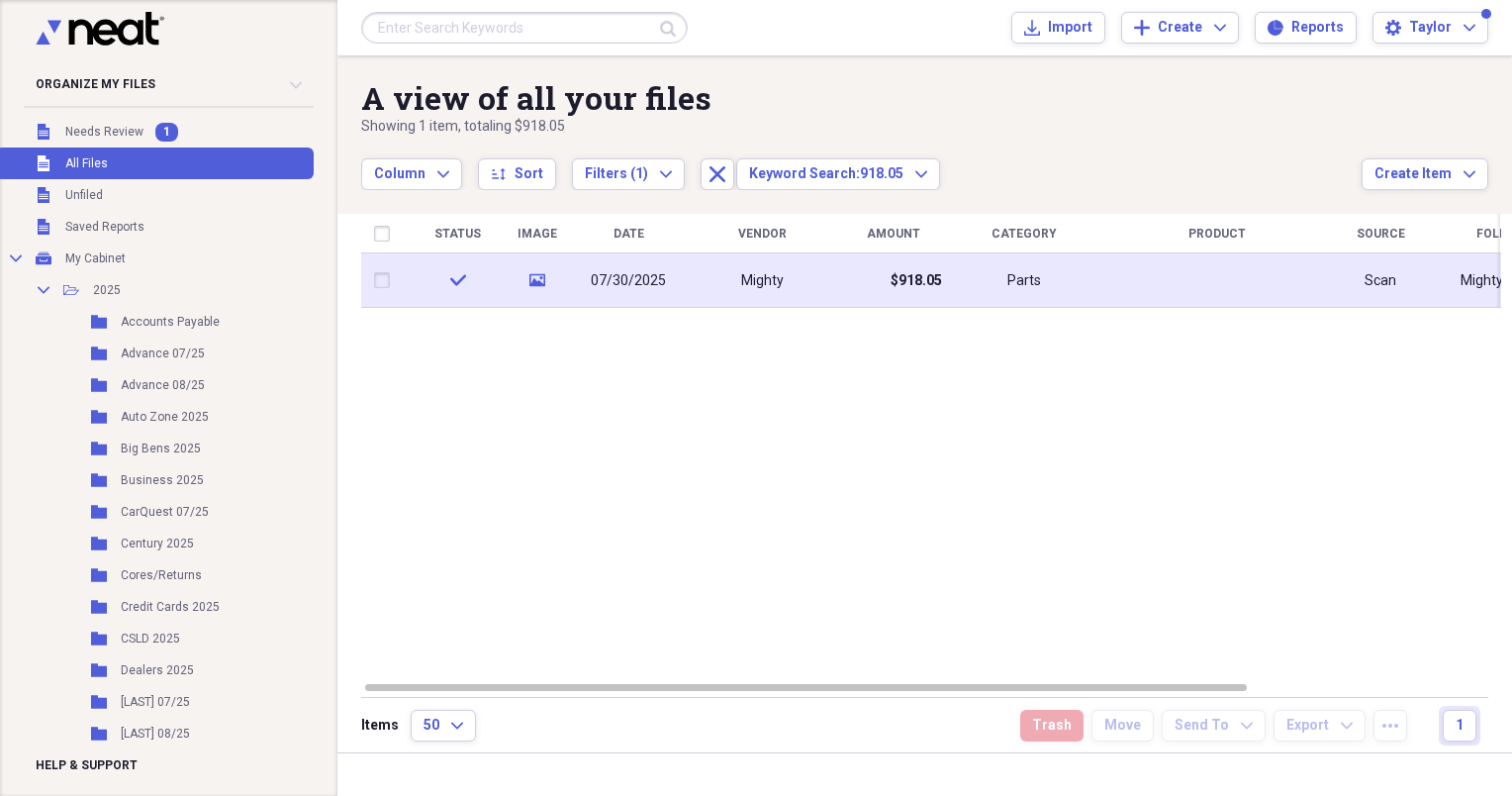 click on "Mighty" at bounding box center [762, 280] 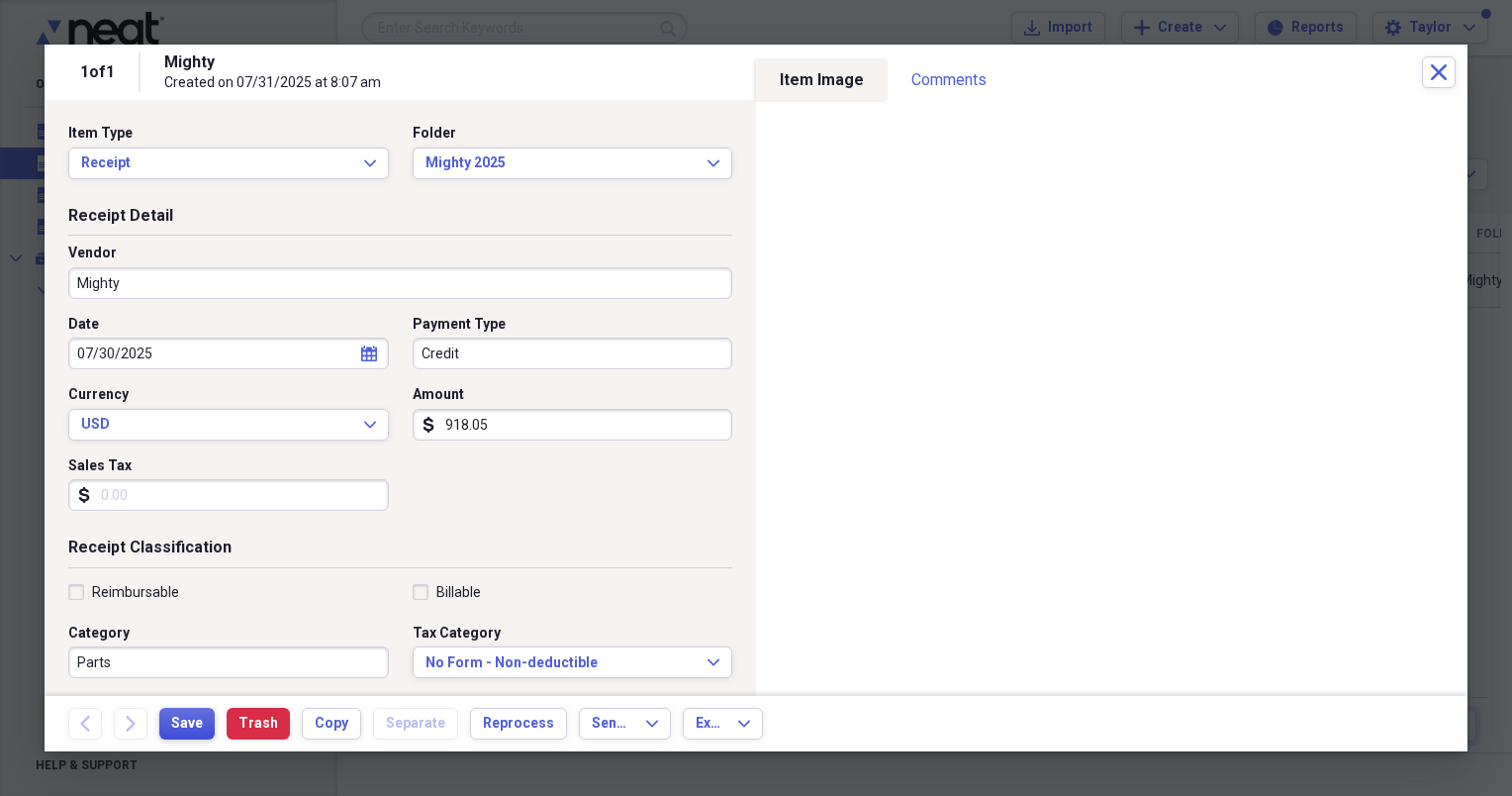 click on "Save" at bounding box center [187, 724] 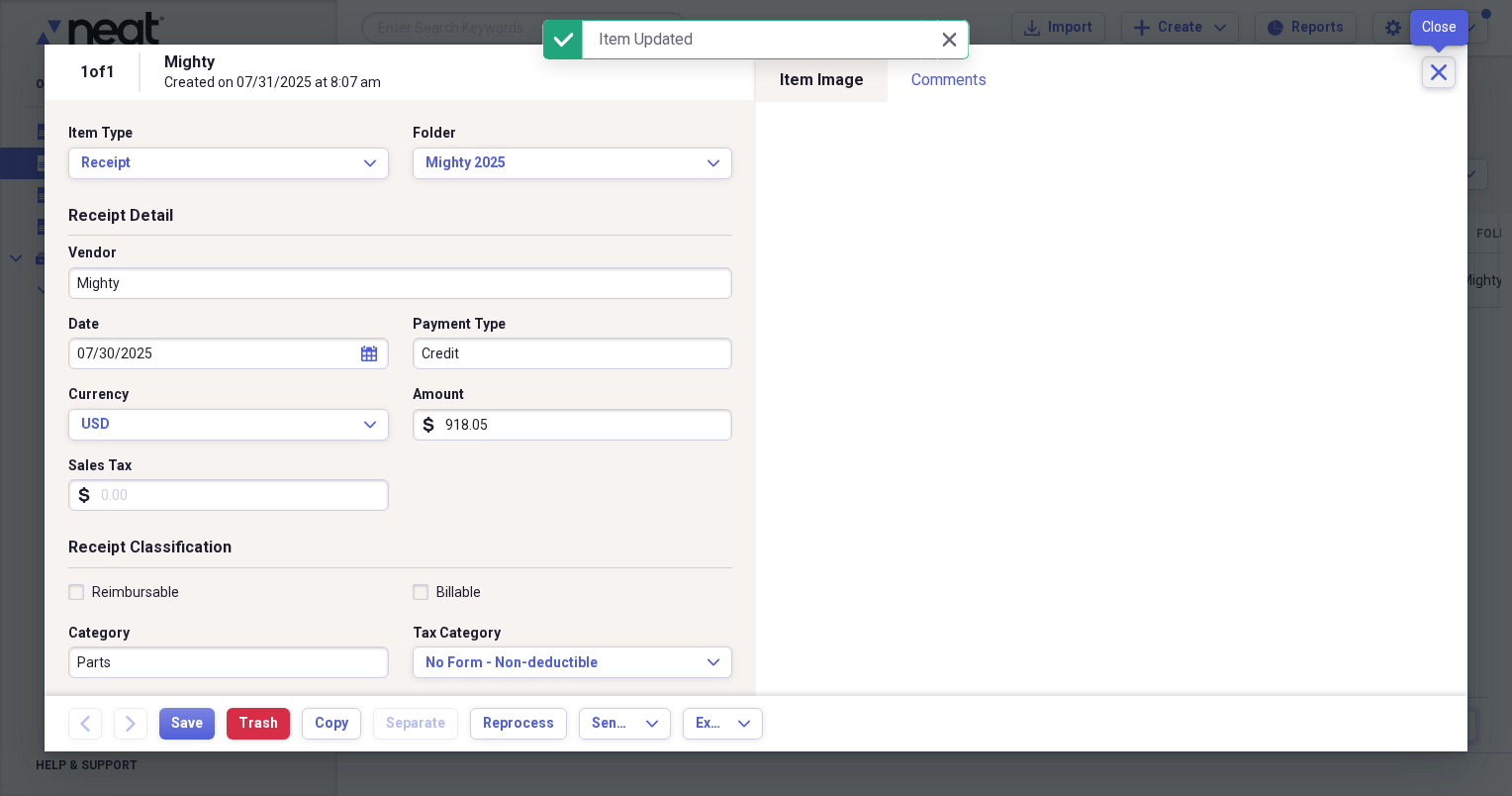 click on "Close" at bounding box center (1439, 72) 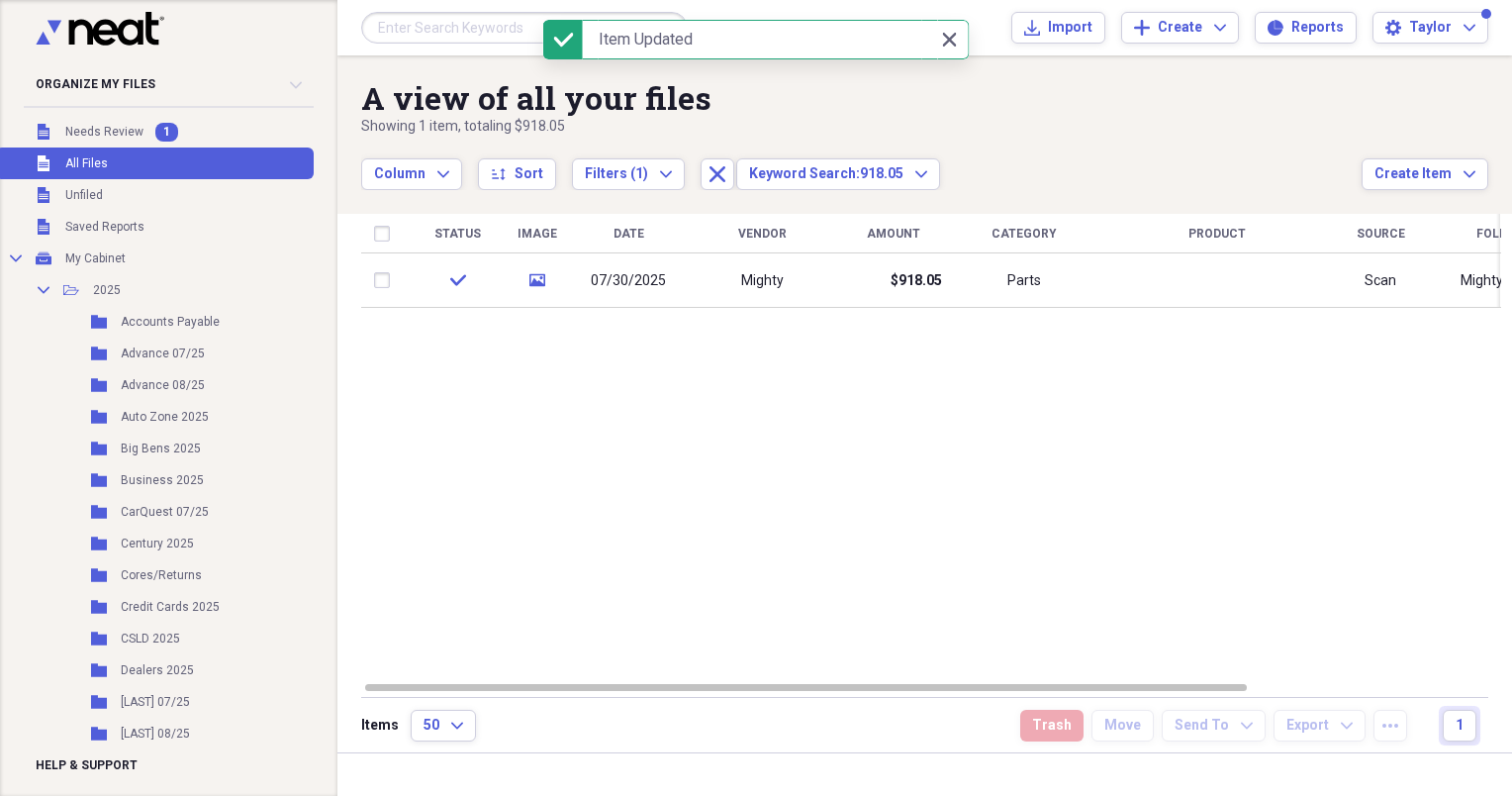 click at bounding box center (524, 28) 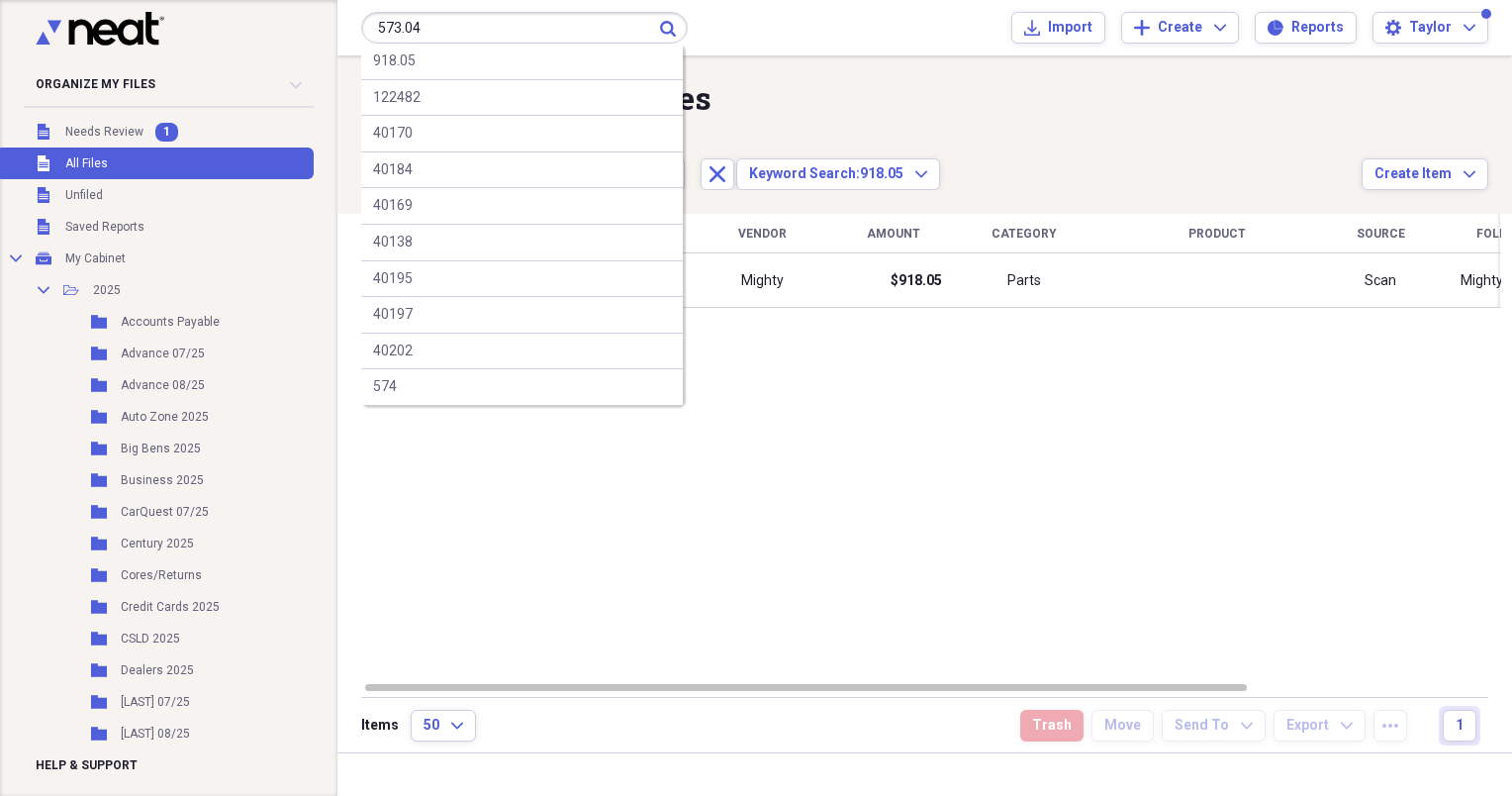 type on "573.04" 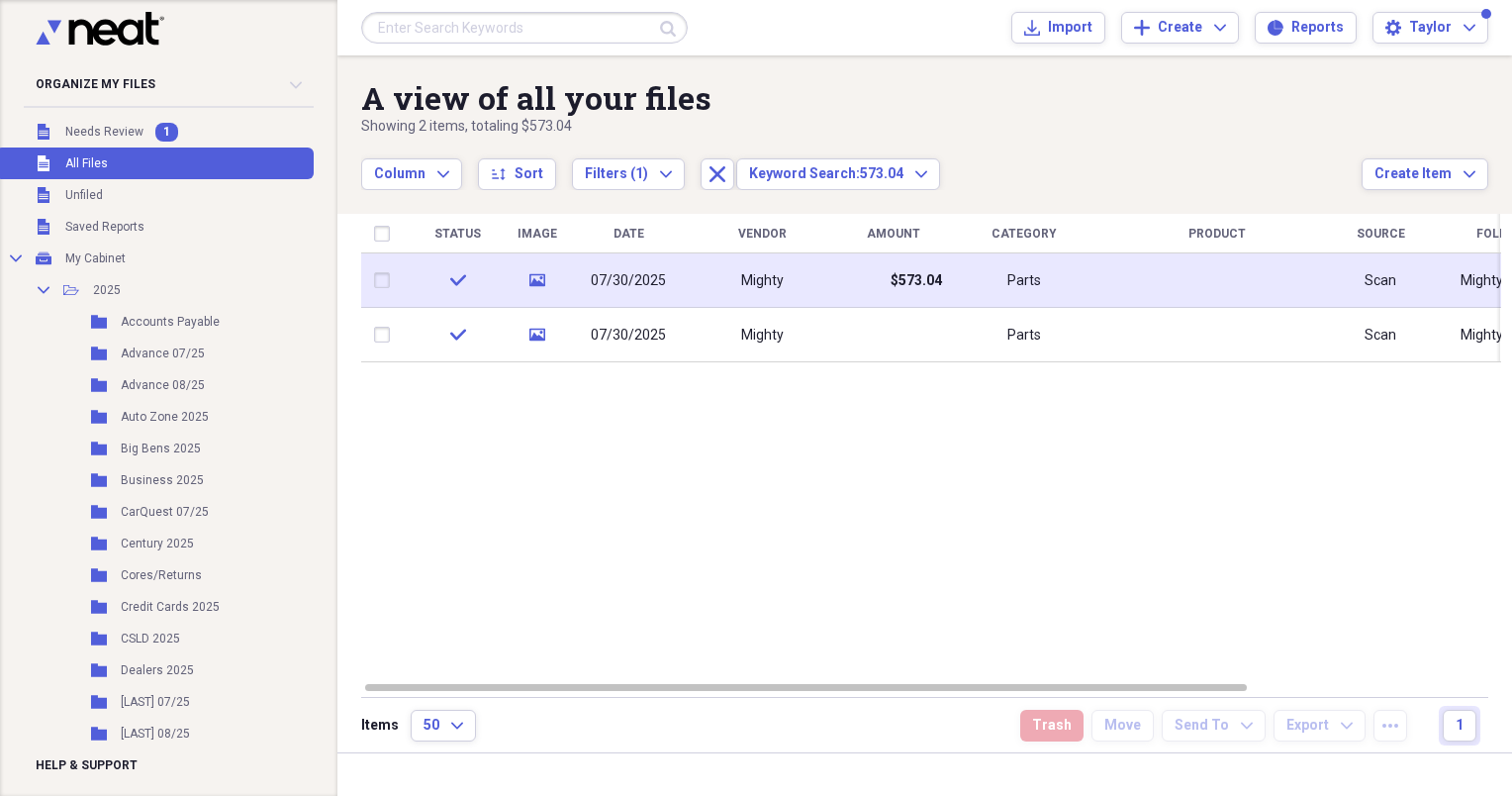 click on "Mighty" at bounding box center (762, 280) 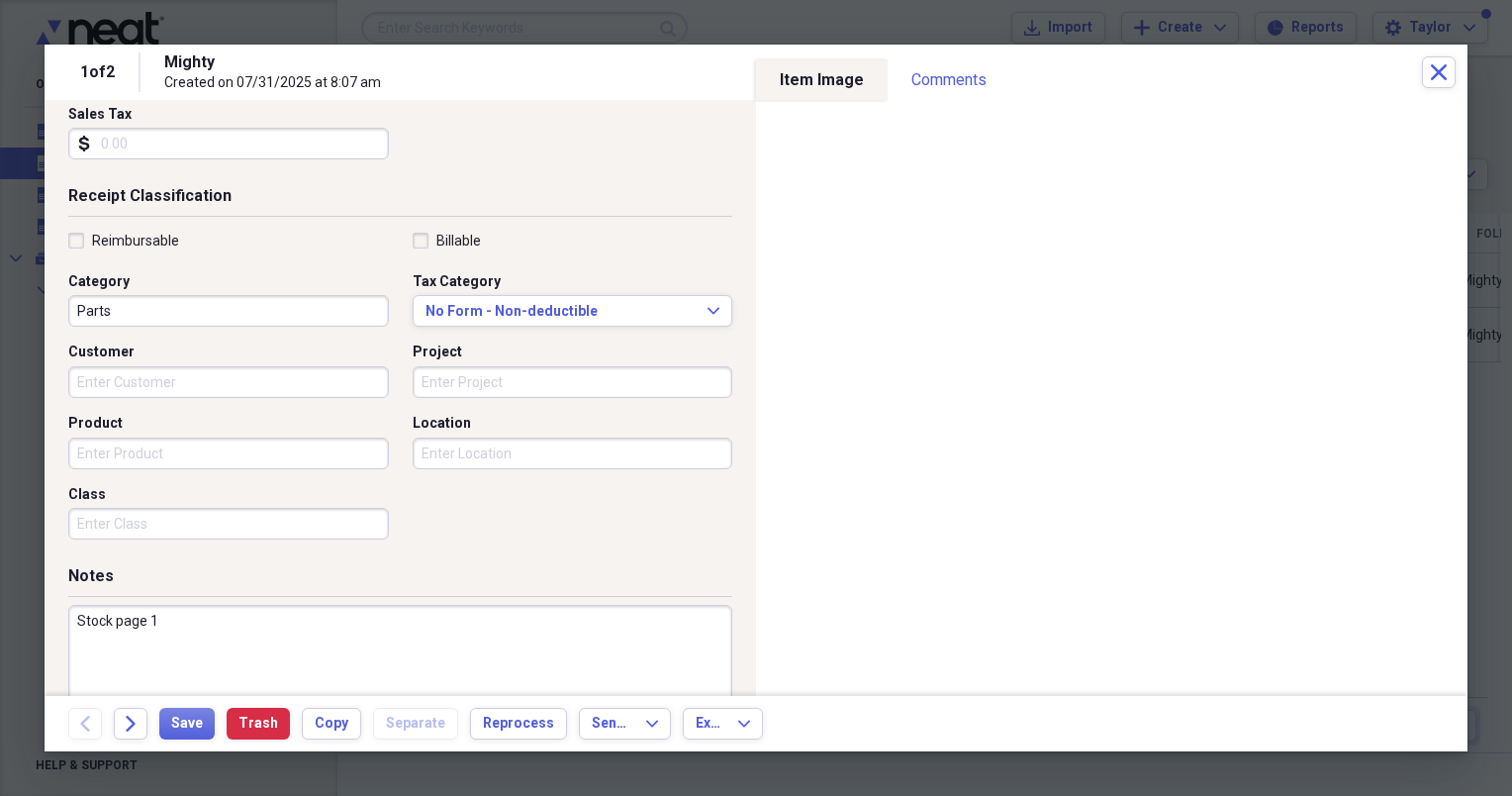 scroll, scrollTop: 379, scrollLeft: 0, axis: vertical 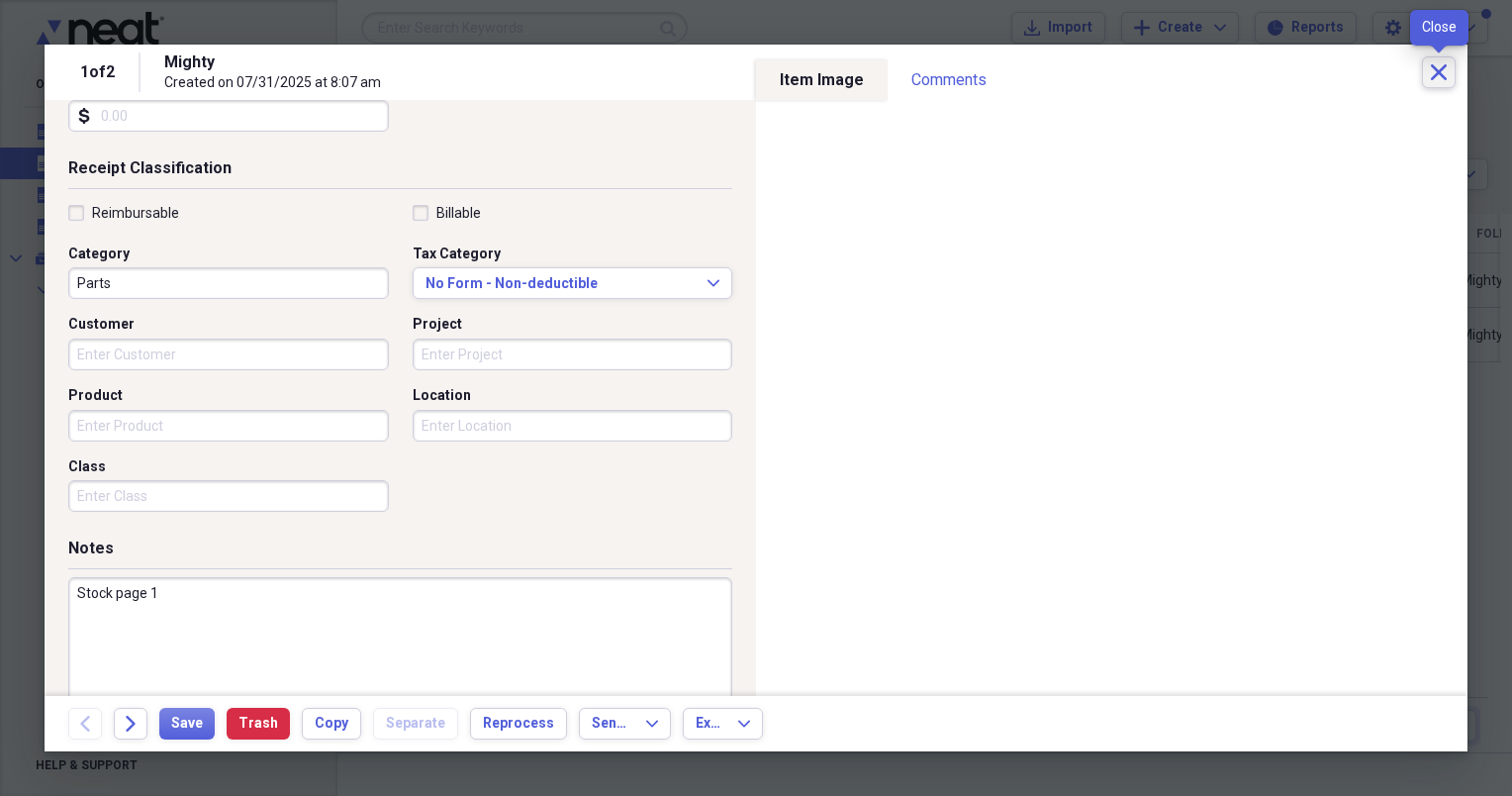 click on "Close" at bounding box center (1439, 72) 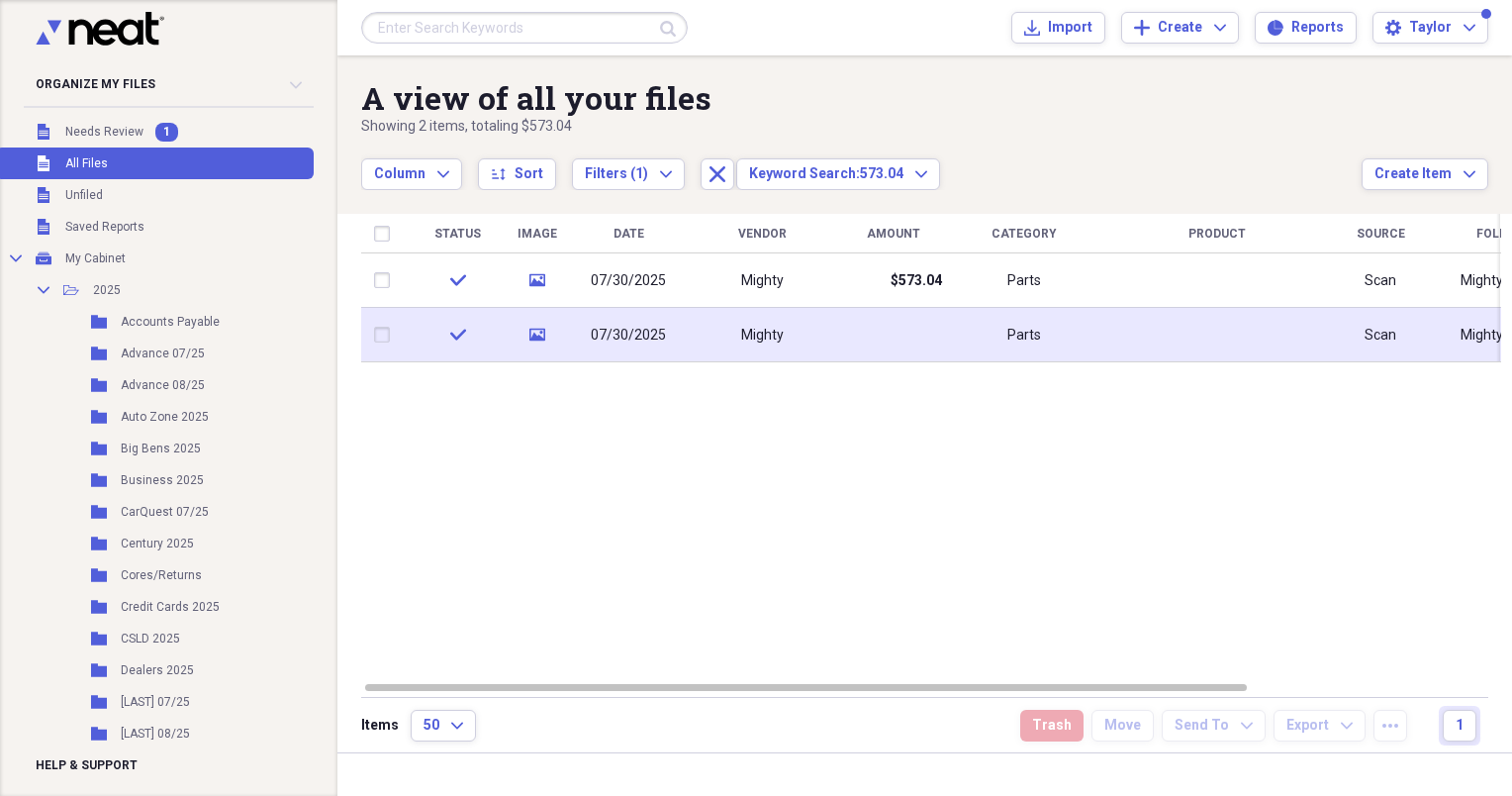 click at bounding box center [893, 335] 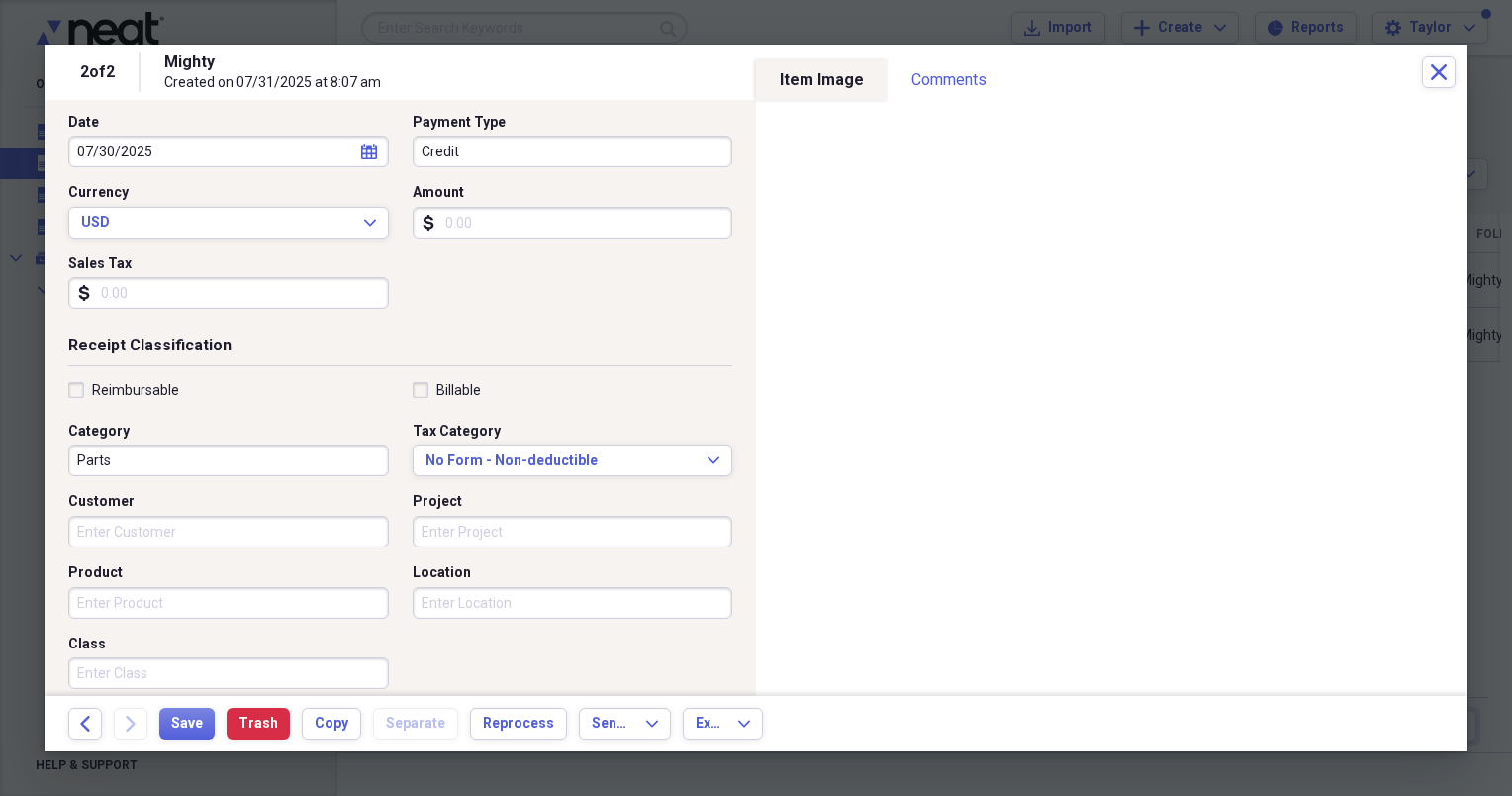 scroll, scrollTop: 413, scrollLeft: 0, axis: vertical 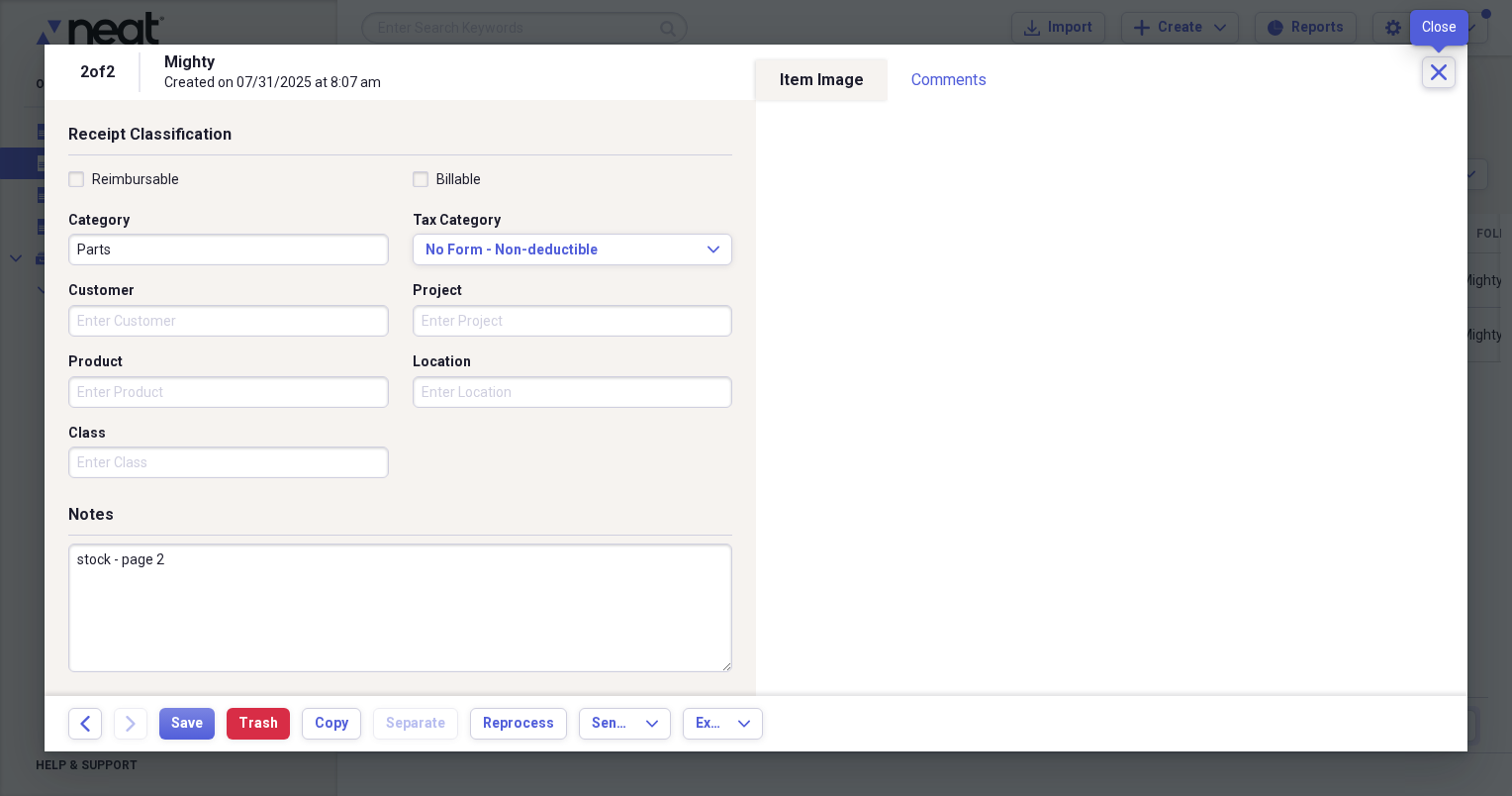 click on "Close" at bounding box center (1439, 72) 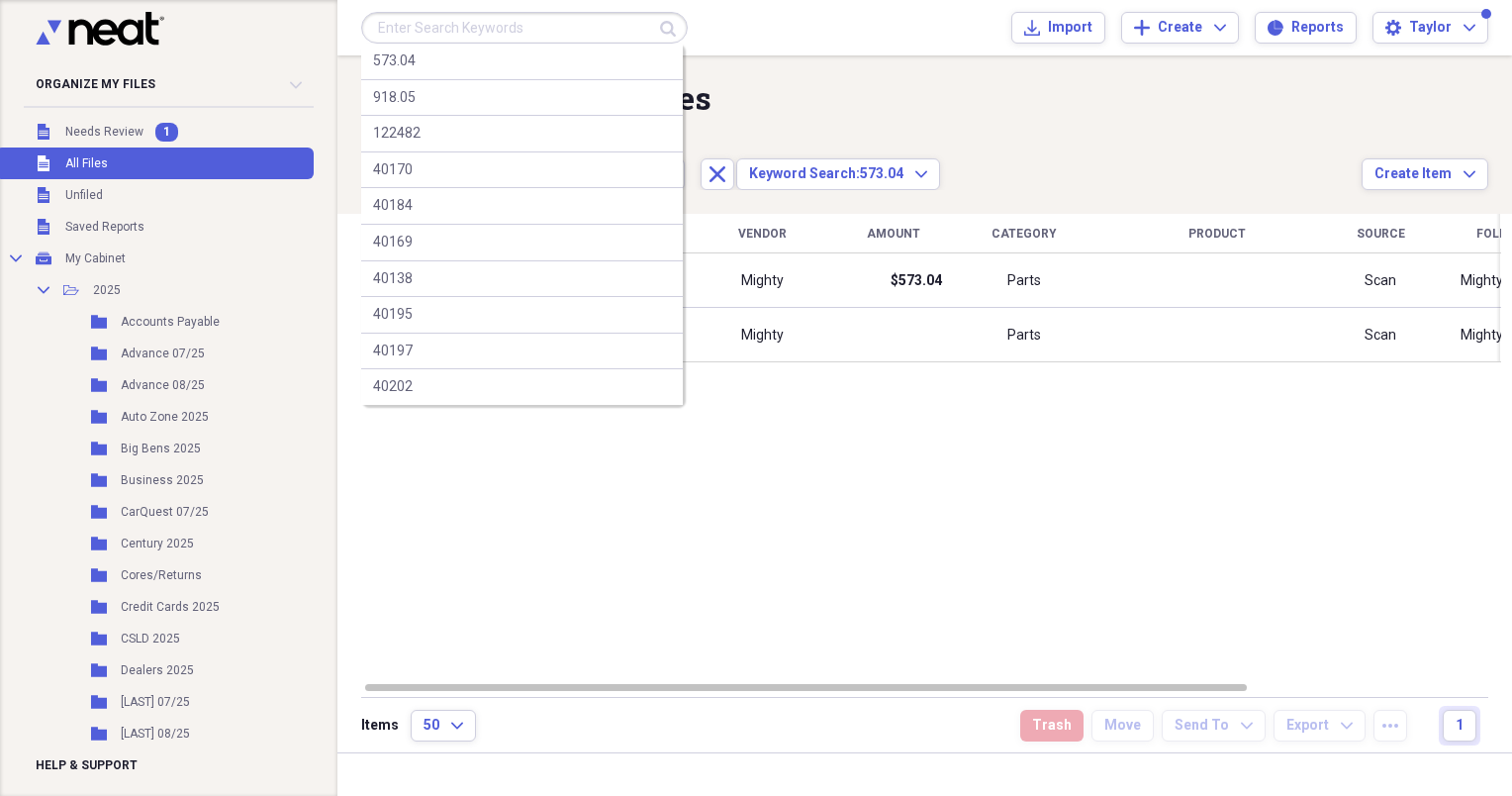 click at bounding box center [524, 28] 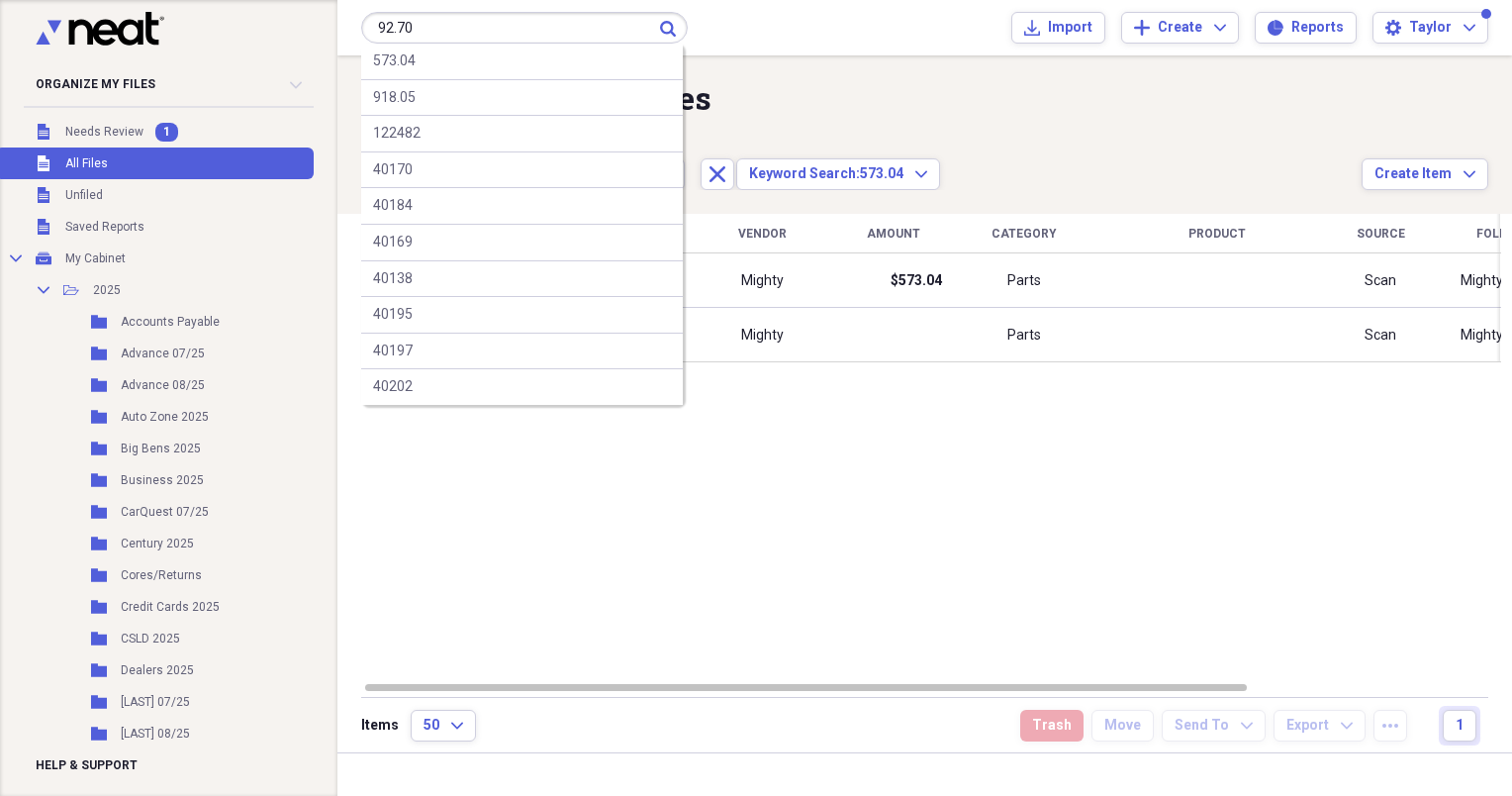 type on "92.70" 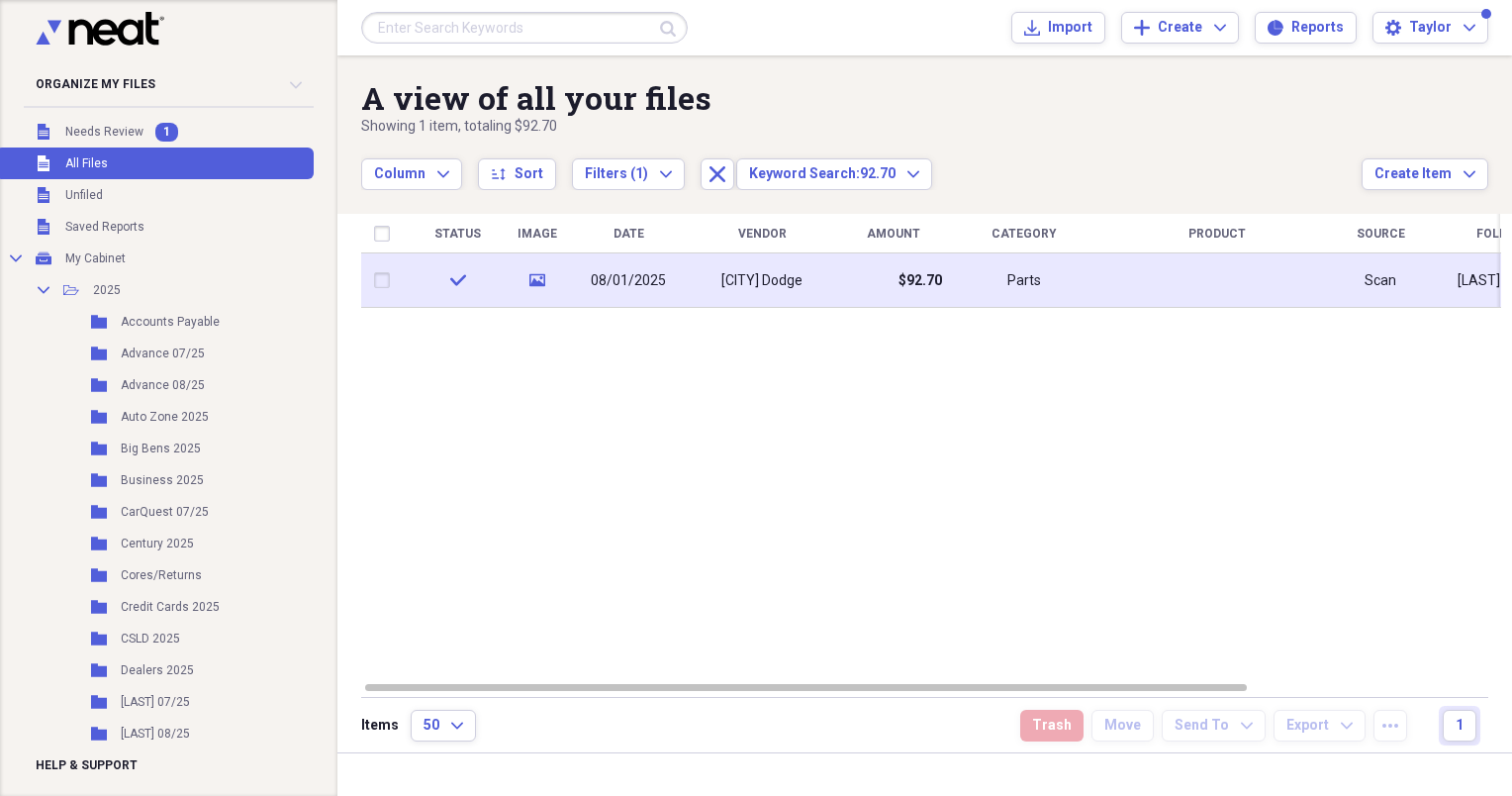 click on "08/01/2025" at bounding box center [628, 280] 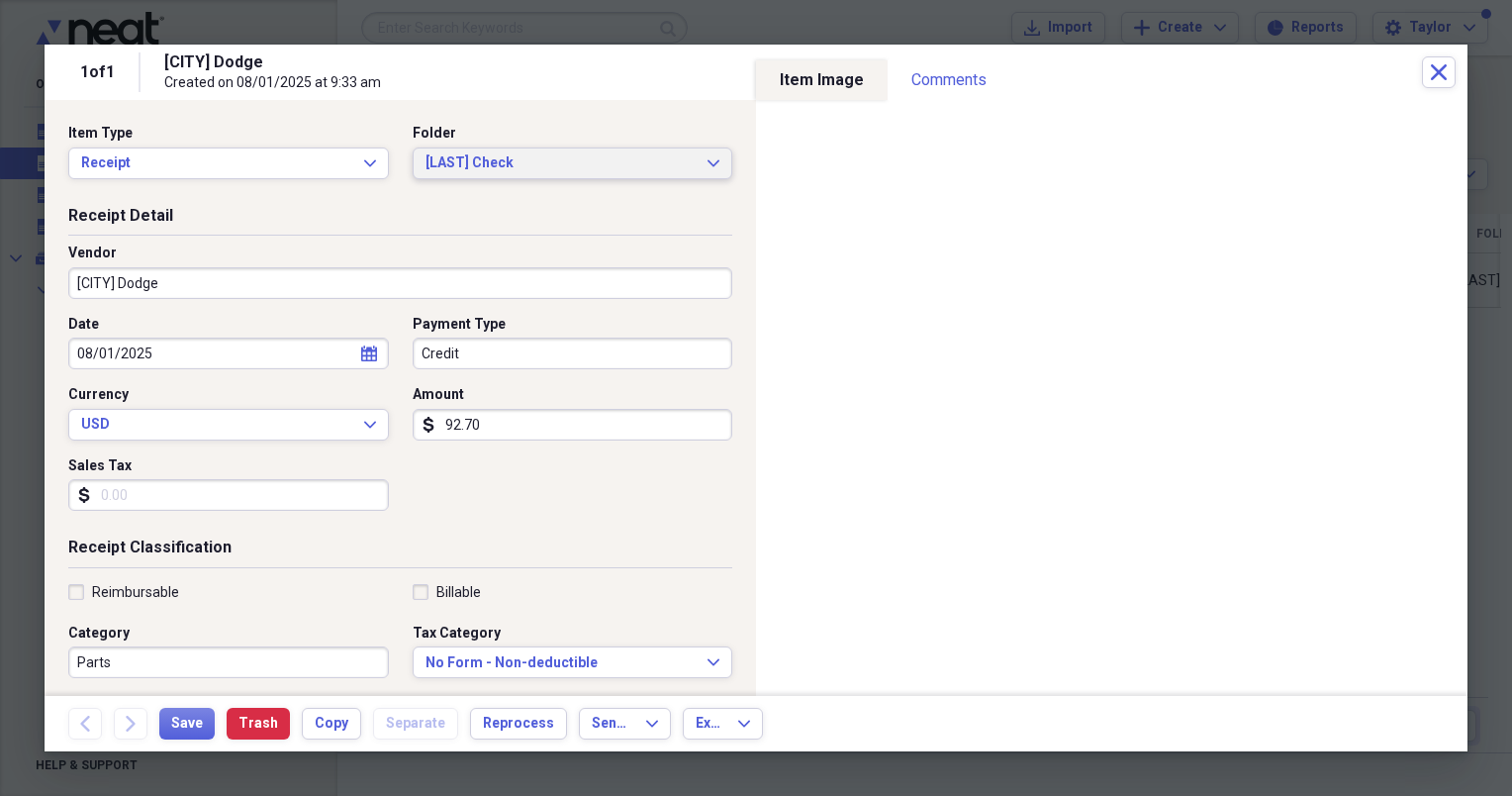 click on "[LAST] Check" at bounding box center [561, 163] 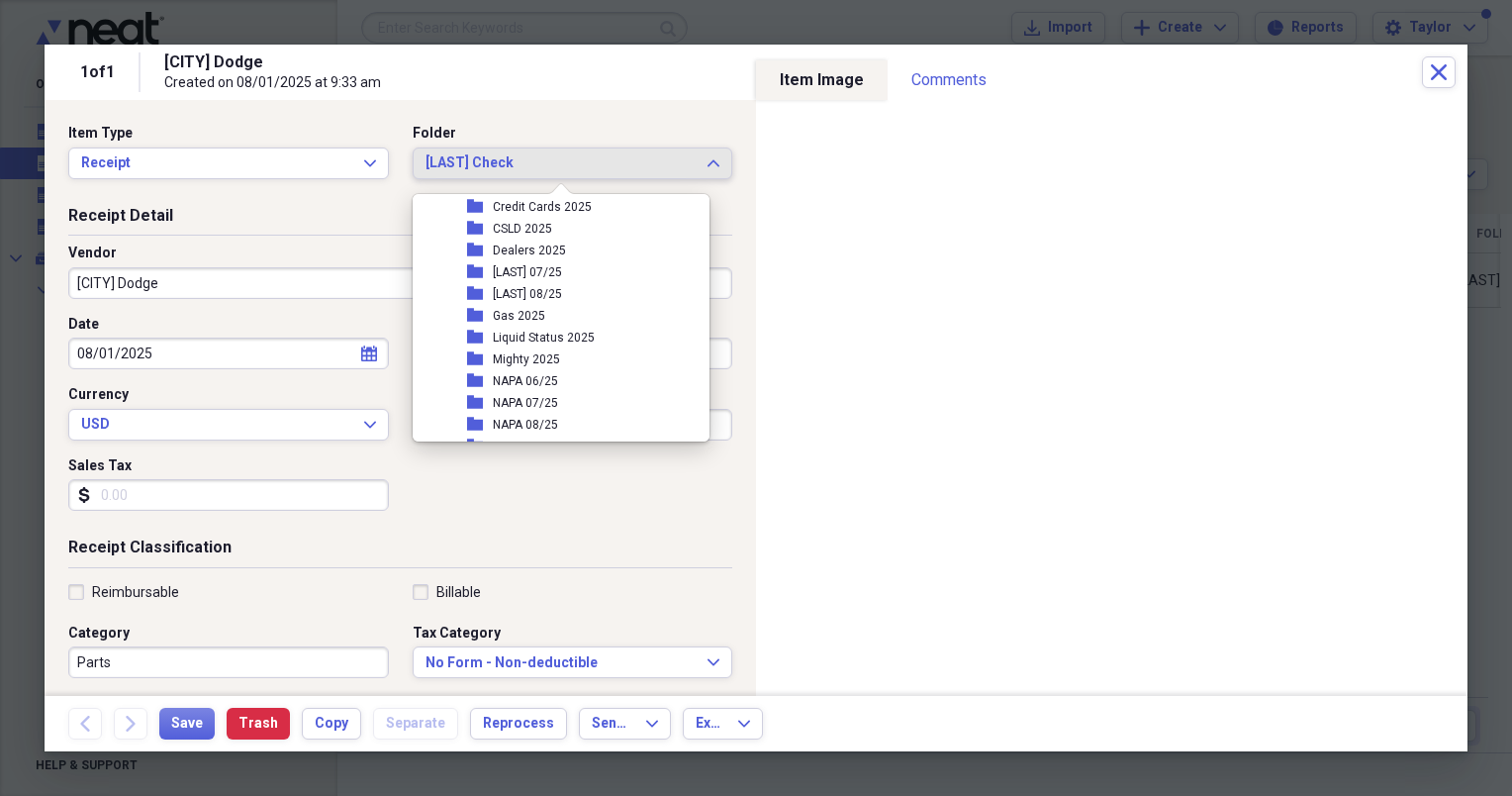 scroll, scrollTop: 273, scrollLeft: 0, axis: vertical 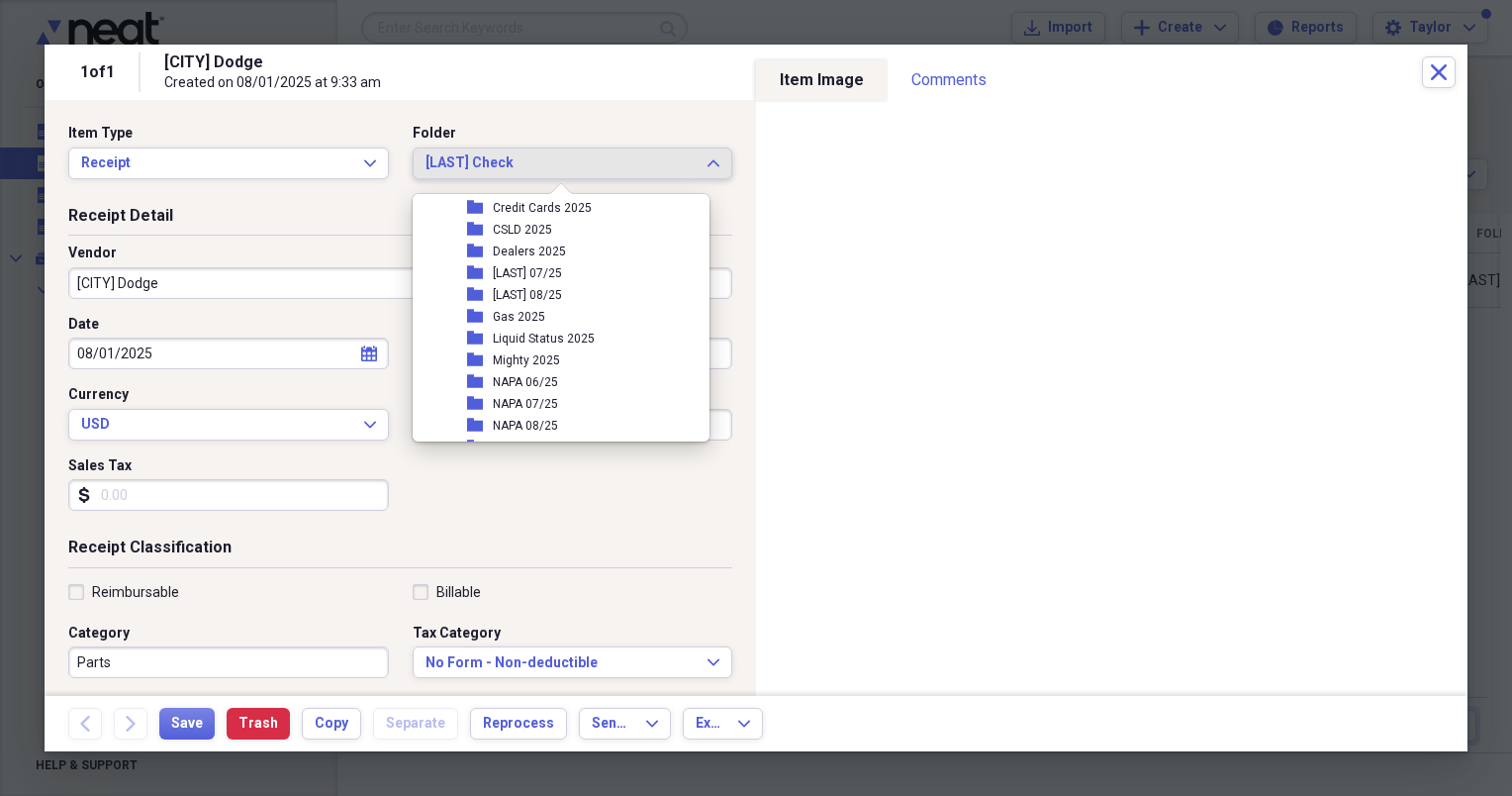 click on "Dealers 2025" at bounding box center (529, 251) 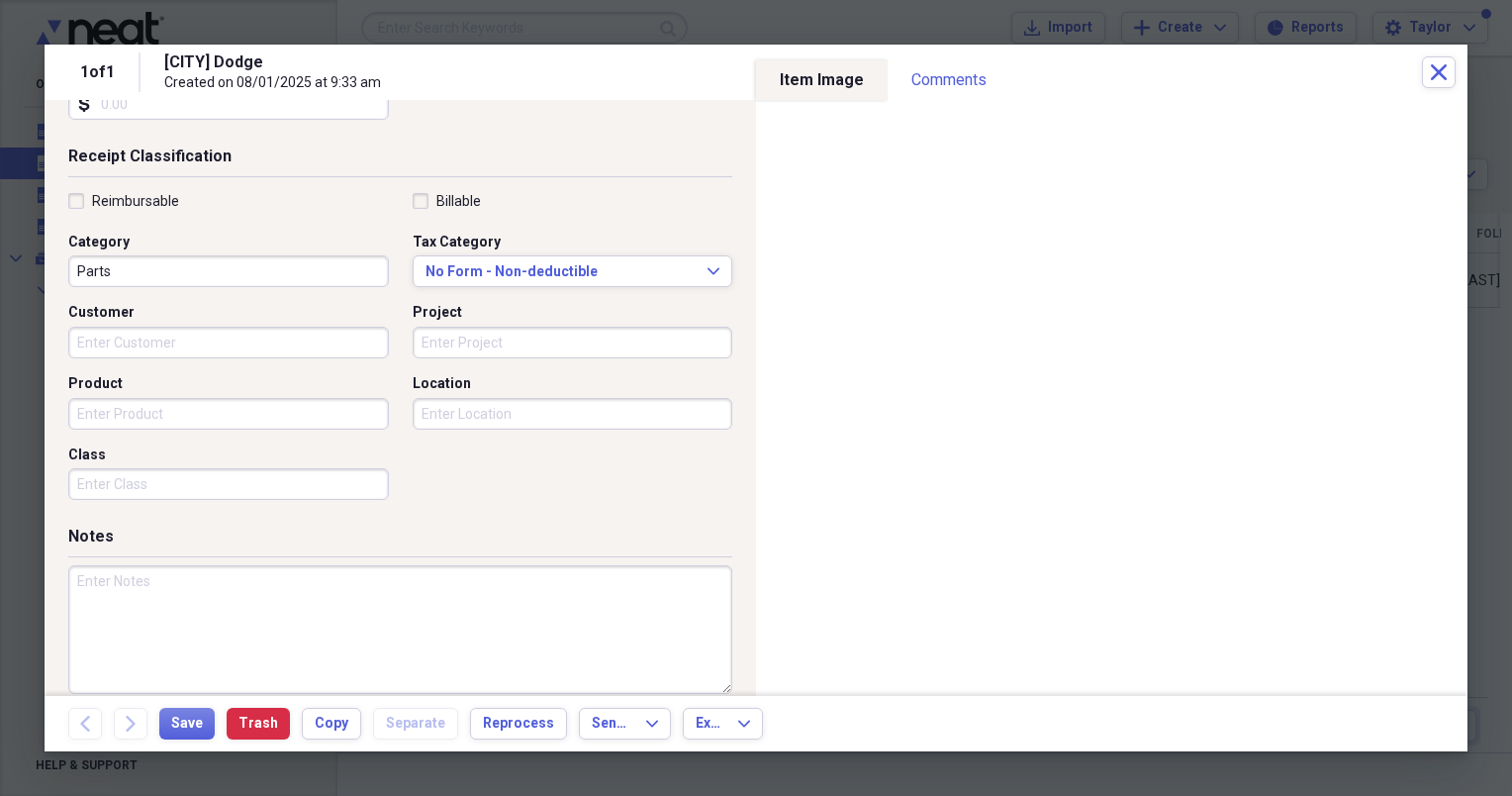 scroll, scrollTop: 392, scrollLeft: 0, axis: vertical 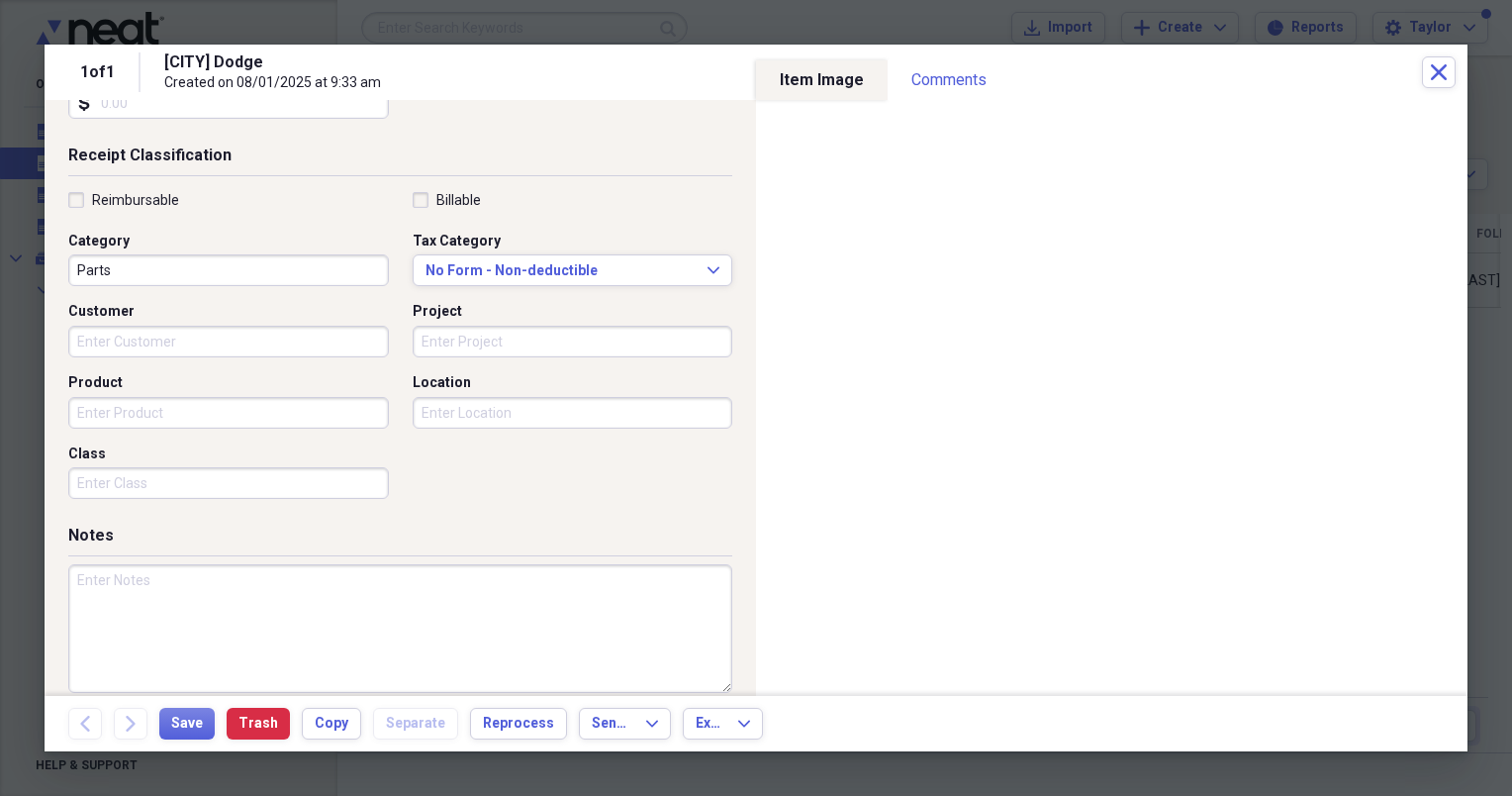 click at bounding box center (400, 629) 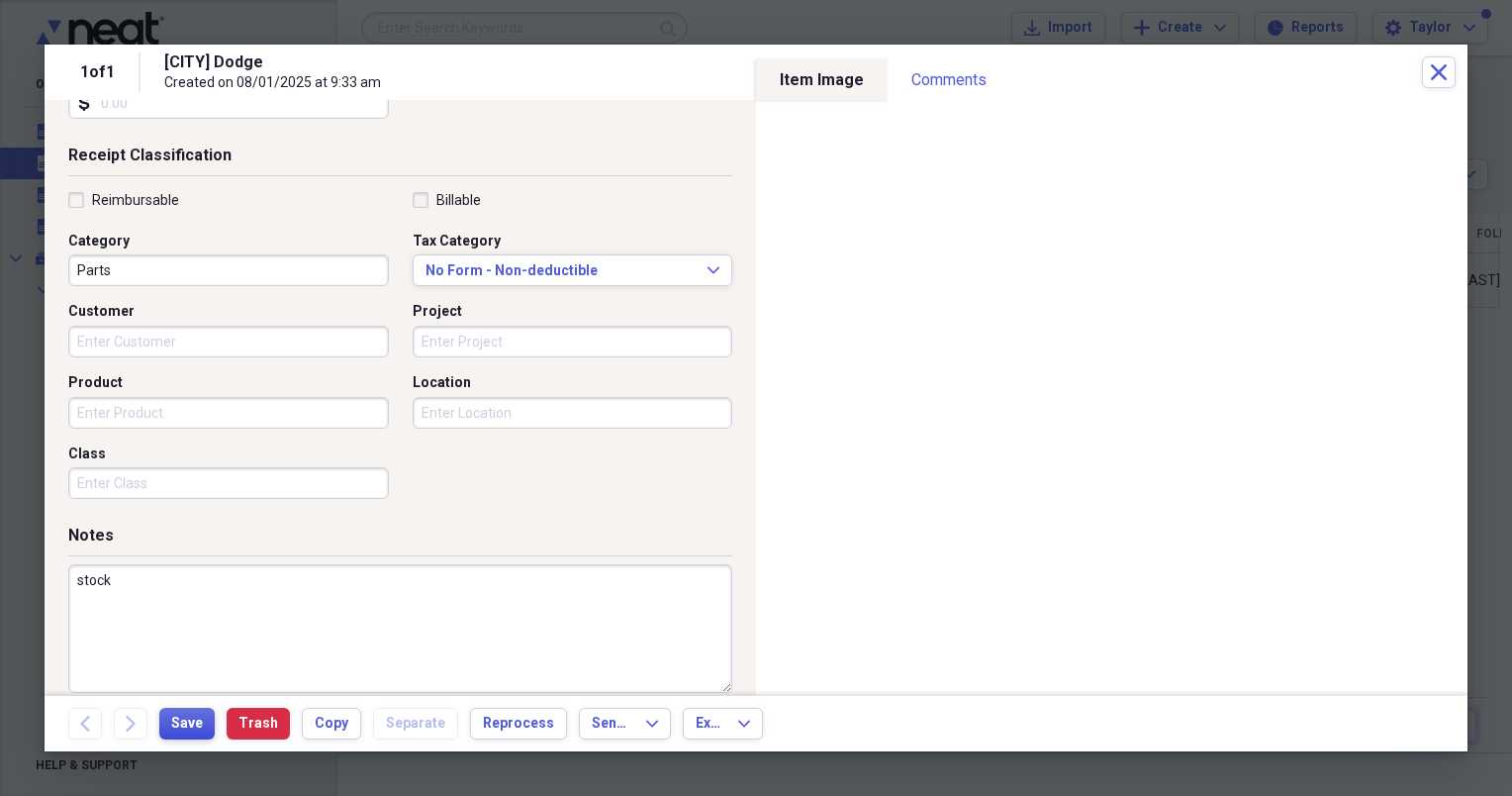 type on "stock" 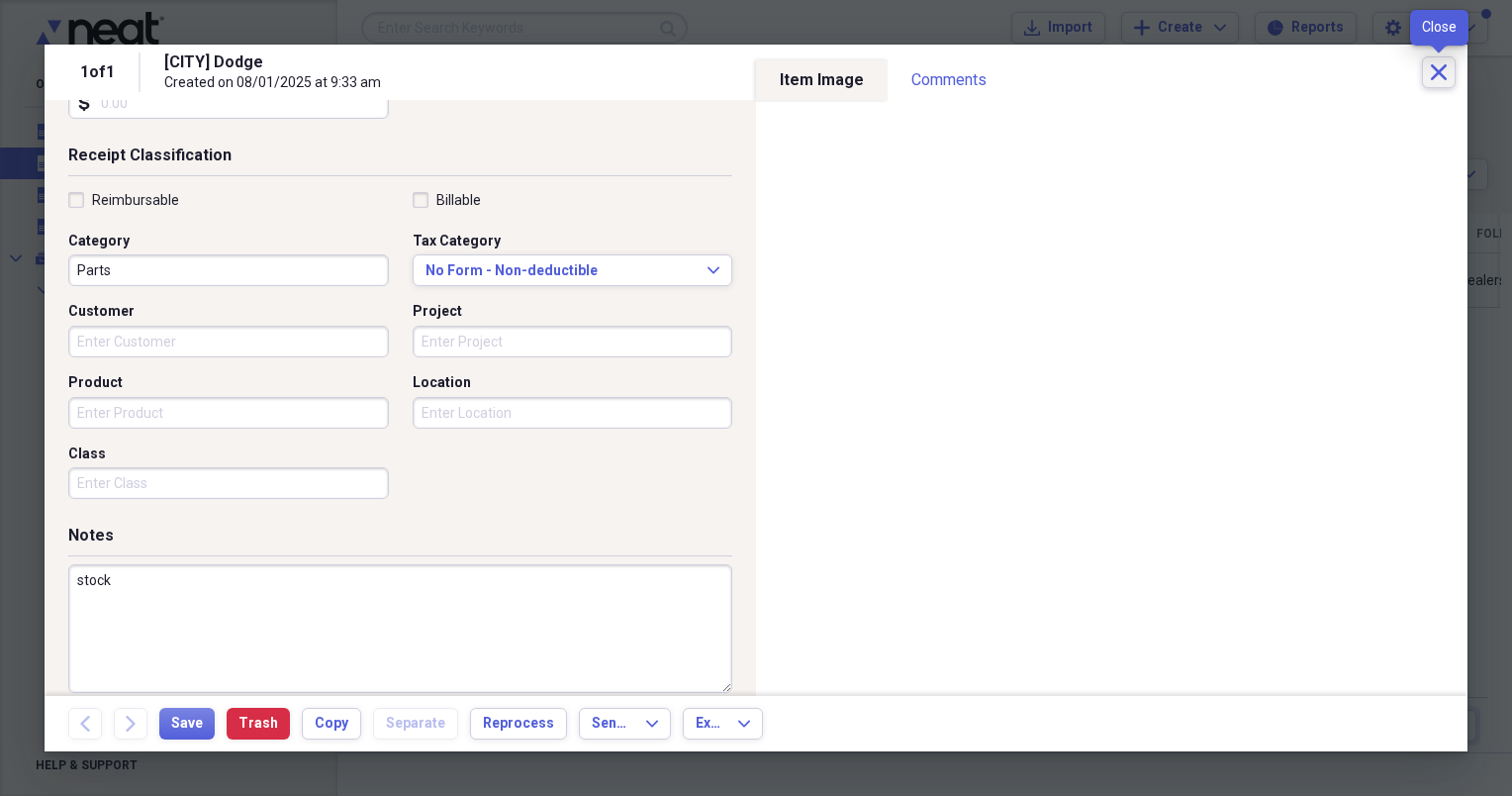 click 